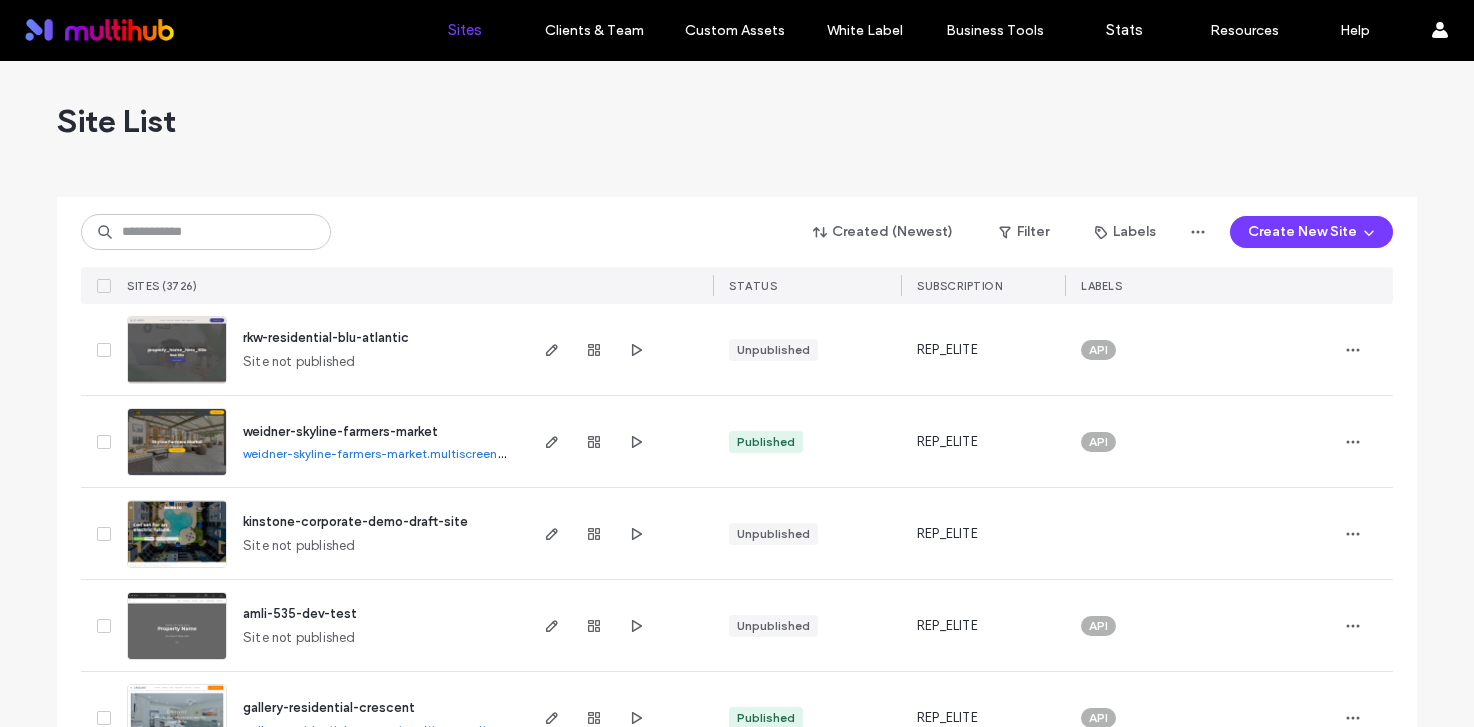scroll, scrollTop: 0, scrollLeft: 0, axis: both 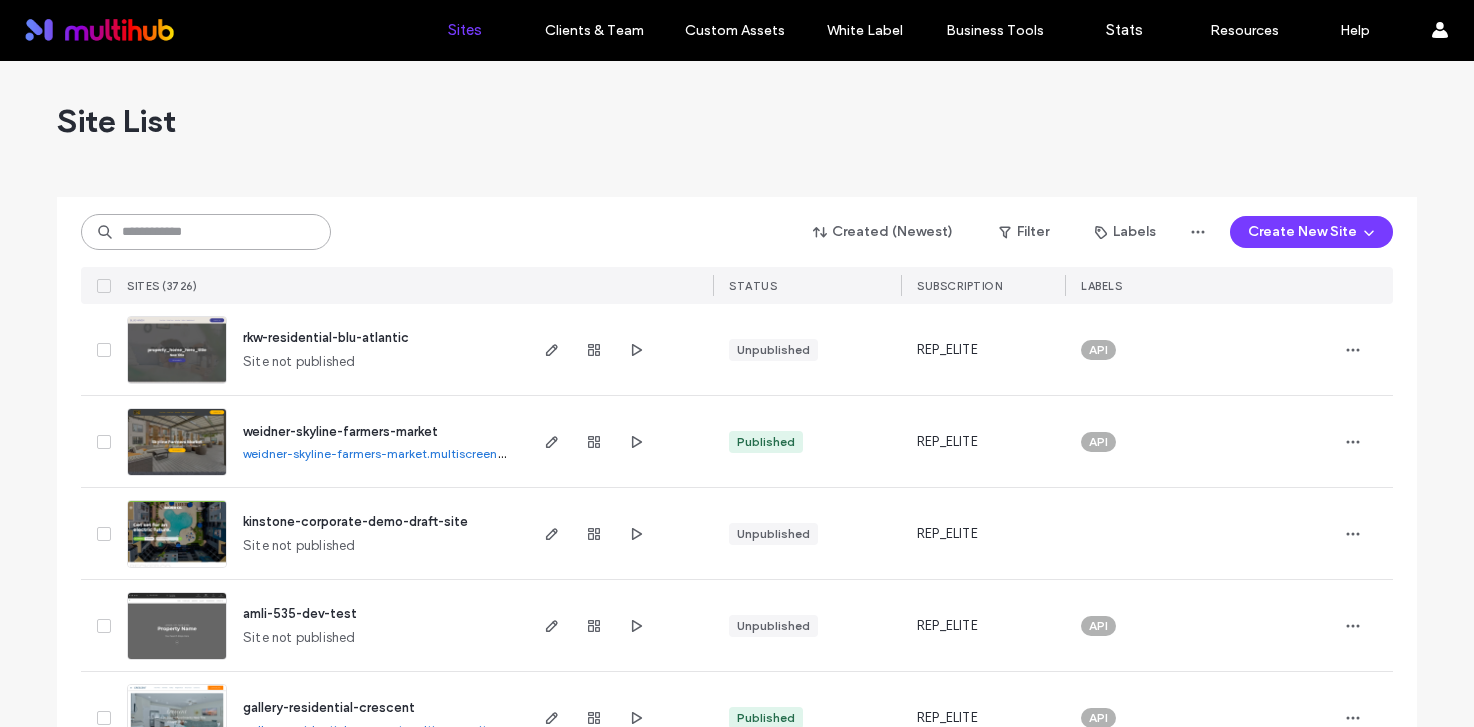click at bounding box center [206, 232] 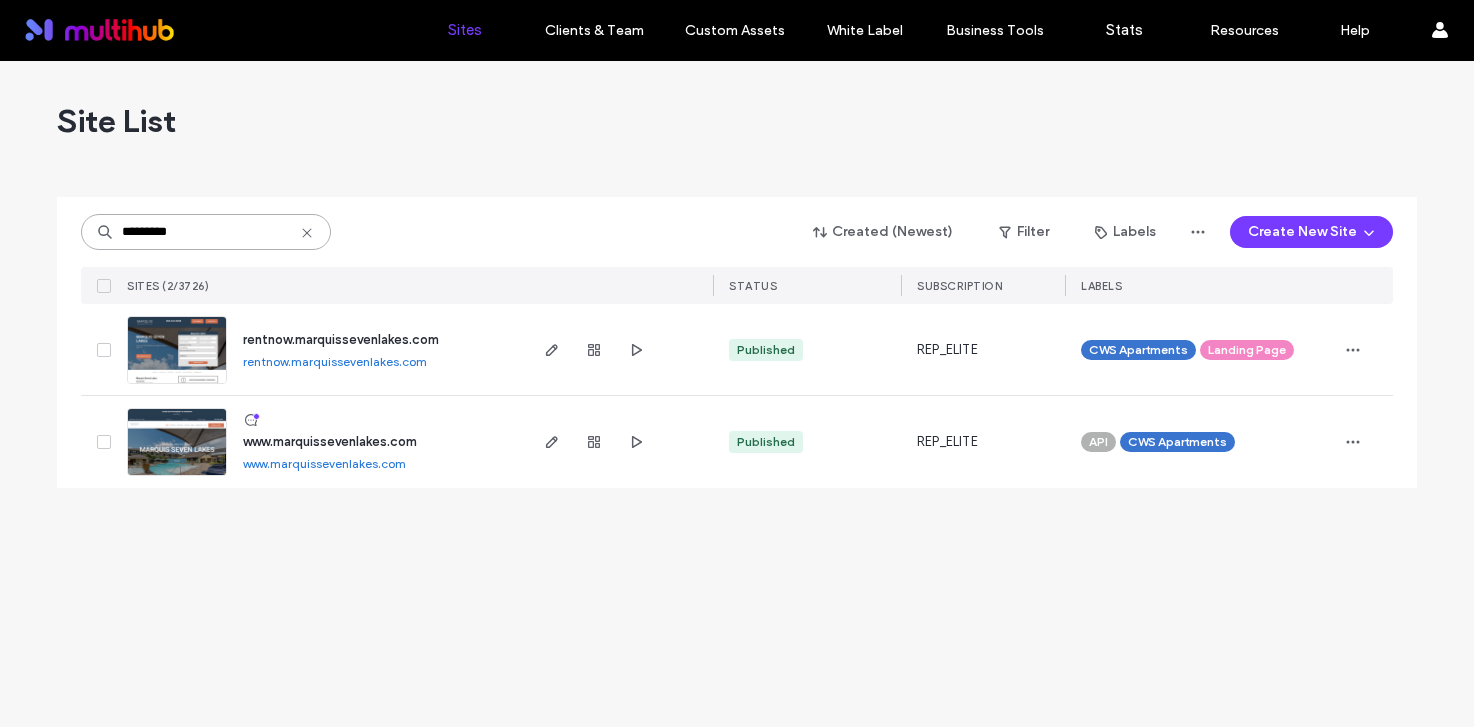 type on "*********" 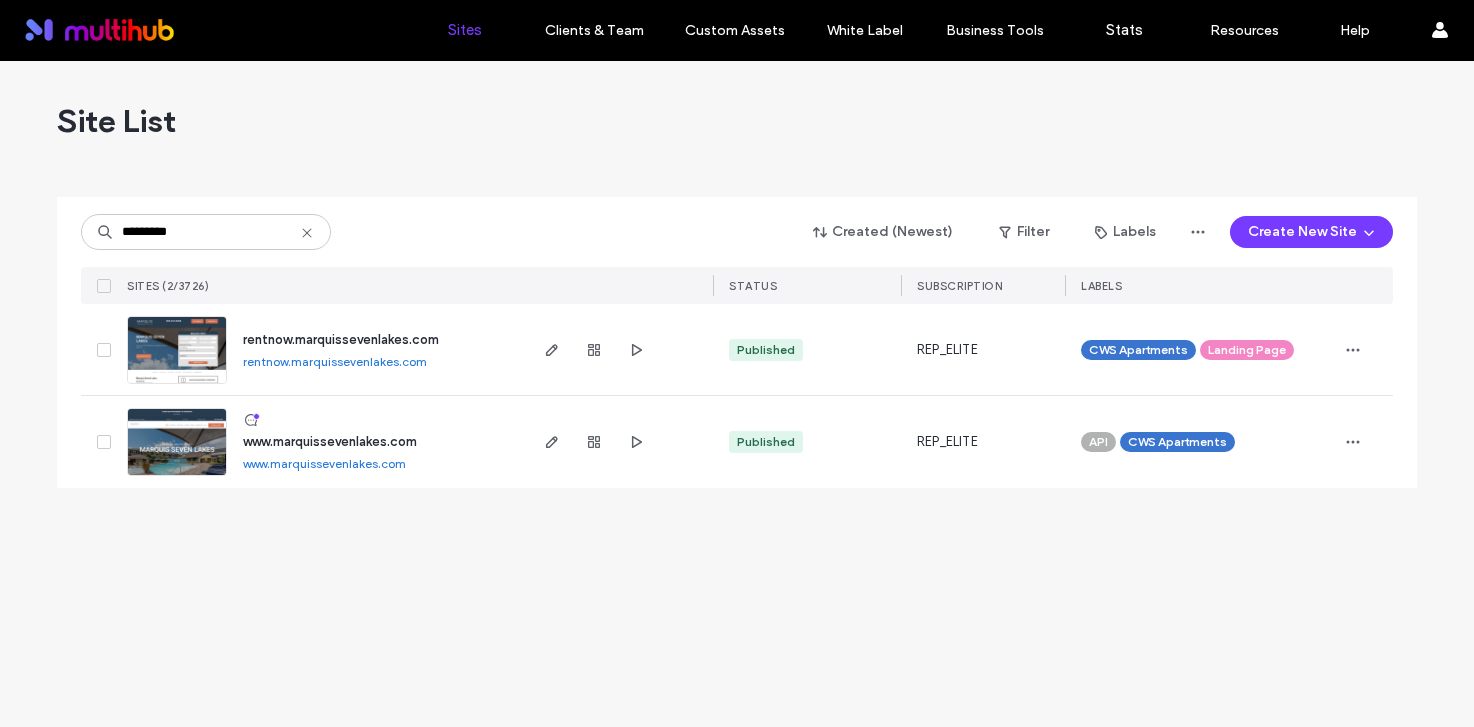 click on "www.marquissevenlakes.com" at bounding box center (330, 441) 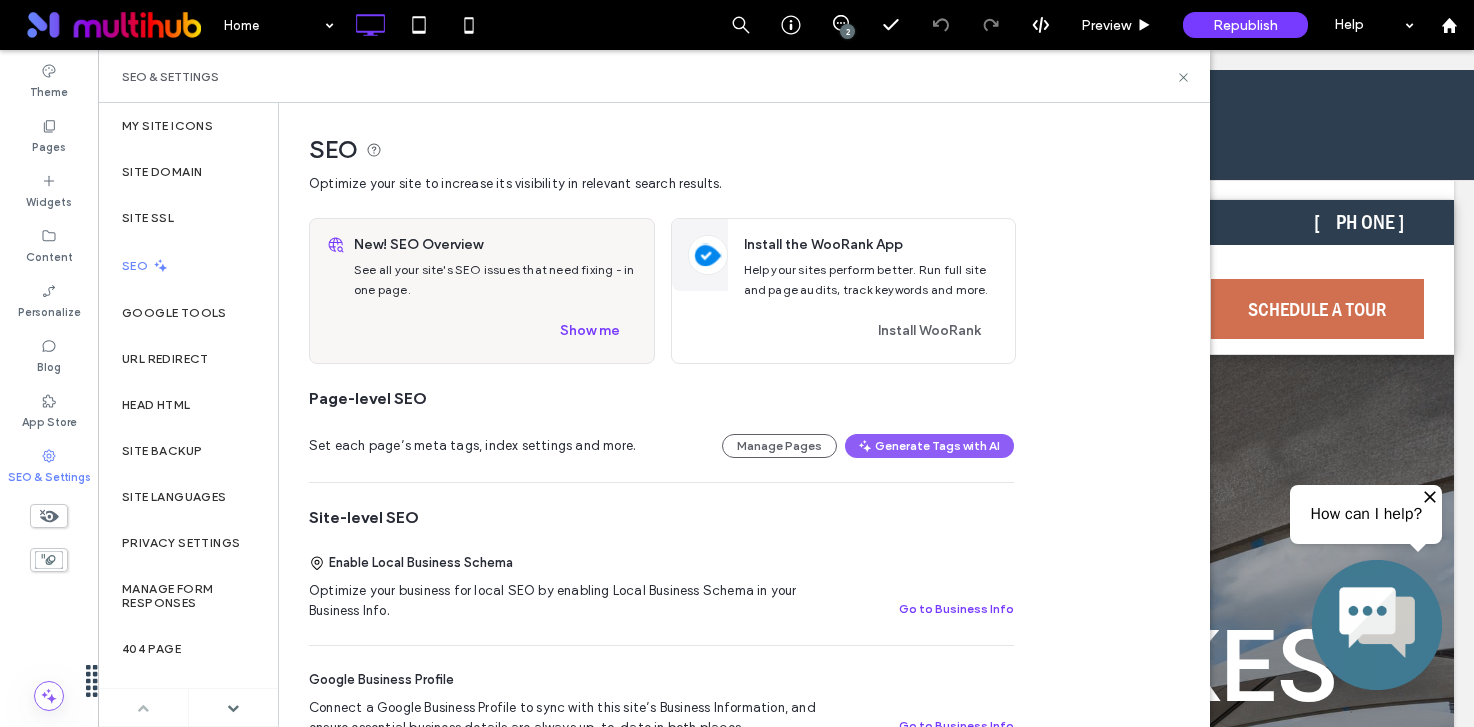 scroll, scrollTop: 0, scrollLeft: 0, axis: both 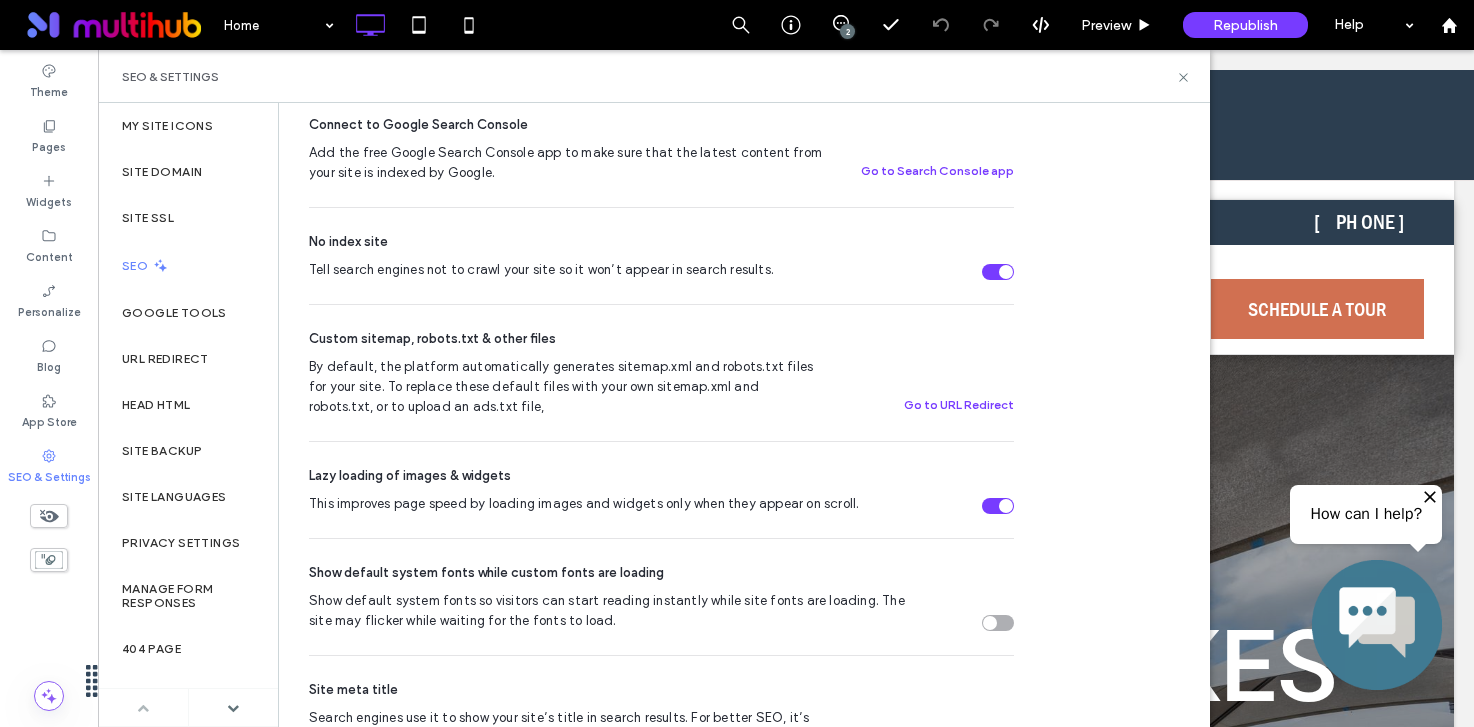 click at bounding box center (998, 272) 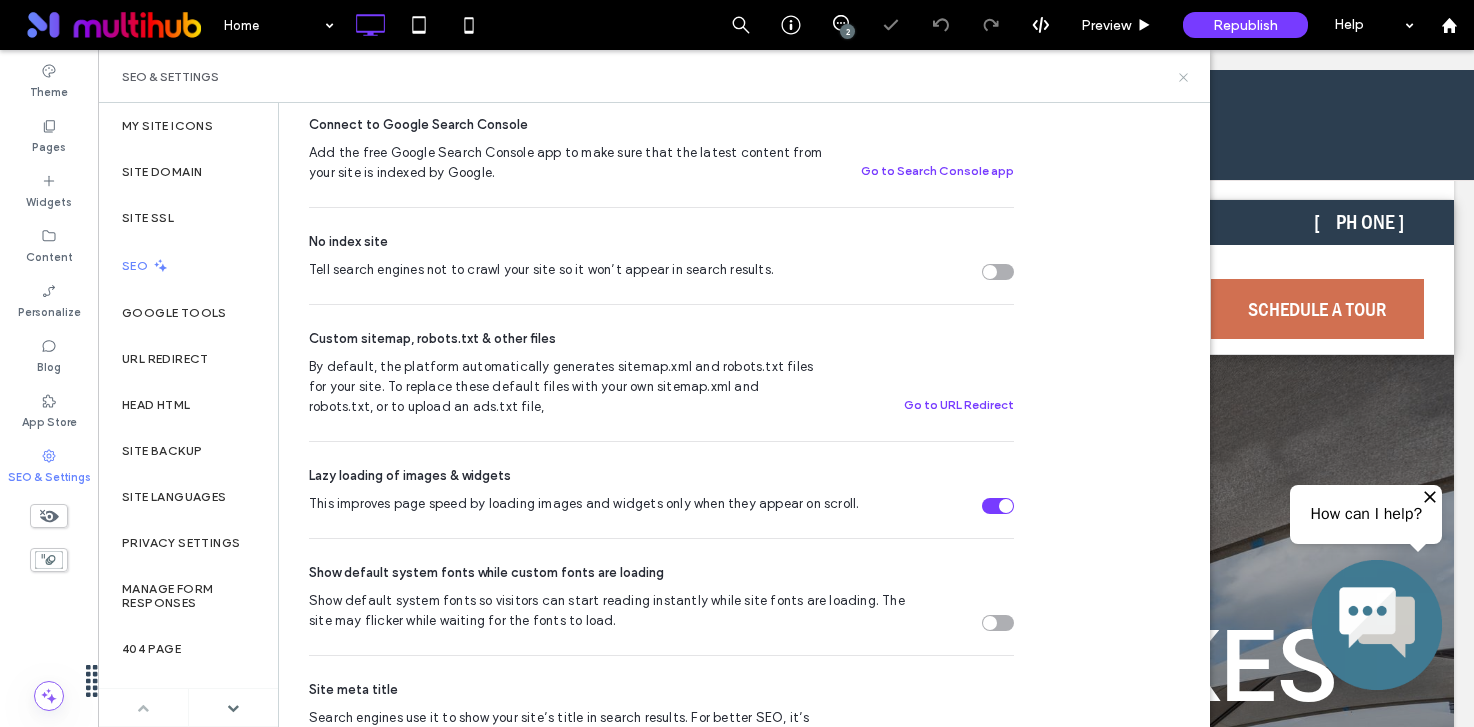 click 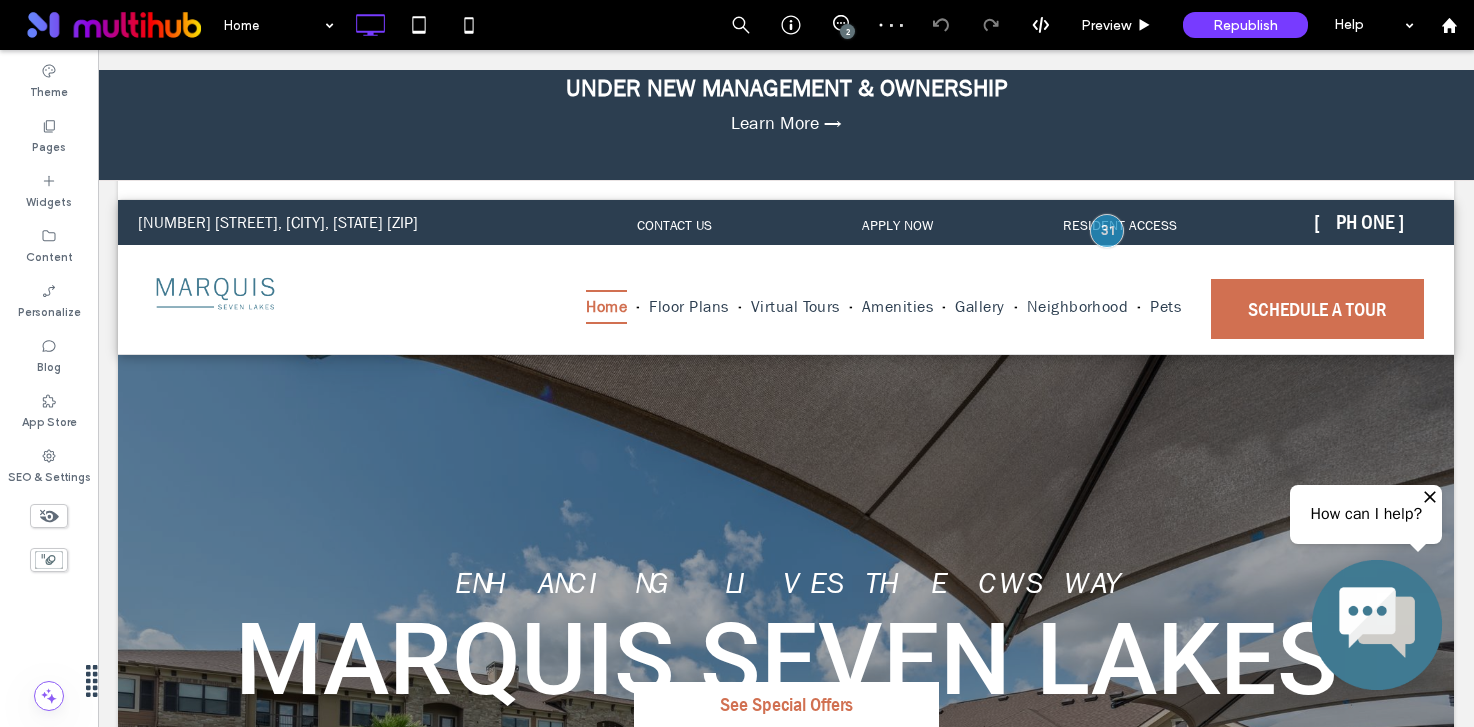 scroll, scrollTop: 9, scrollLeft: 0, axis: vertical 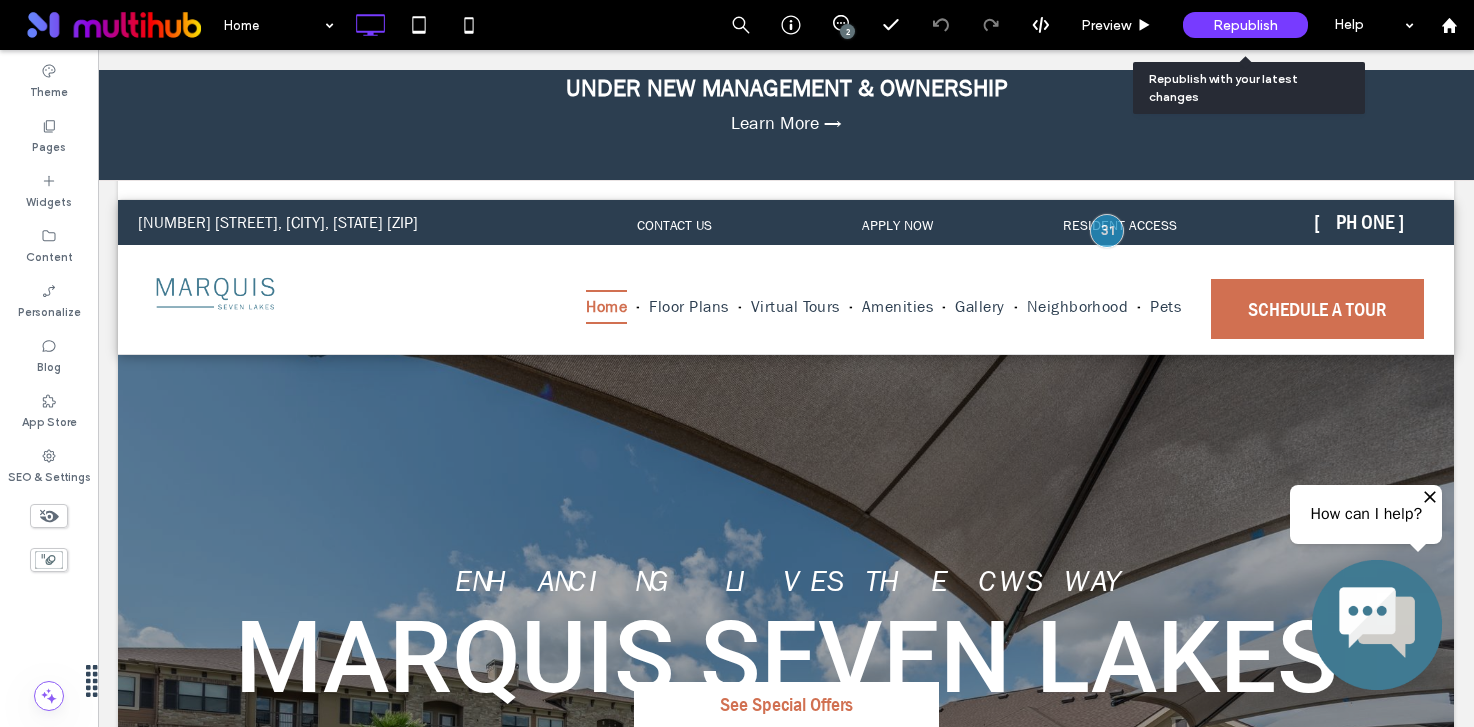 click on "Republish" at bounding box center (1245, 25) 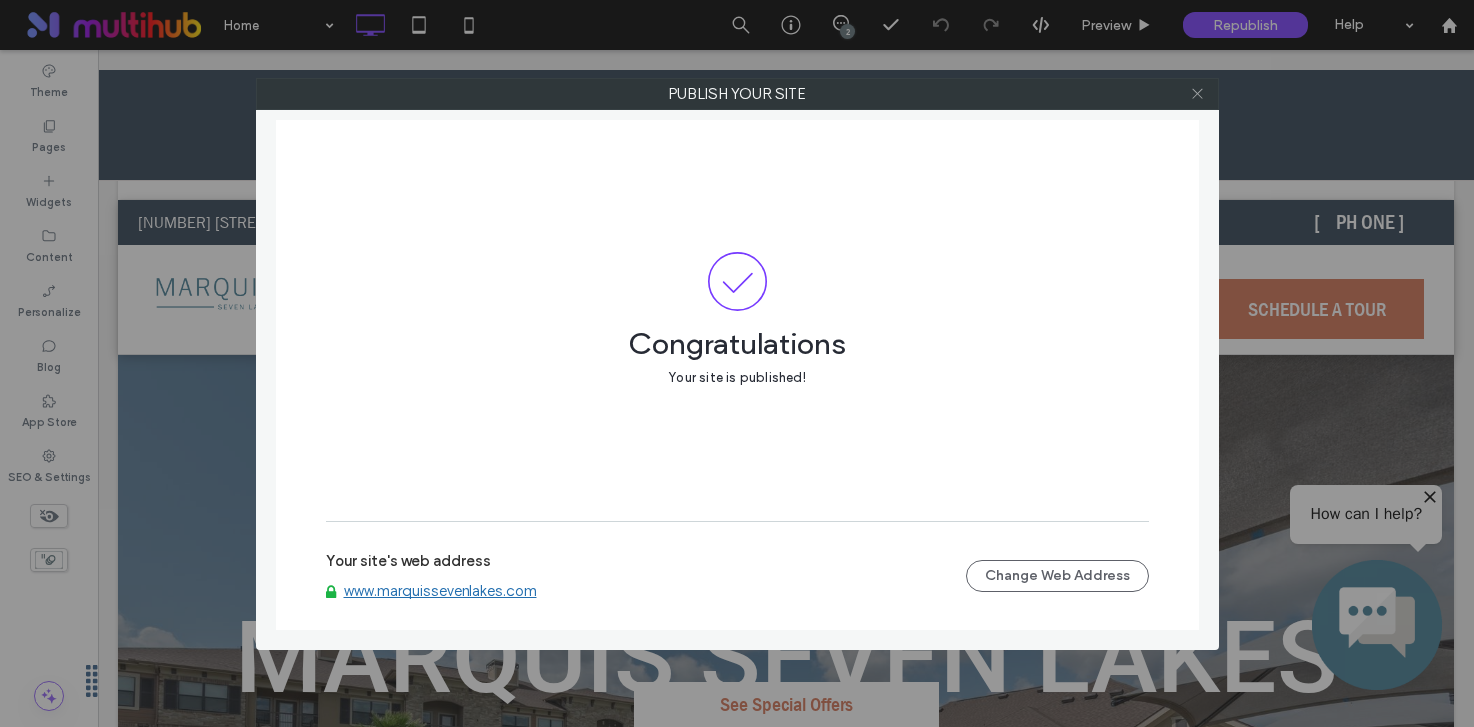 click at bounding box center [1197, 94] 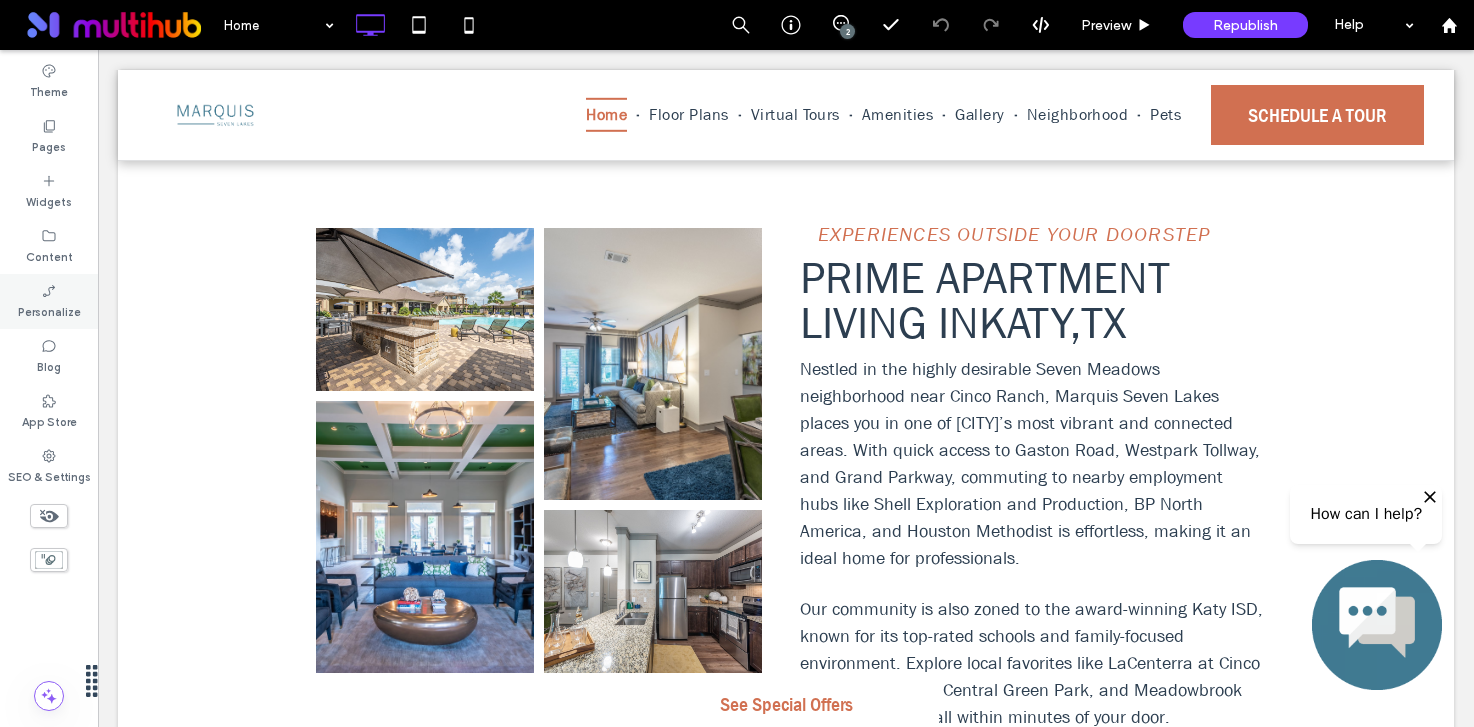 scroll, scrollTop: 3177, scrollLeft: 0, axis: vertical 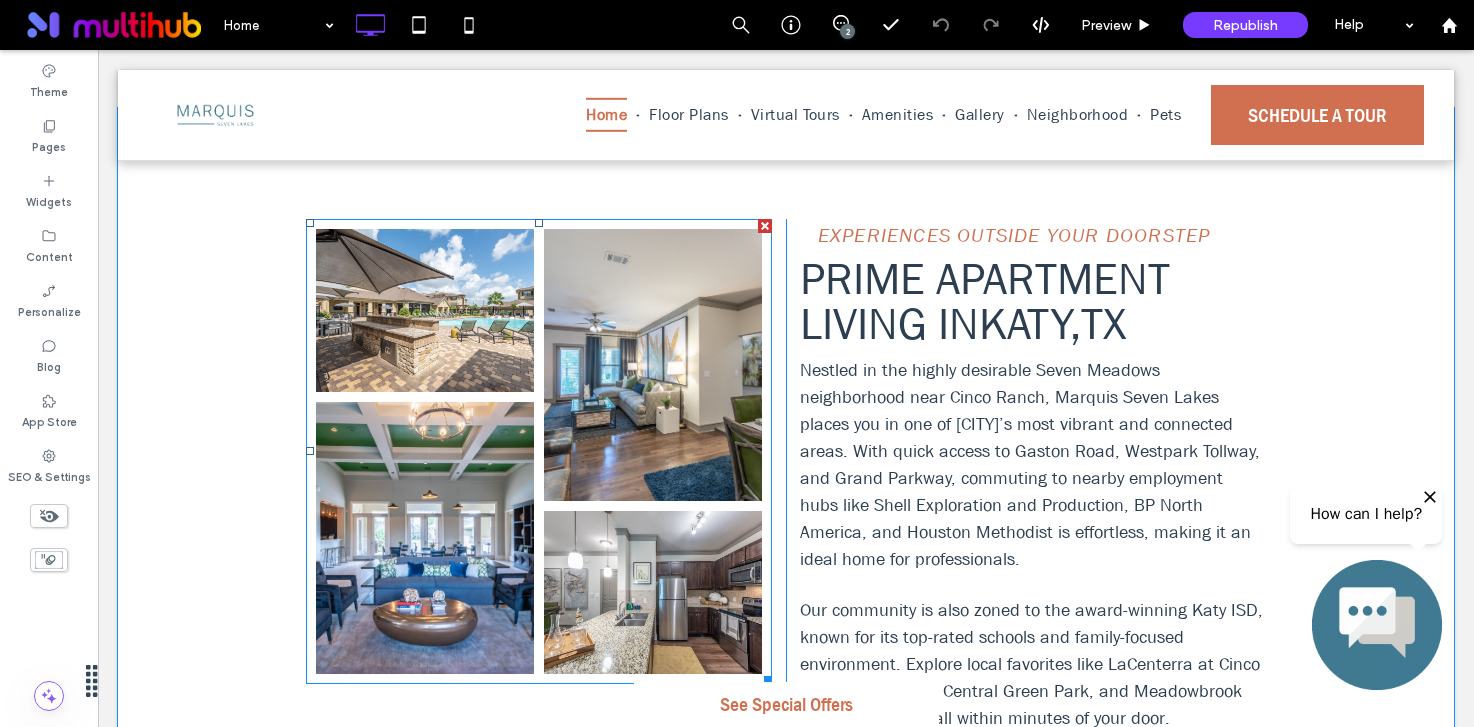 click at bounding box center (425, 310) 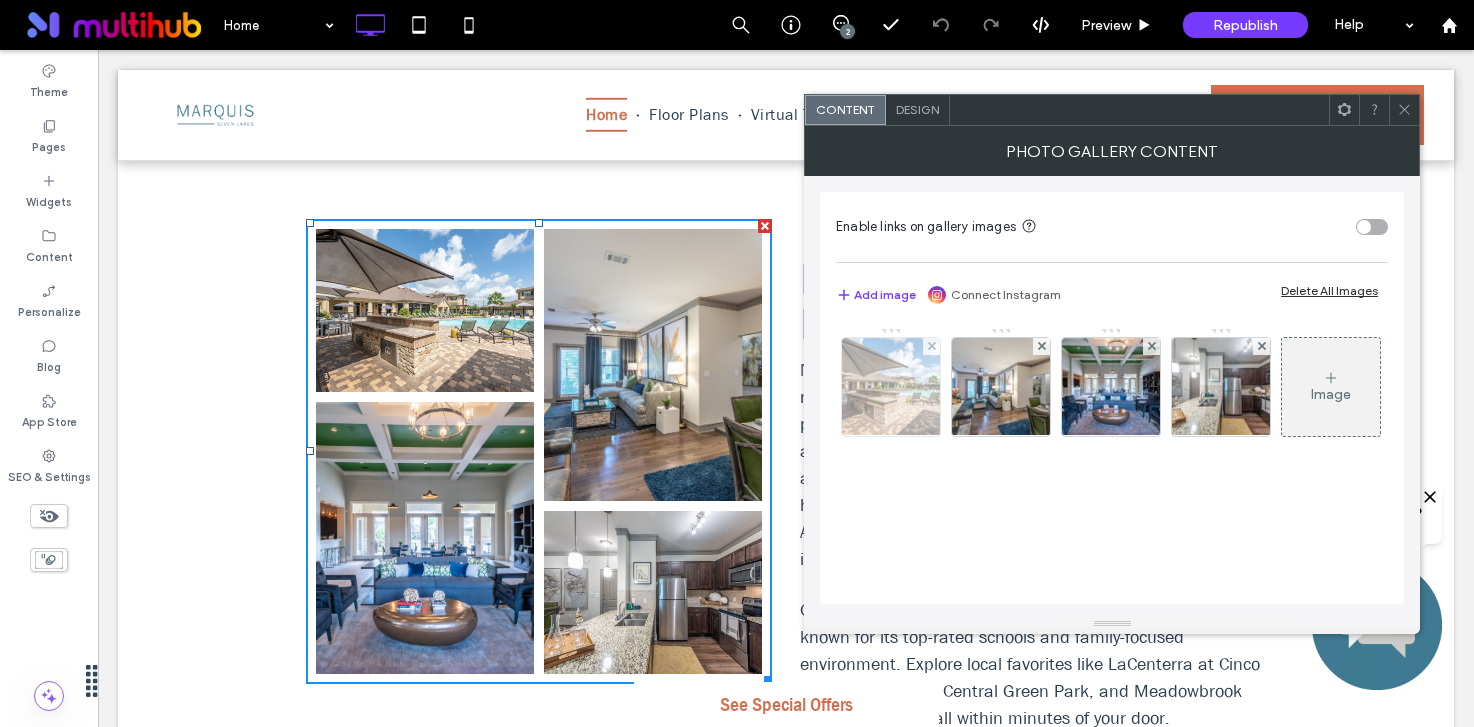 scroll, scrollTop: 4, scrollLeft: 0, axis: vertical 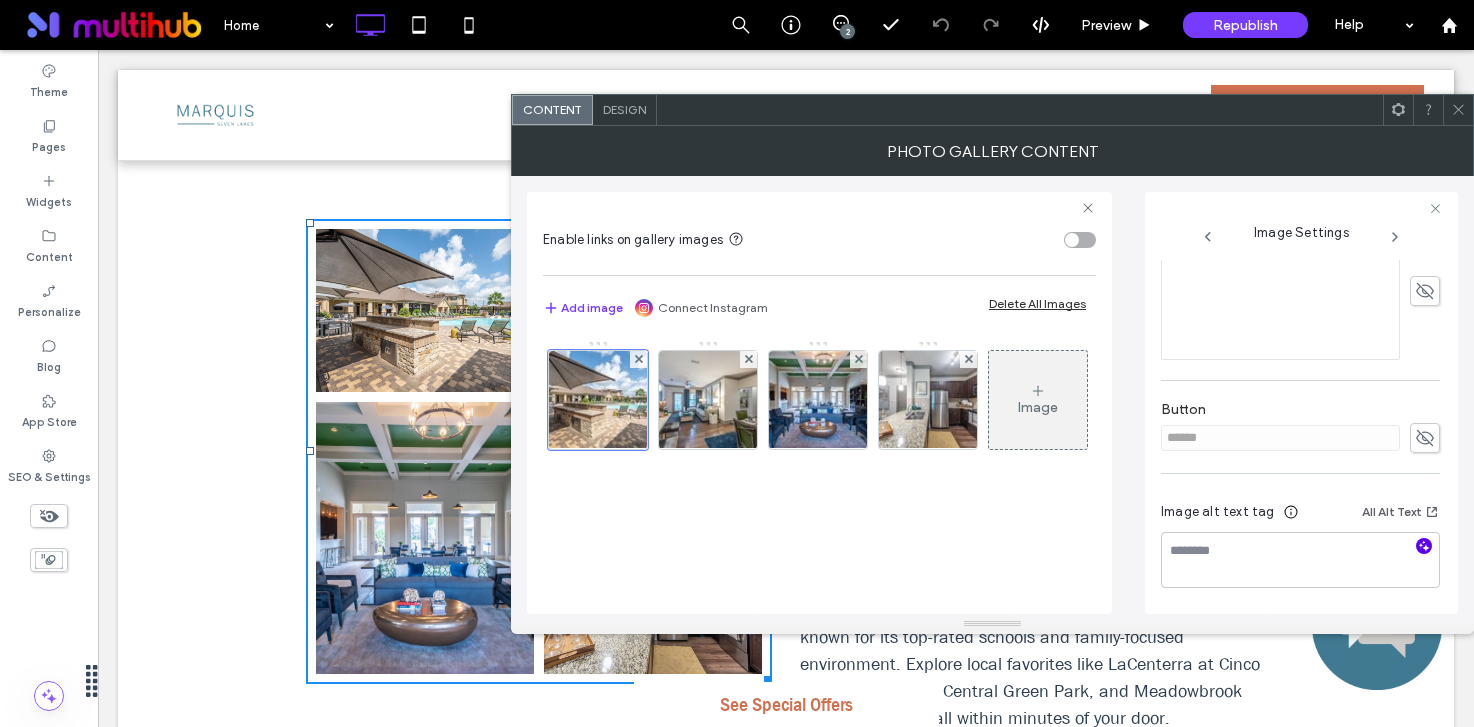 click 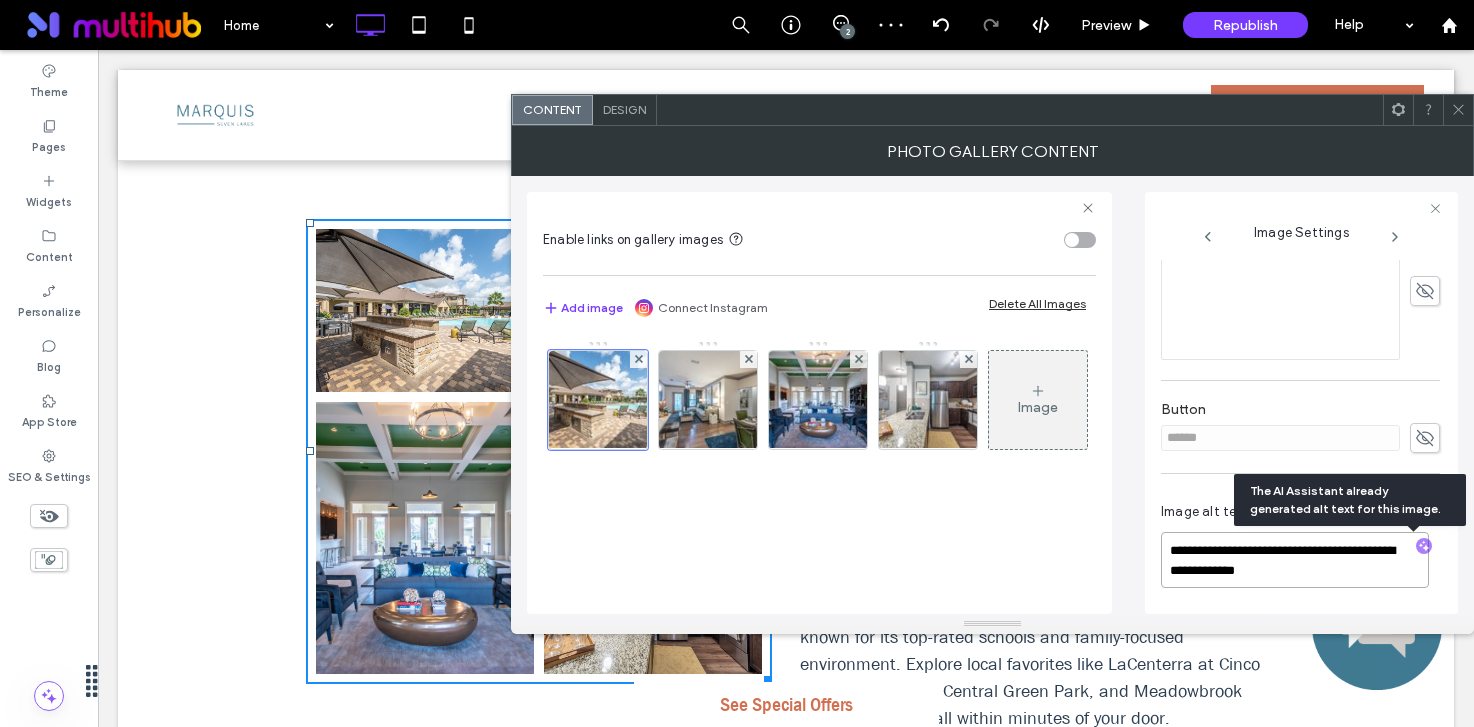click on "**********" at bounding box center (1295, 560) 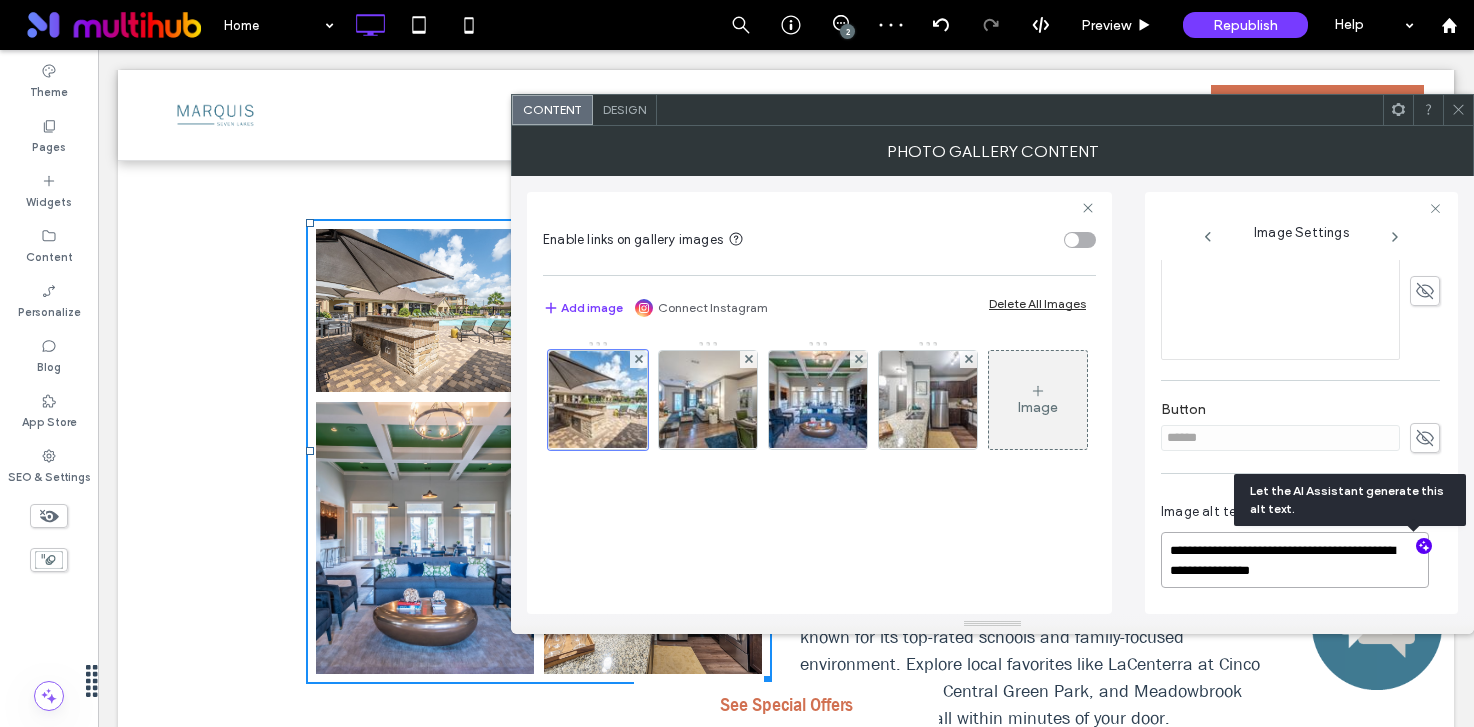 paste on "**********" 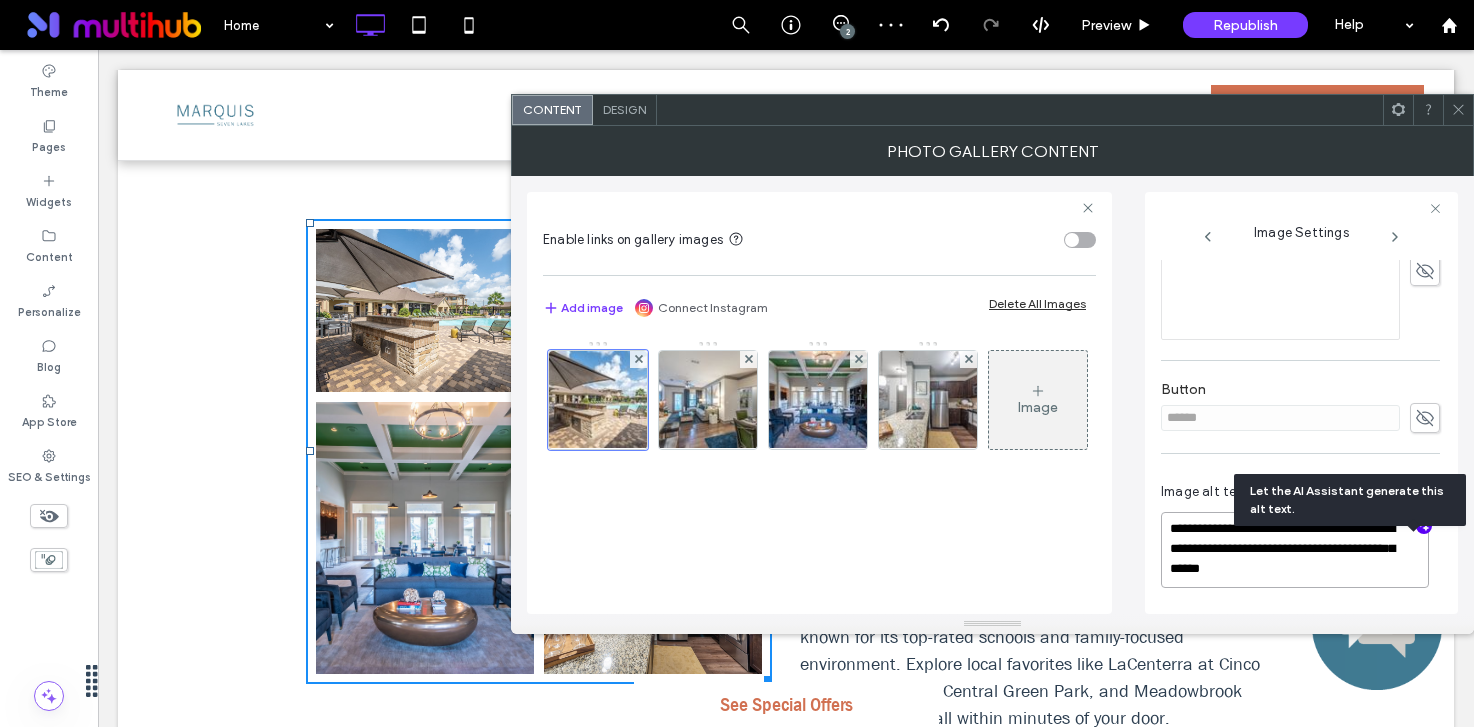 scroll, scrollTop: 2, scrollLeft: 0, axis: vertical 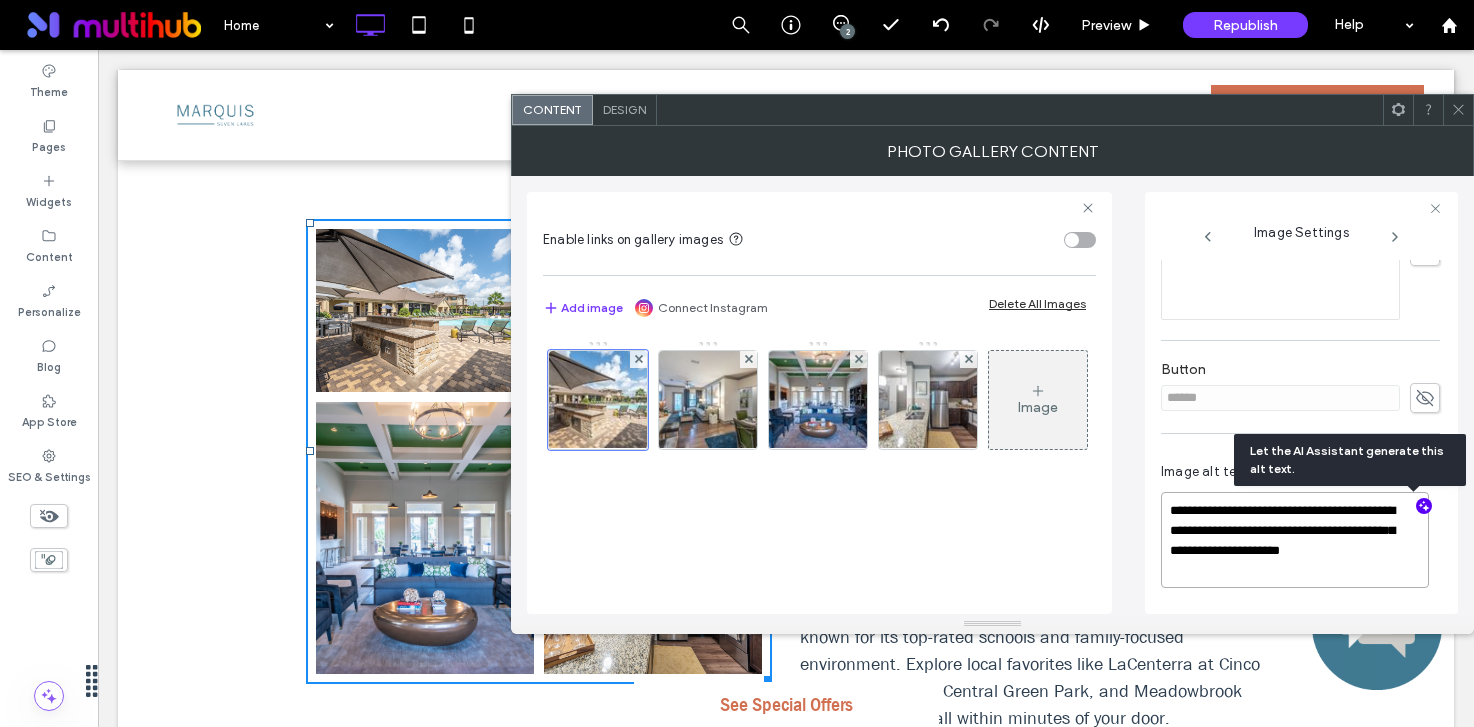 drag, startPoint x: 1357, startPoint y: 569, endPoint x: 1375, endPoint y: 599, distance: 34.98571 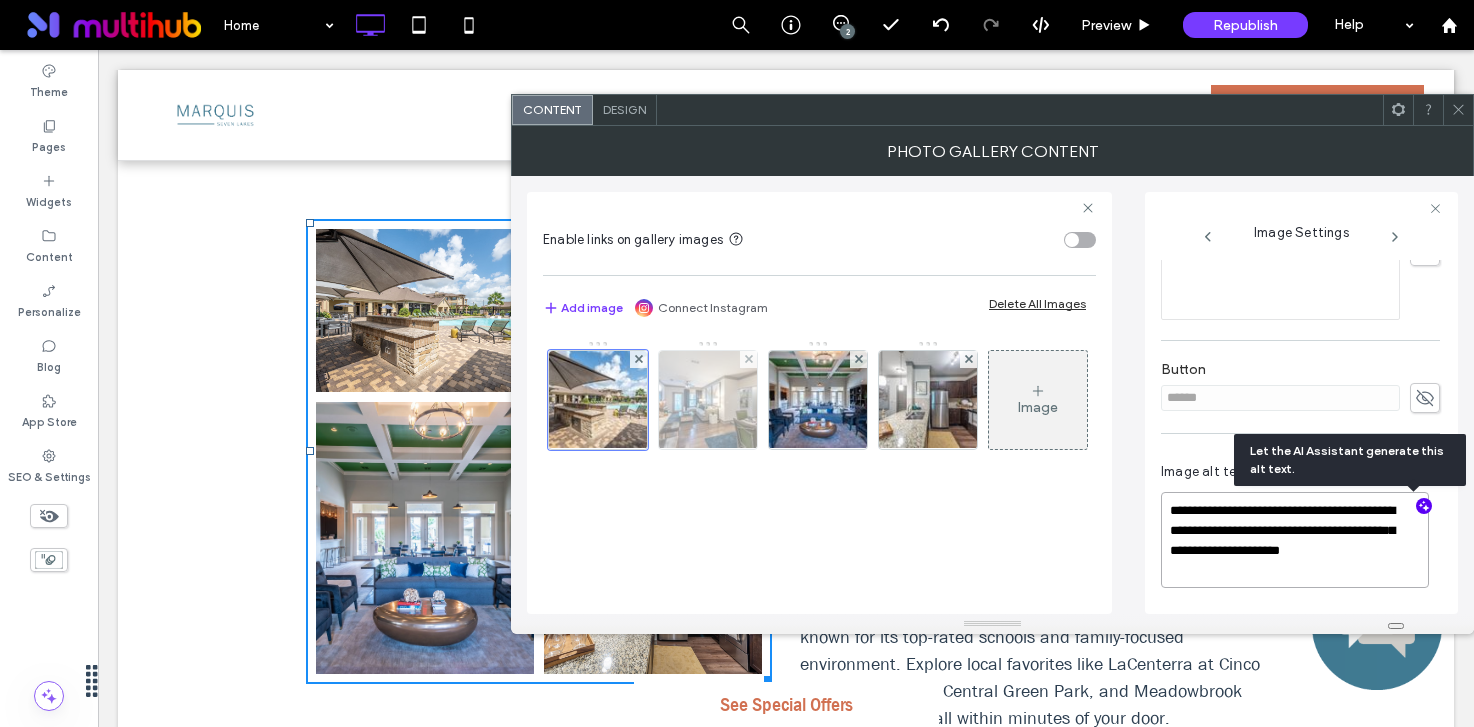 type on "**********" 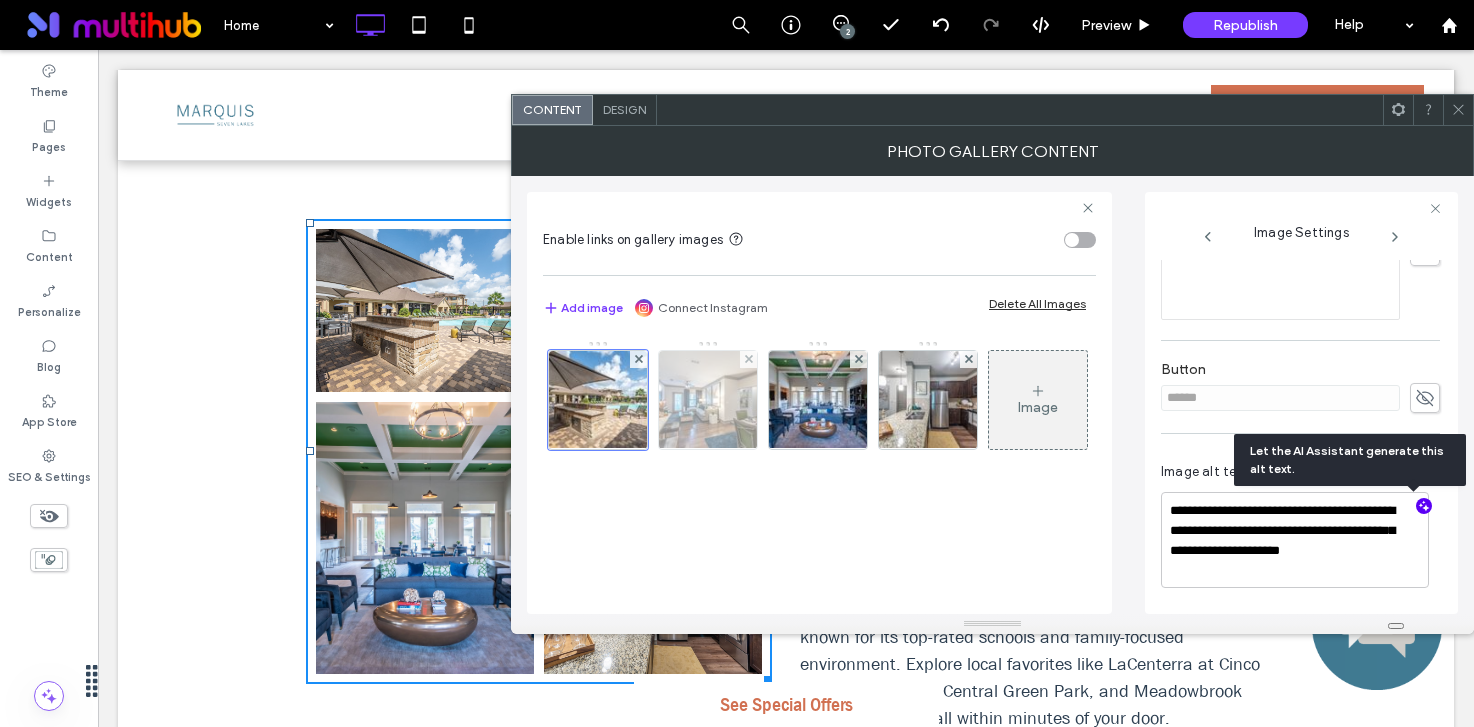 click at bounding box center [708, 400] 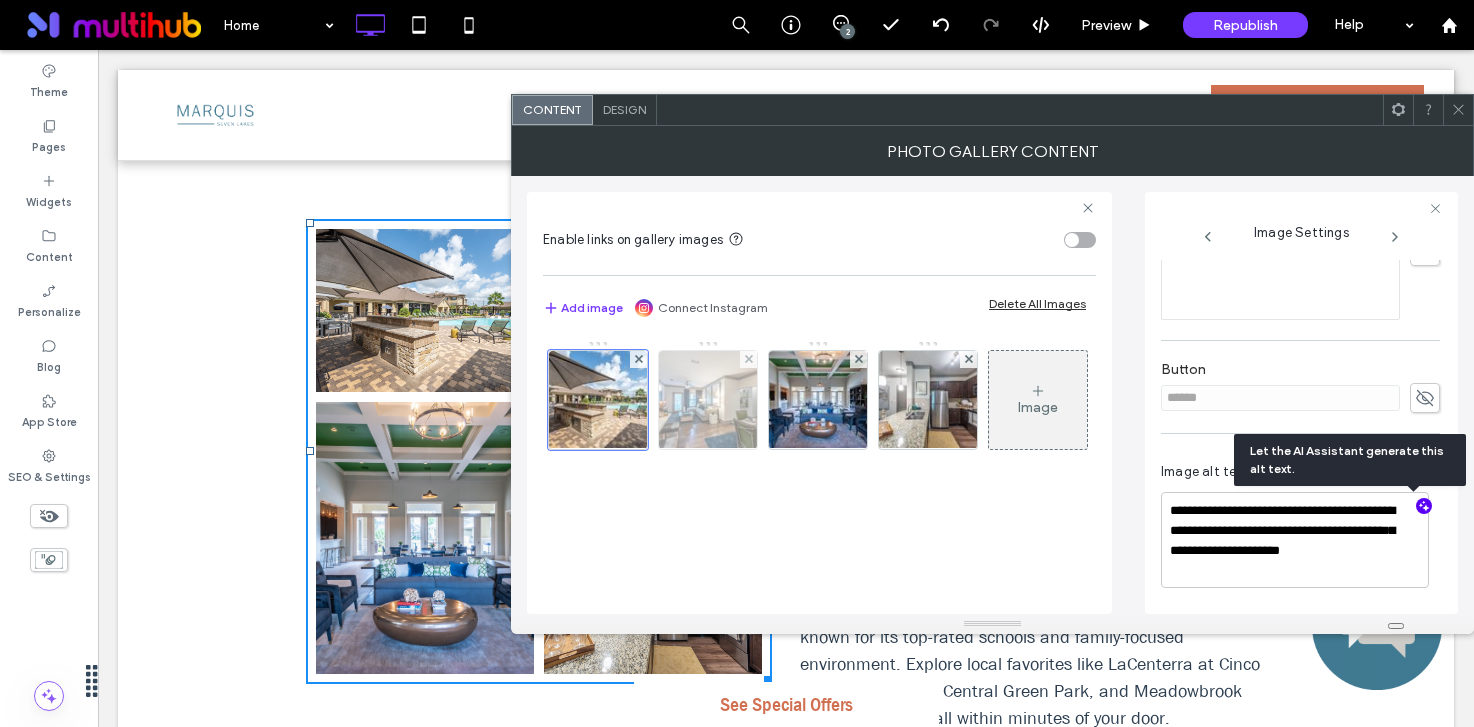 scroll, scrollTop: 533, scrollLeft: 0, axis: vertical 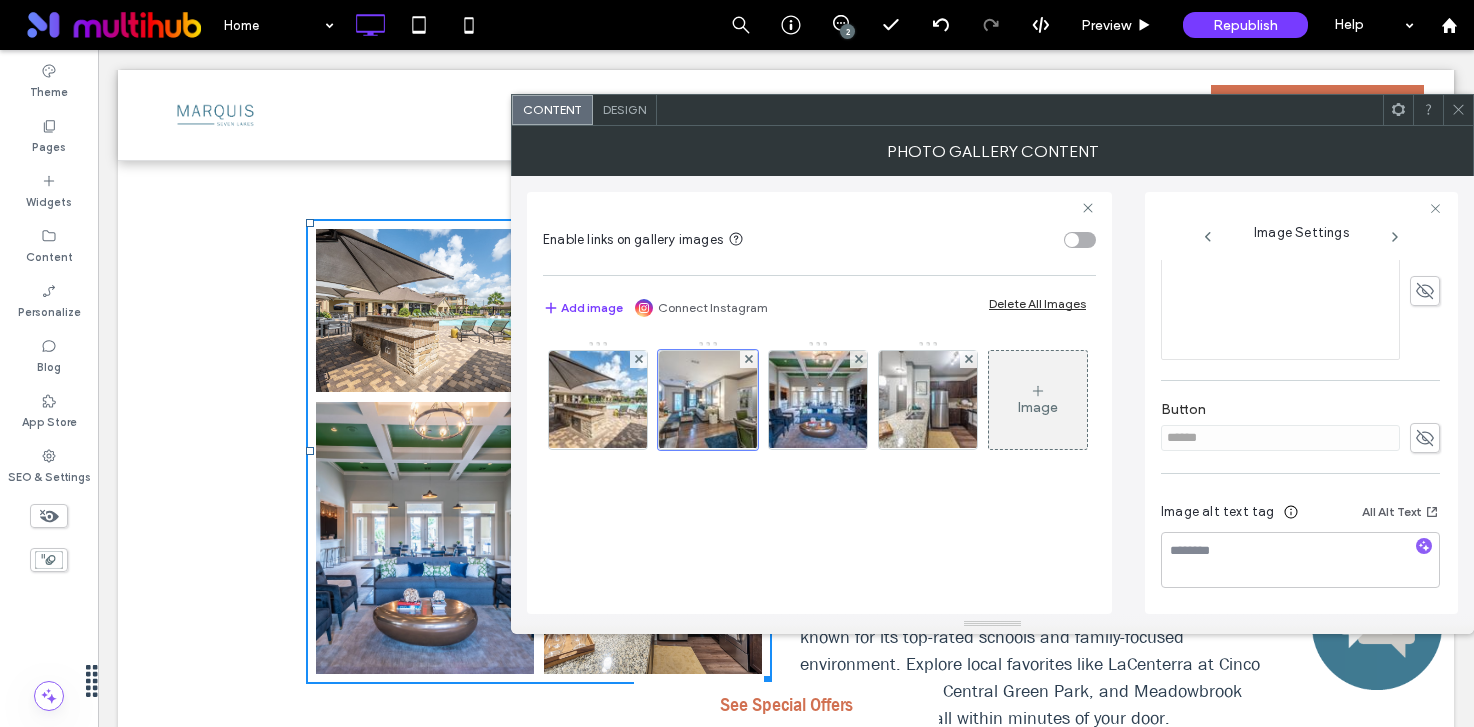 click 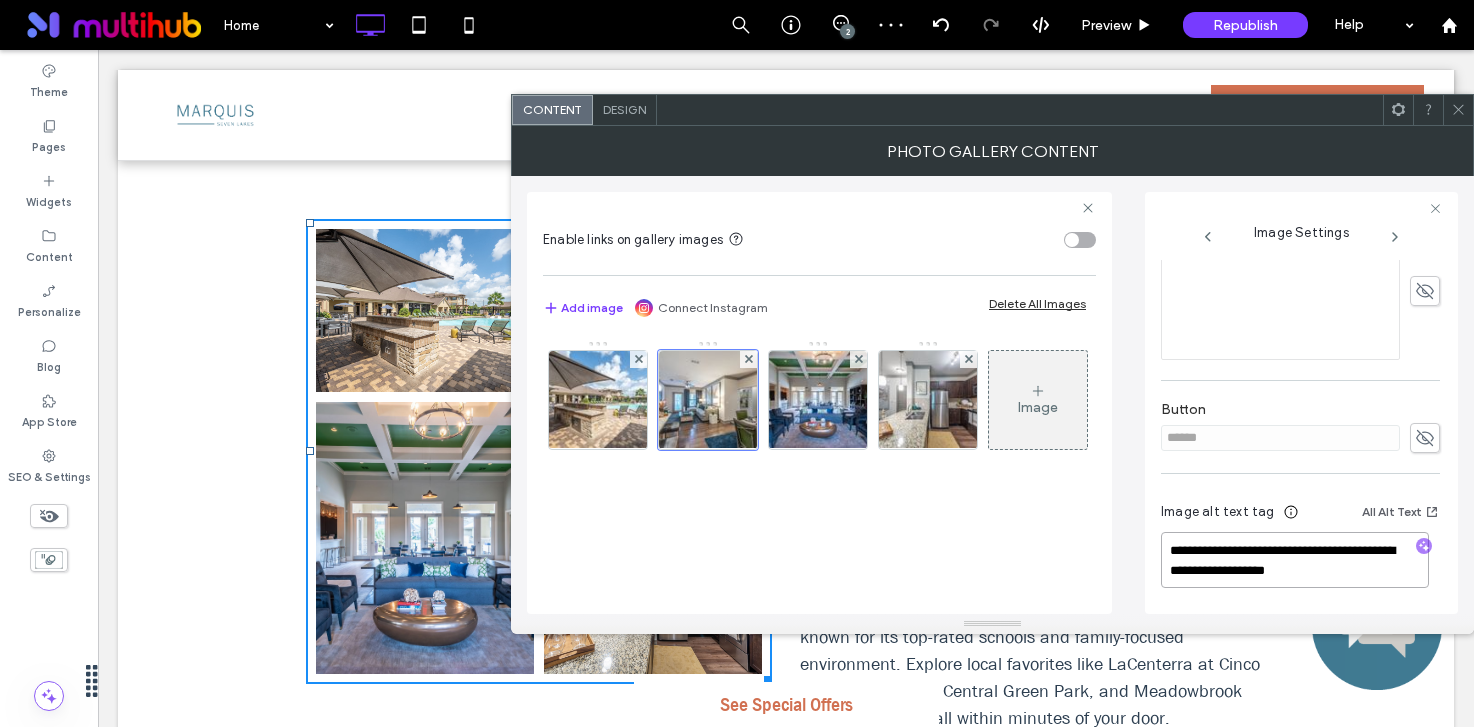 click on "**********" at bounding box center (1295, 560) 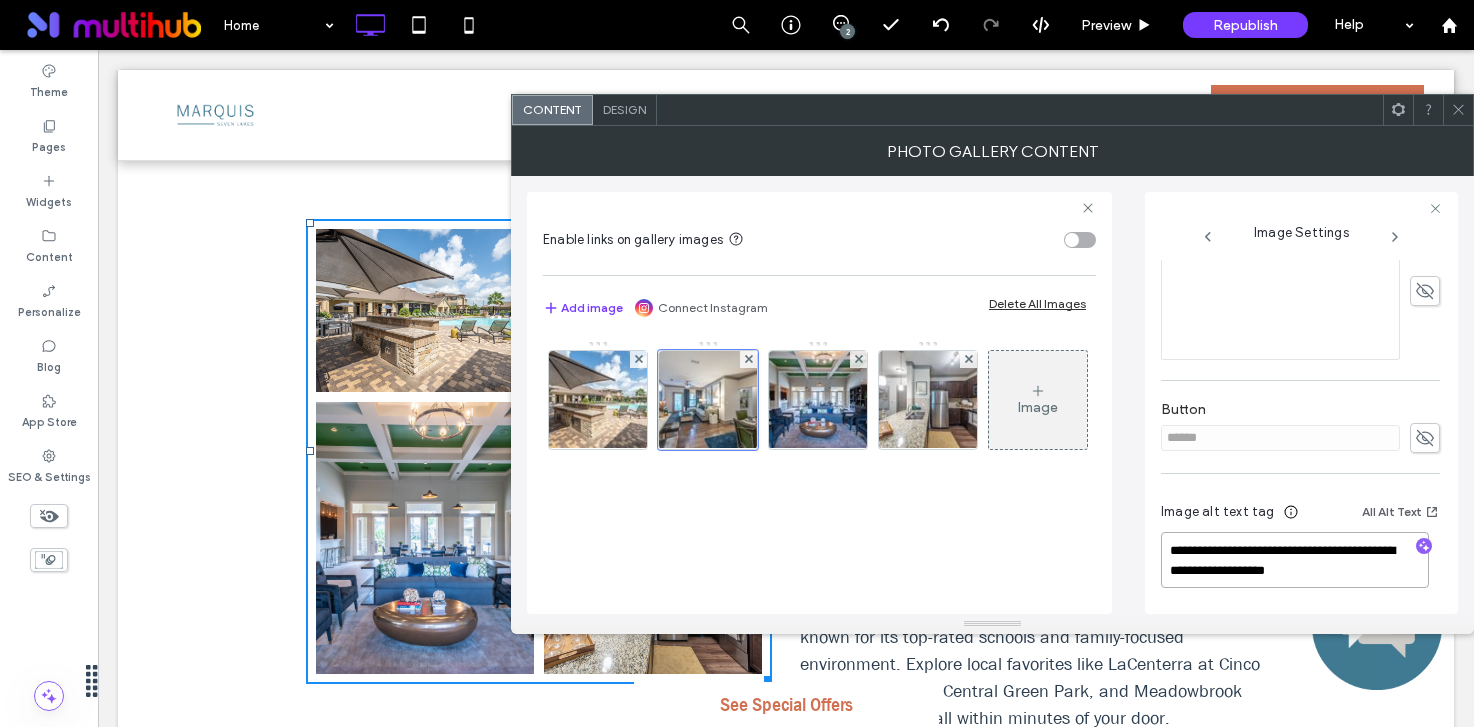 paste on "**********" 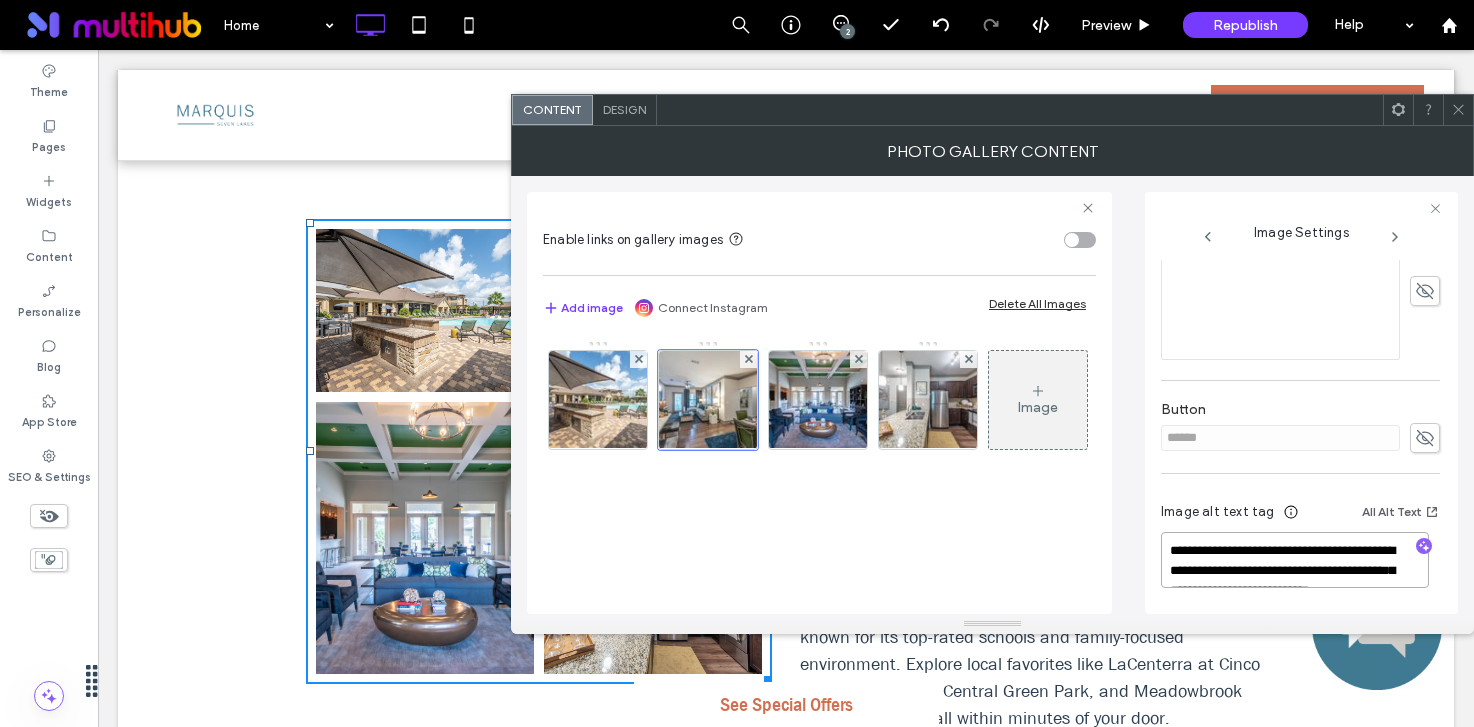 scroll, scrollTop: 2, scrollLeft: 0, axis: vertical 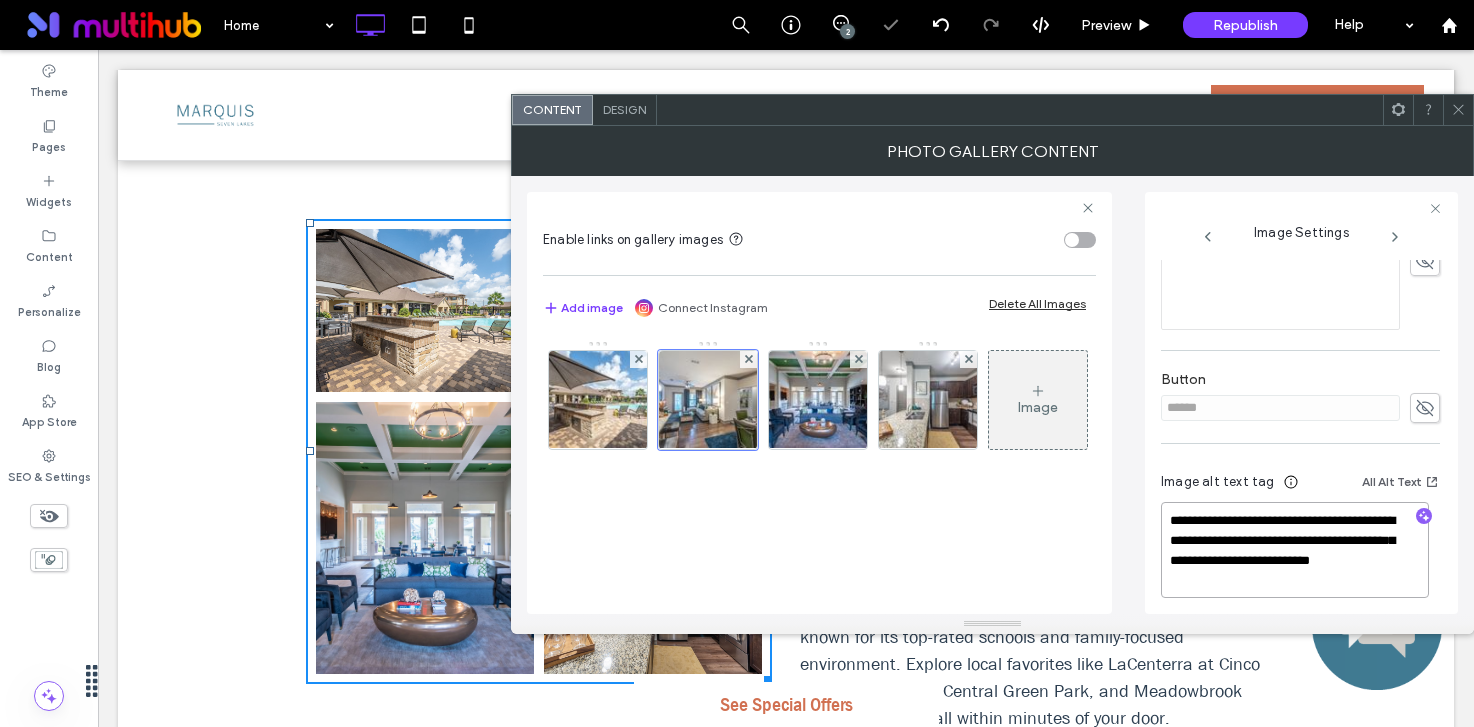 click on "**********" at bounding box center (1295, 550) 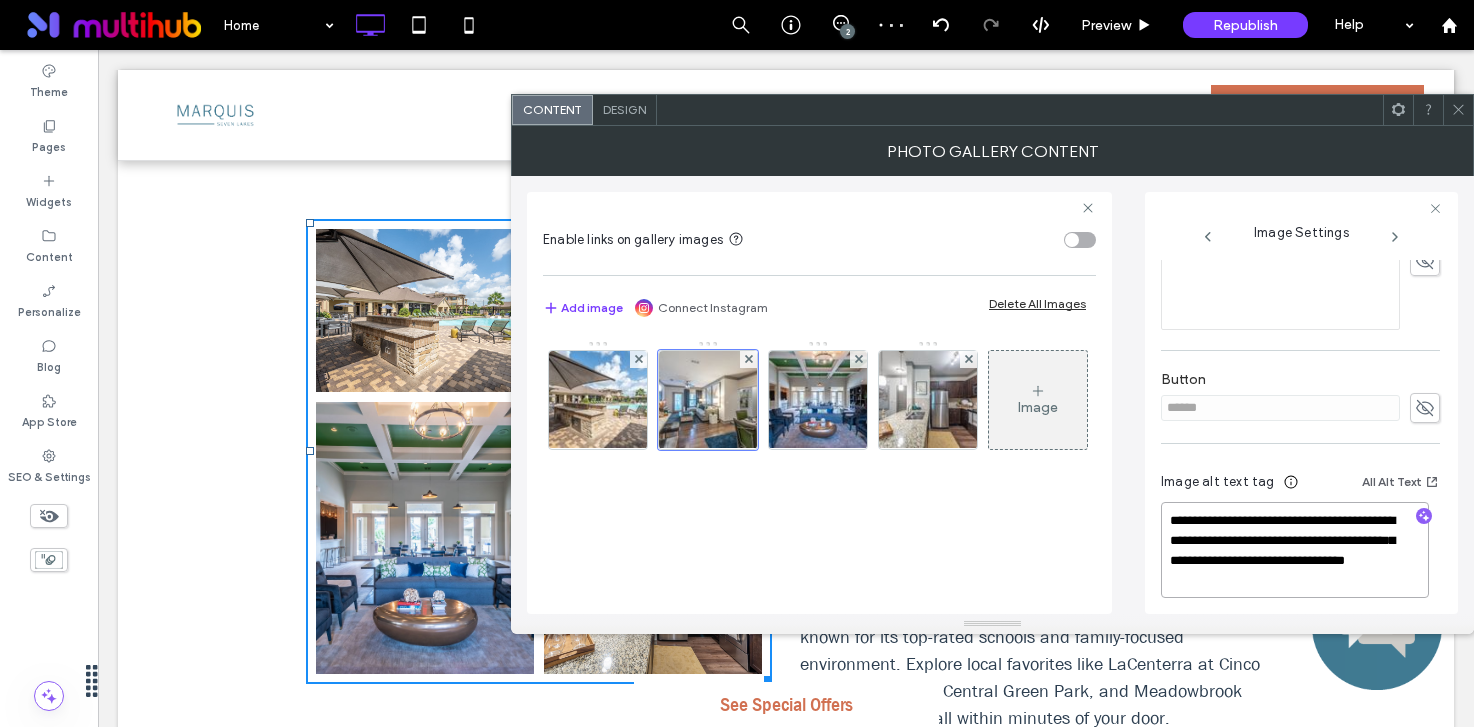 scroll, scrollTop: 536, scrollLeft: 0, axis: vertical 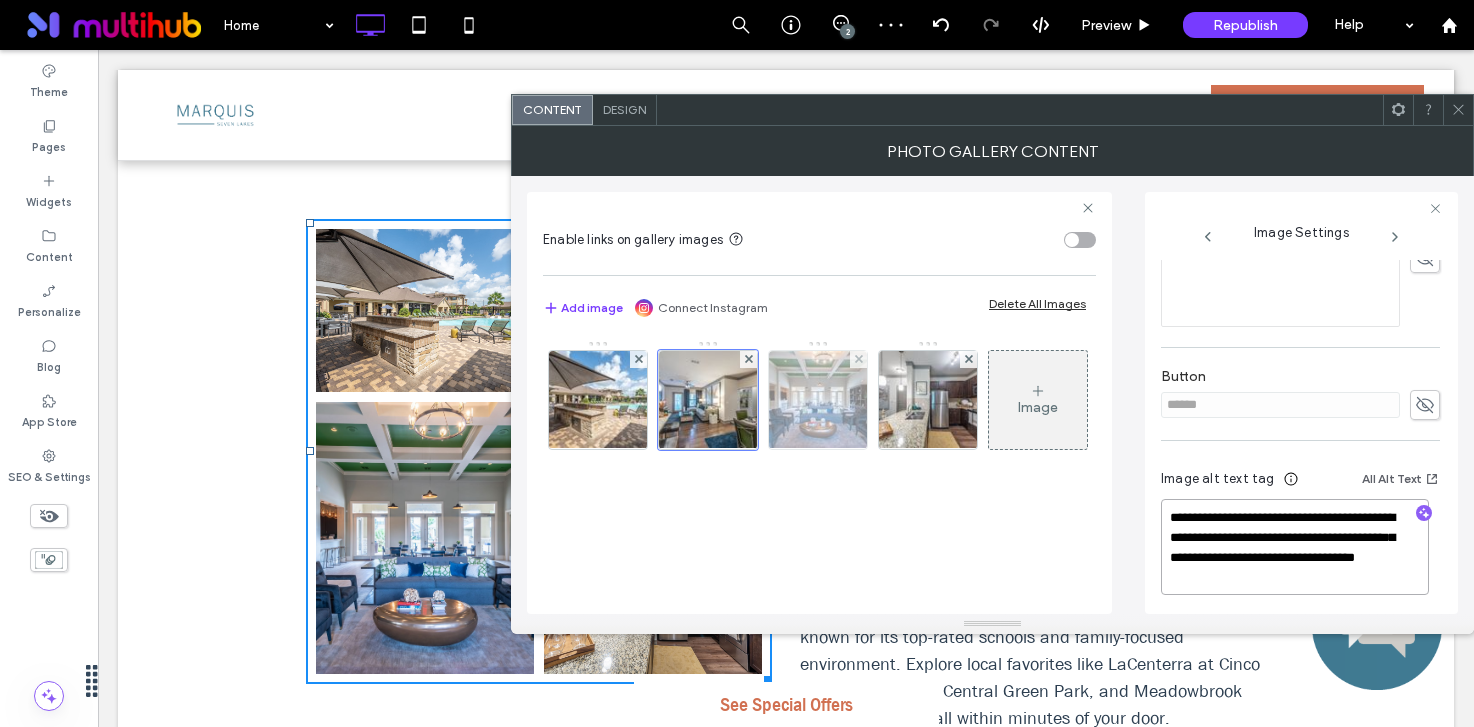 type on "**********" 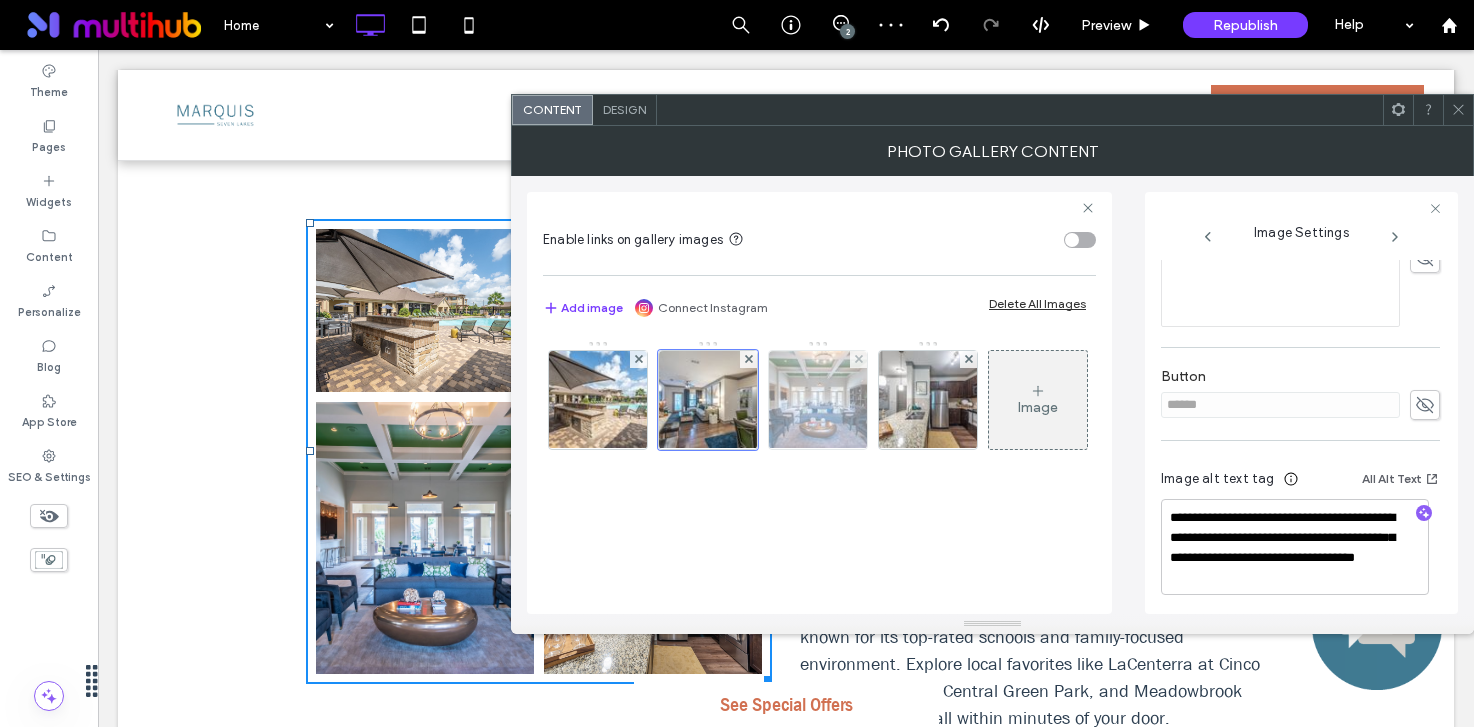 click at bounding box center [818, 400] 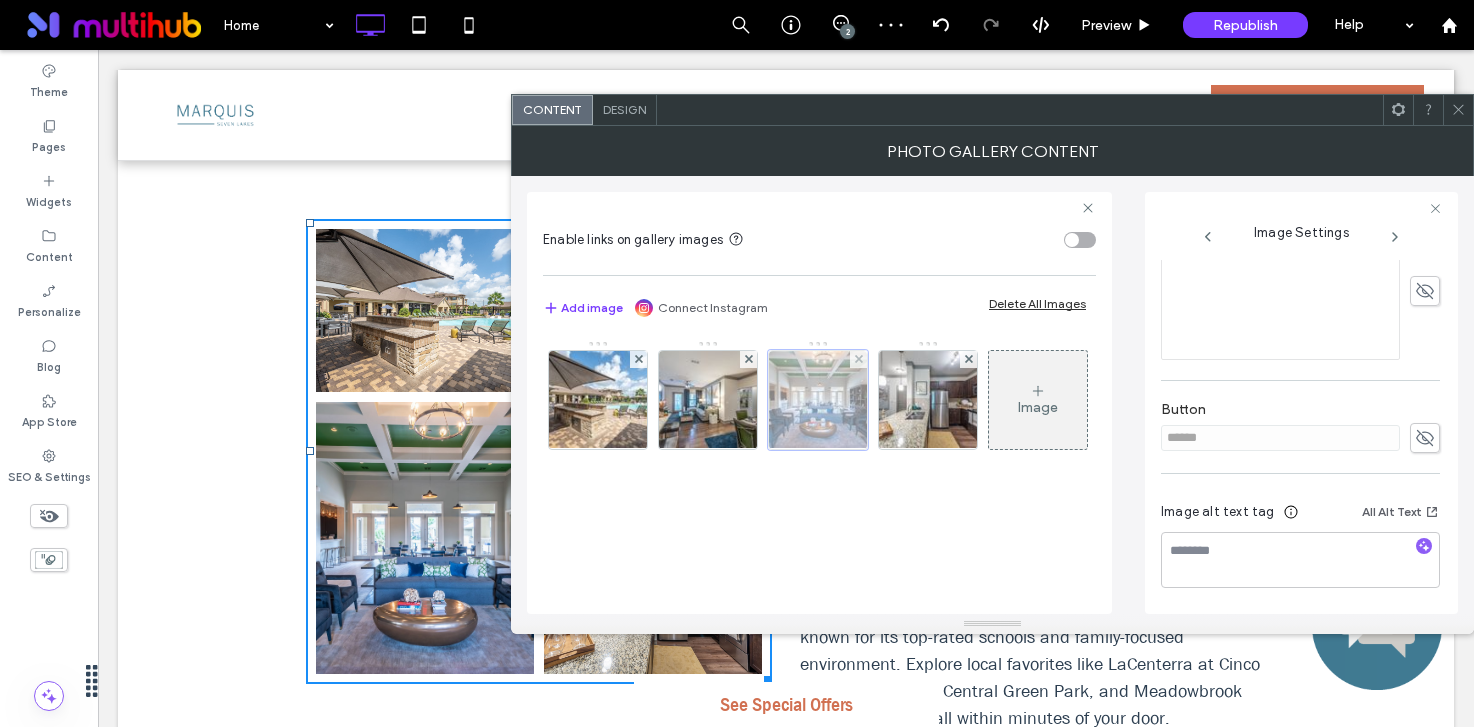 scroll, scrollTop: 533, scrollLeft: 0, axis: vertical 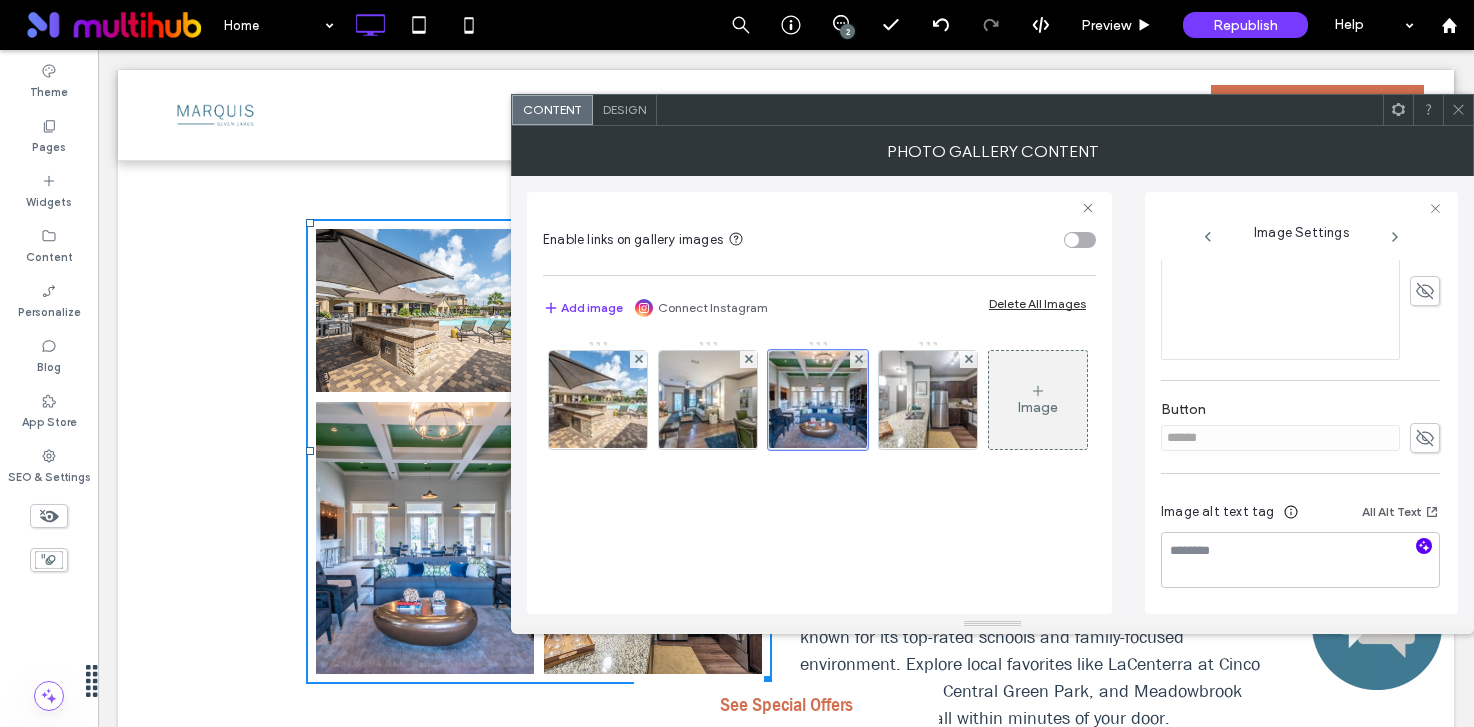 click 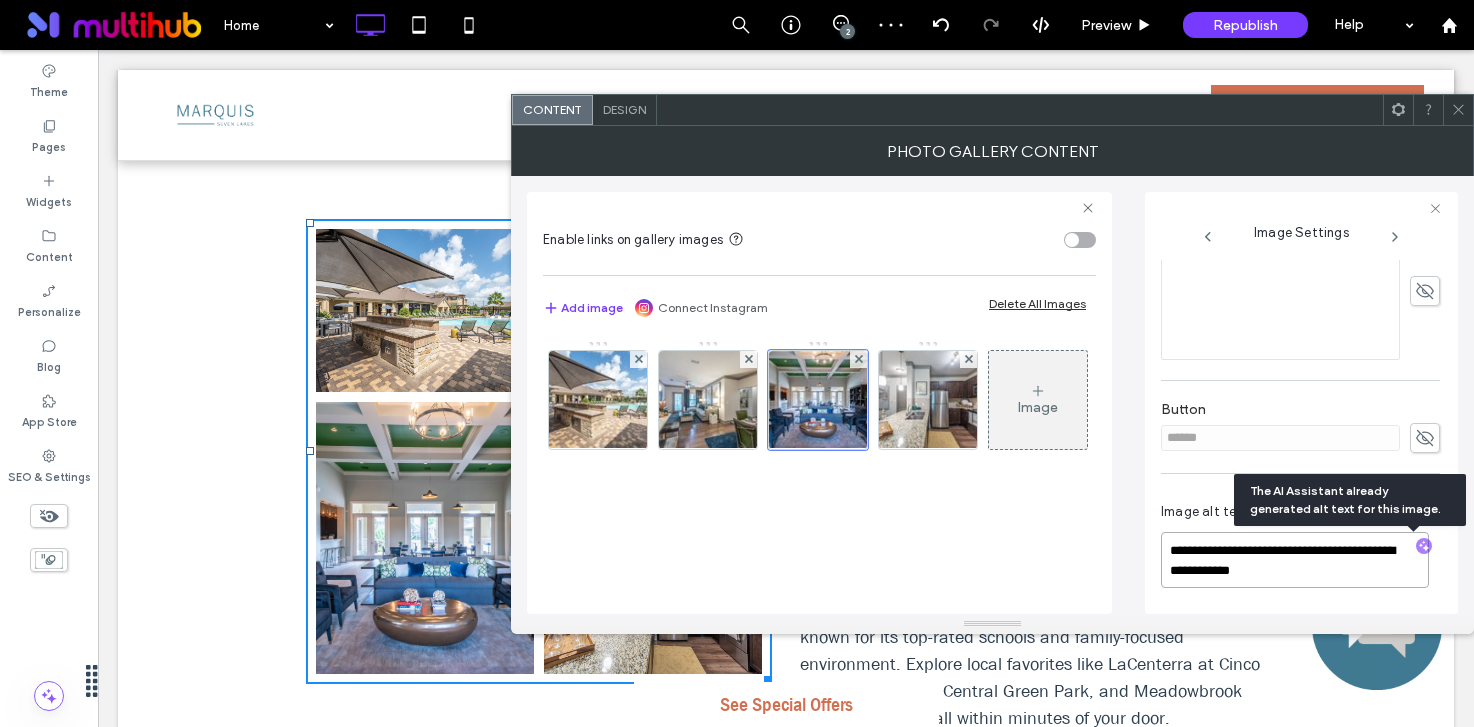drag, startPoint x: 1251, startPoint y: 554, endPoint x: 1182, endPoint y: 554, distance: 69 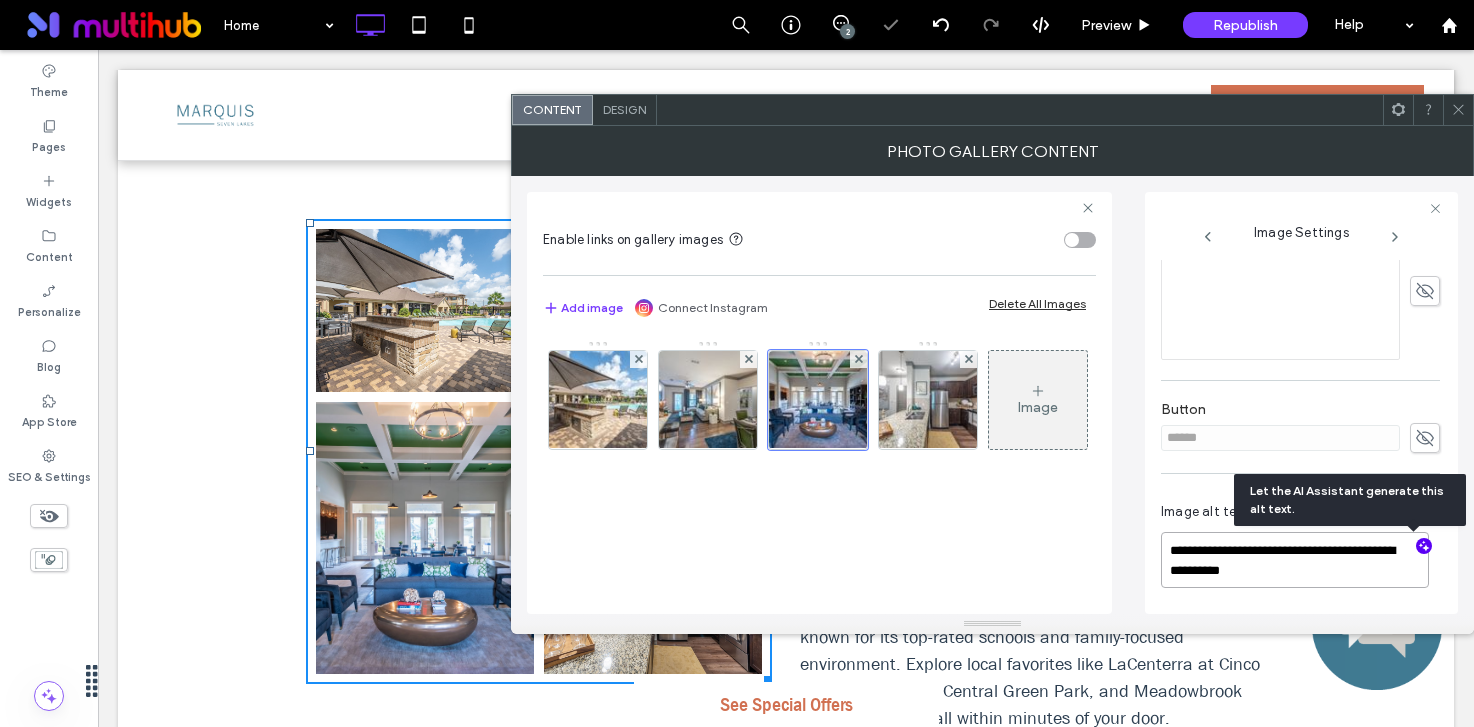 click on "**********" at bounding box center (1295, 560) 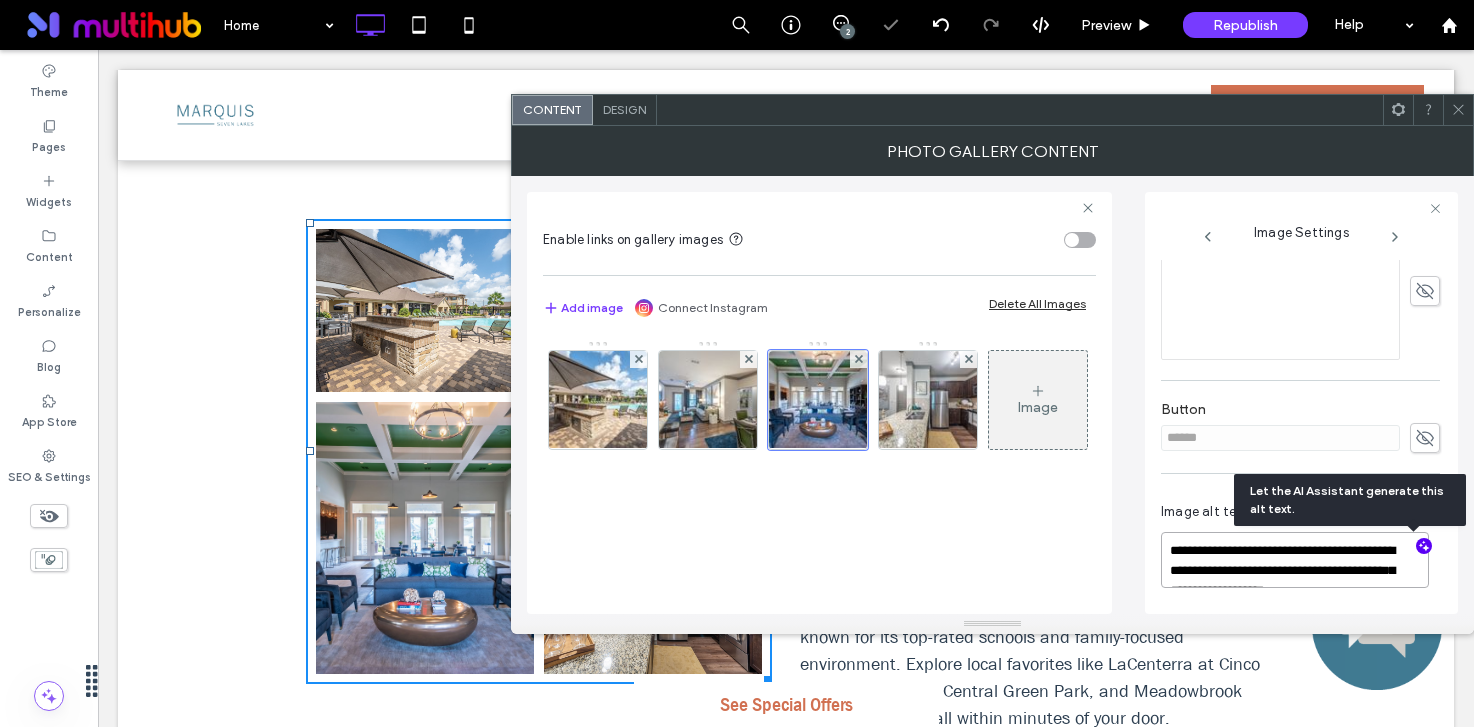 scroll, scrollTop: 2, scrollLeft: 0, axis: vertical 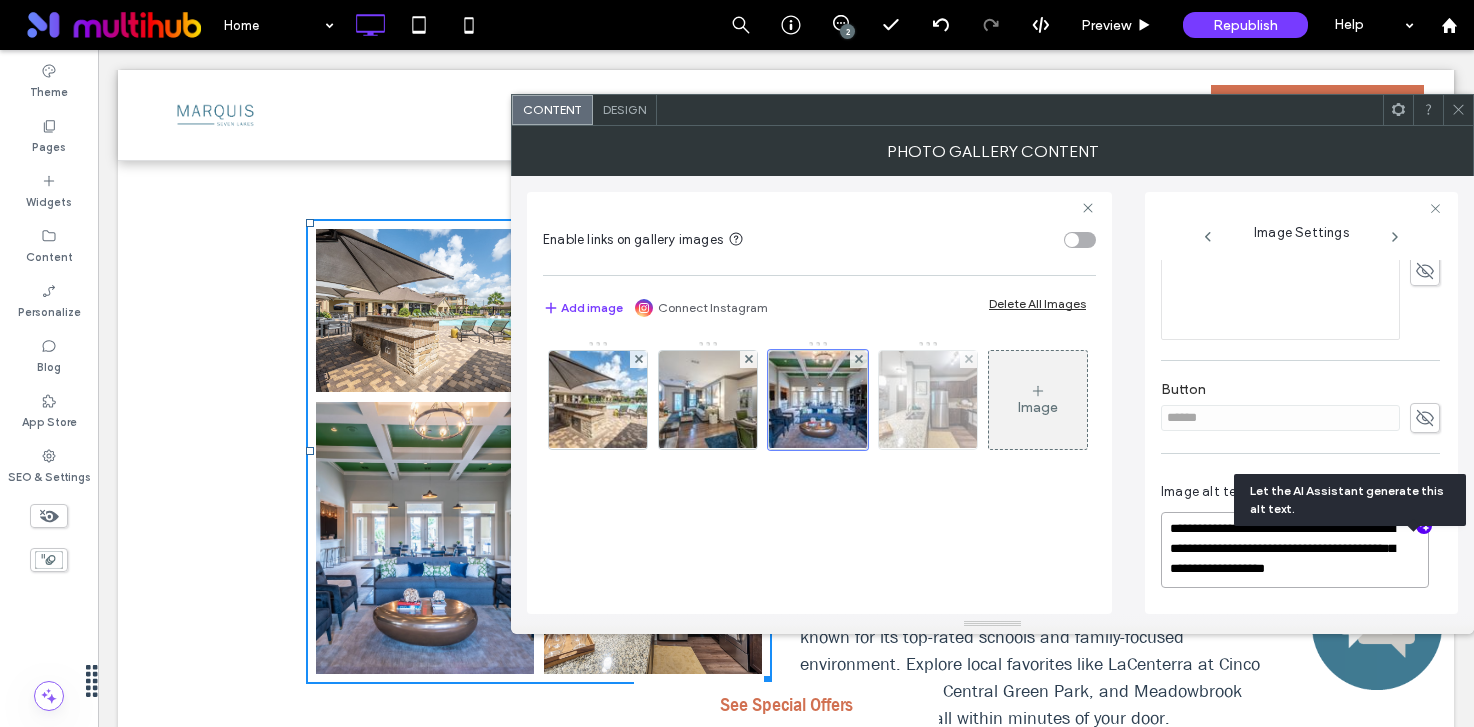 type on "**********" 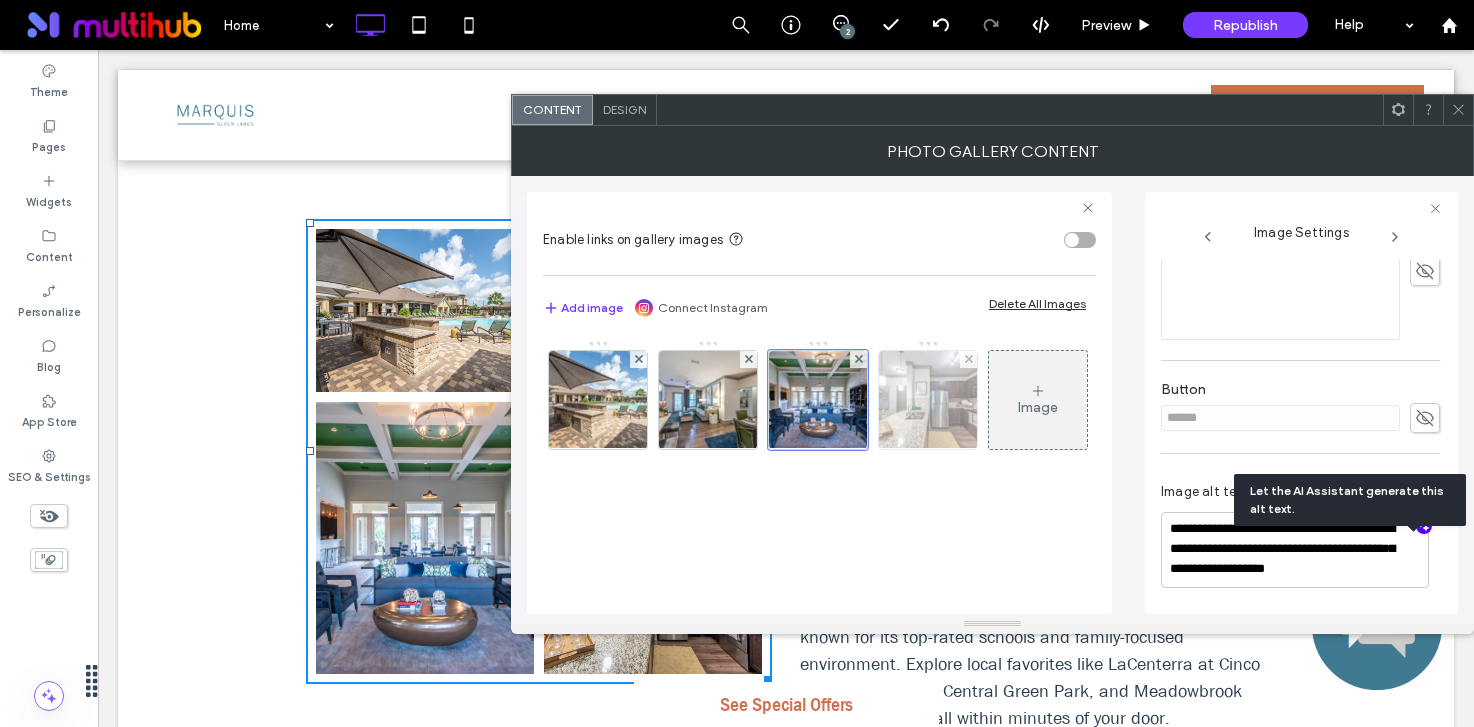 click at bounding box center [928, 400] 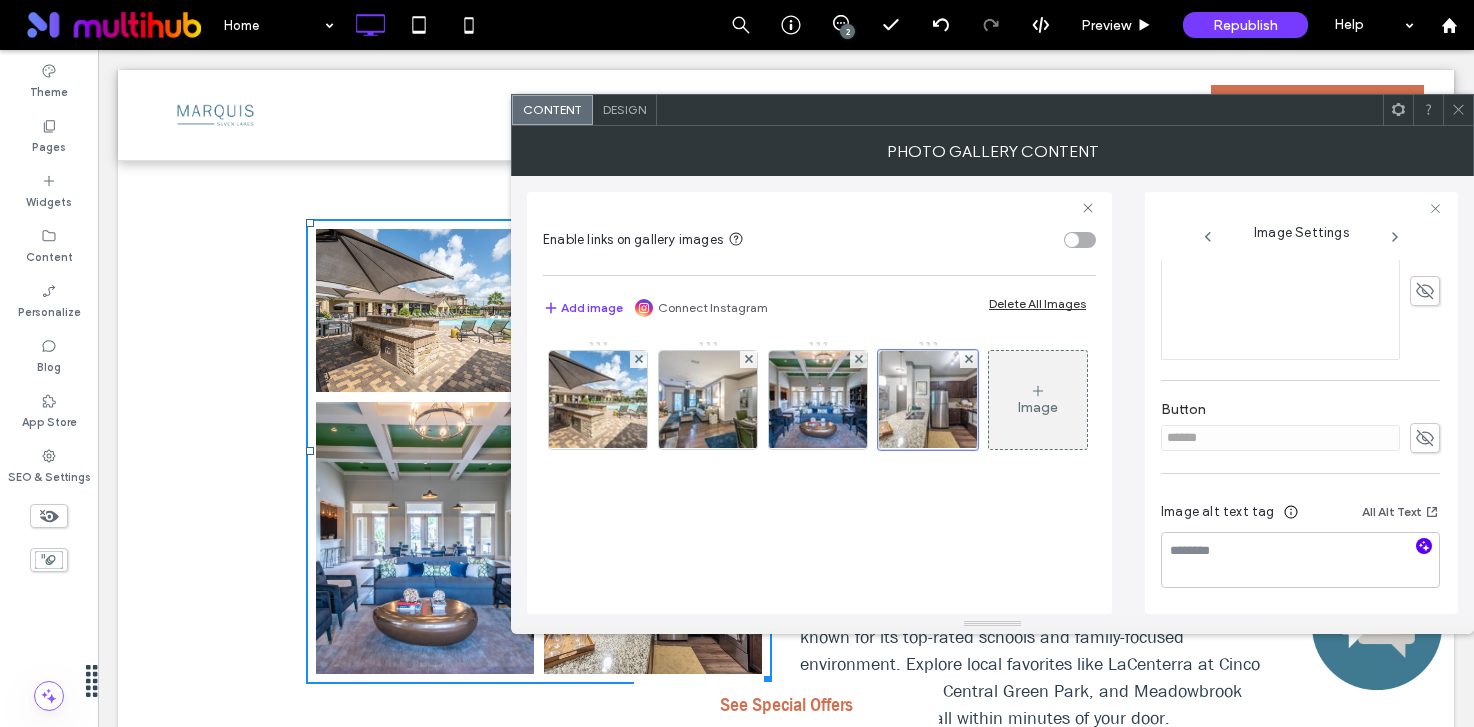 click 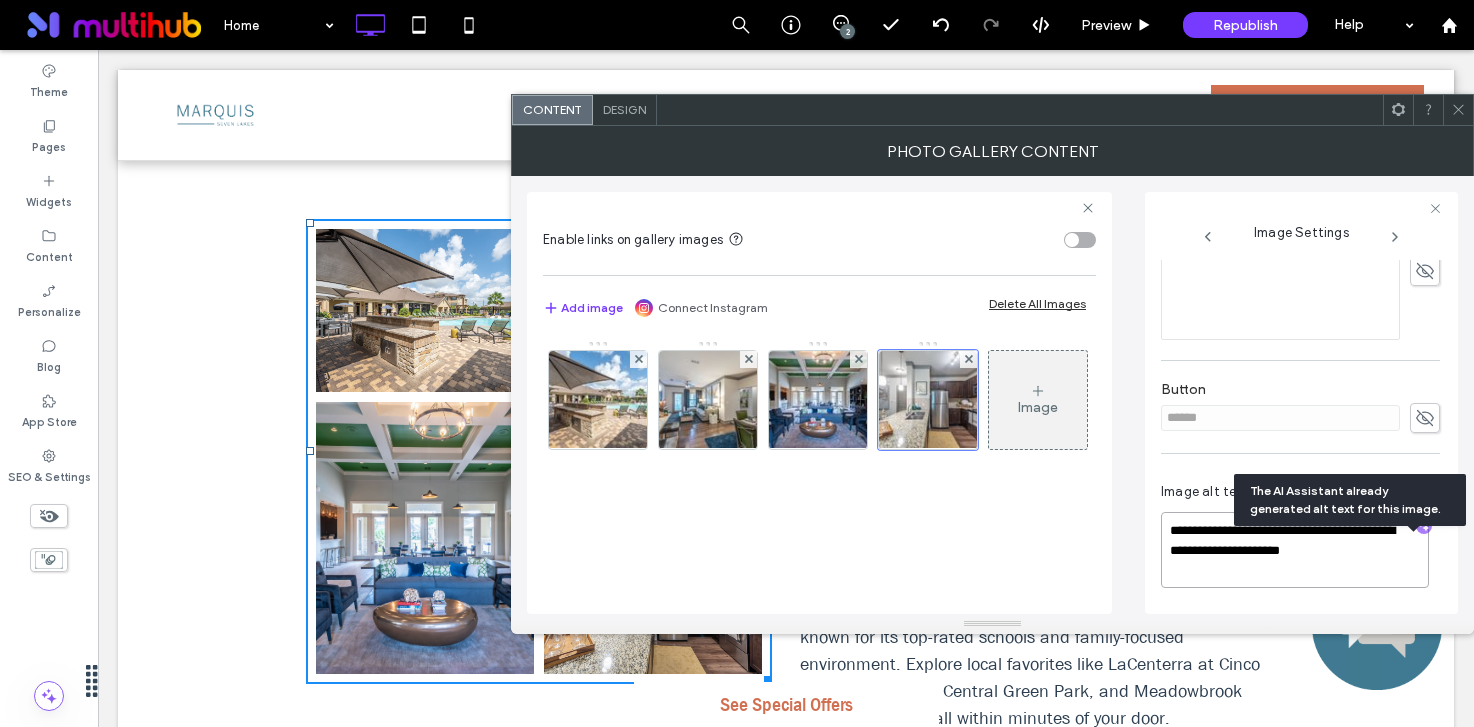 click on "**********" at bounding box center (1295, 550) 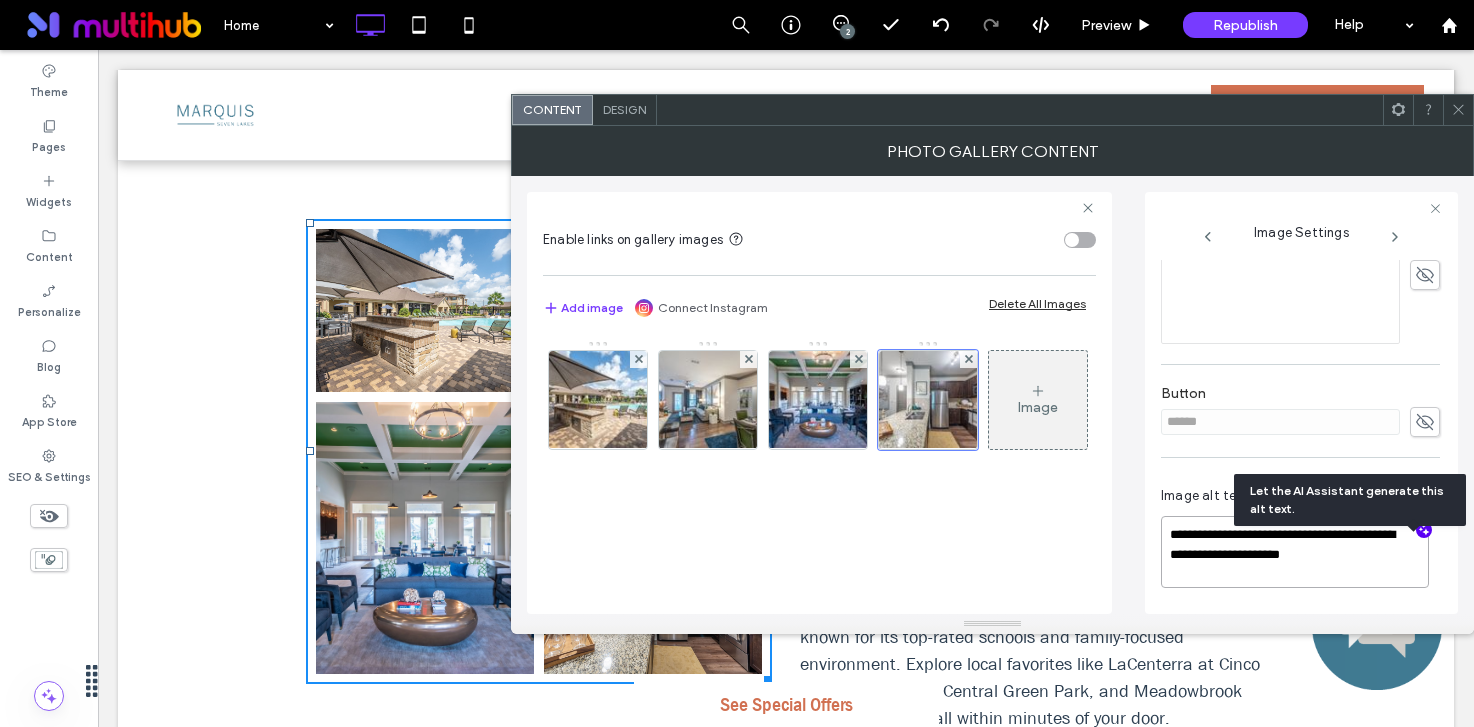 paste on "**********" 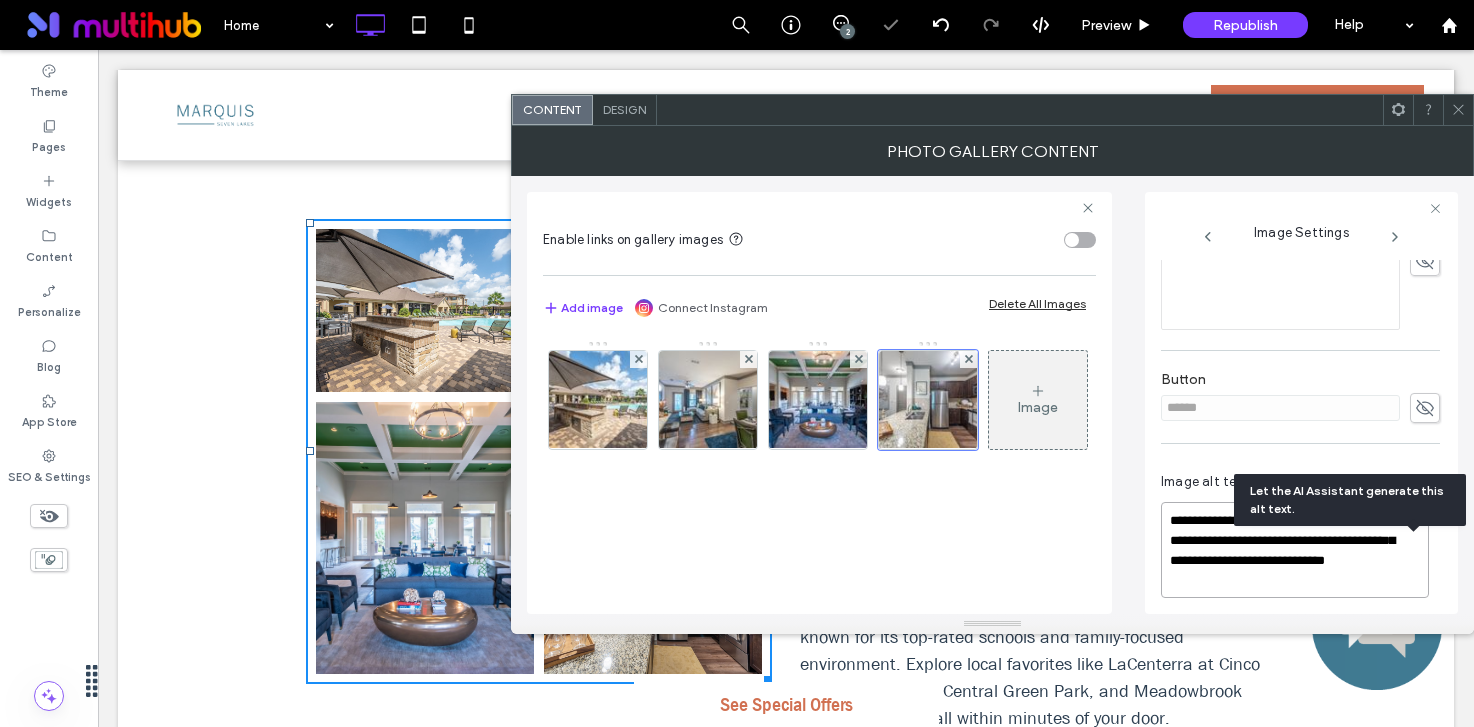 scroll, scrollTop: 2, scrollLeft: 0, axis: vertical 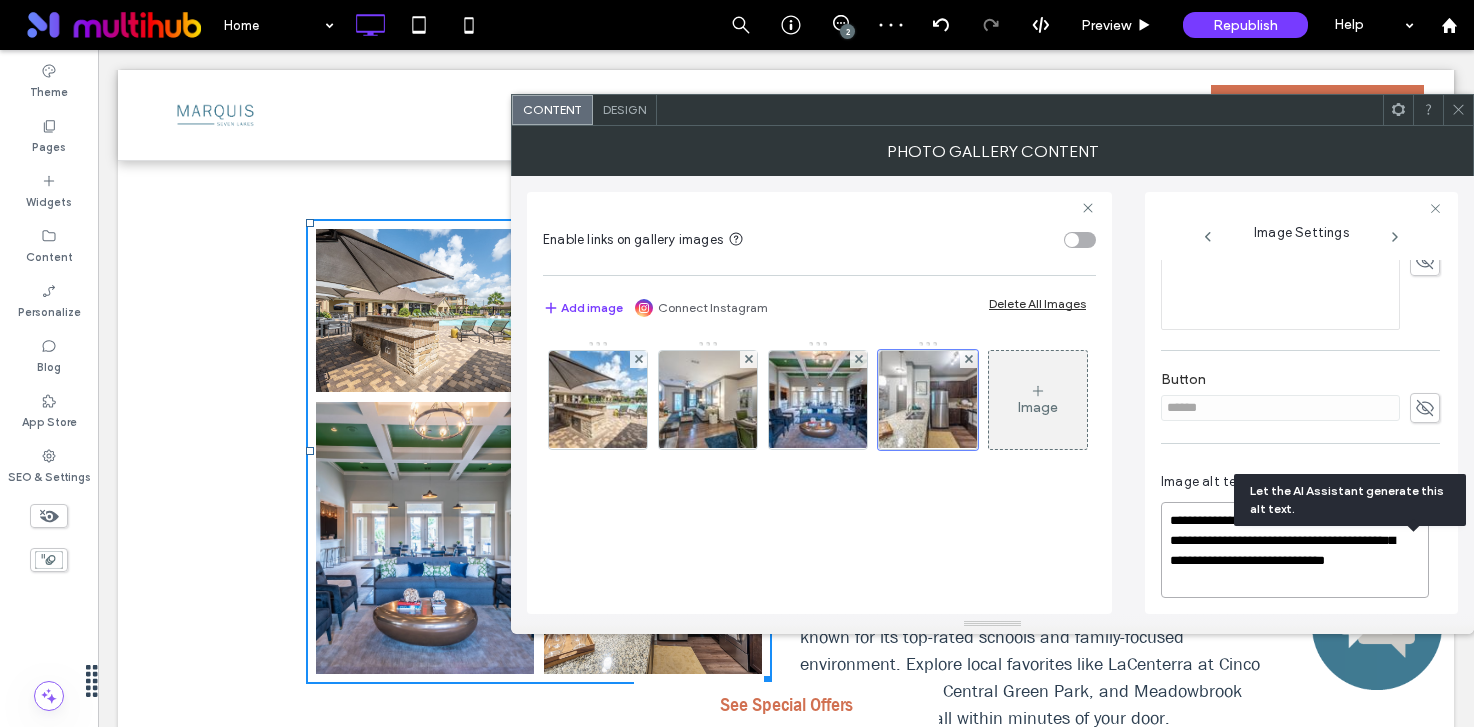 click on "**********" at bounding box center (1295, 550) 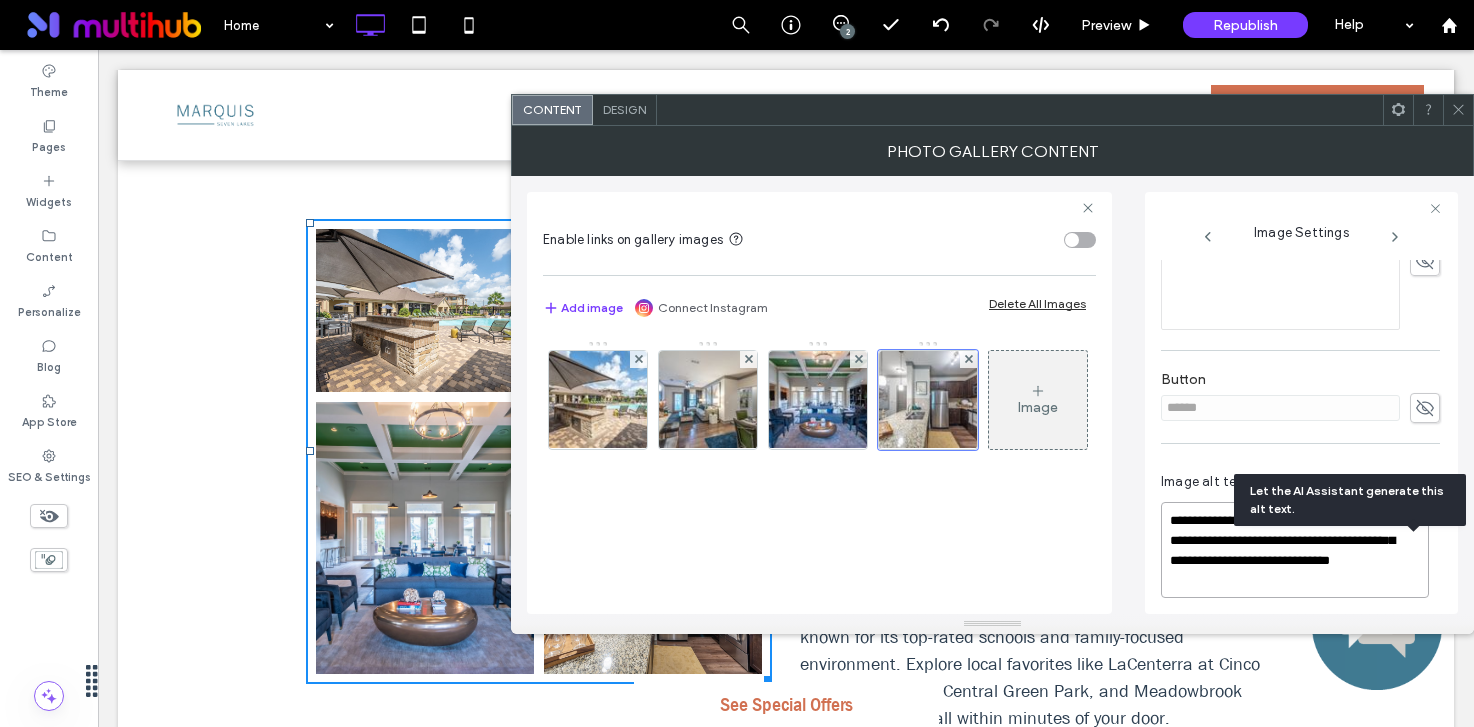 scroll, scrollTop: 536, scrollLeft: 0, axis: vertical 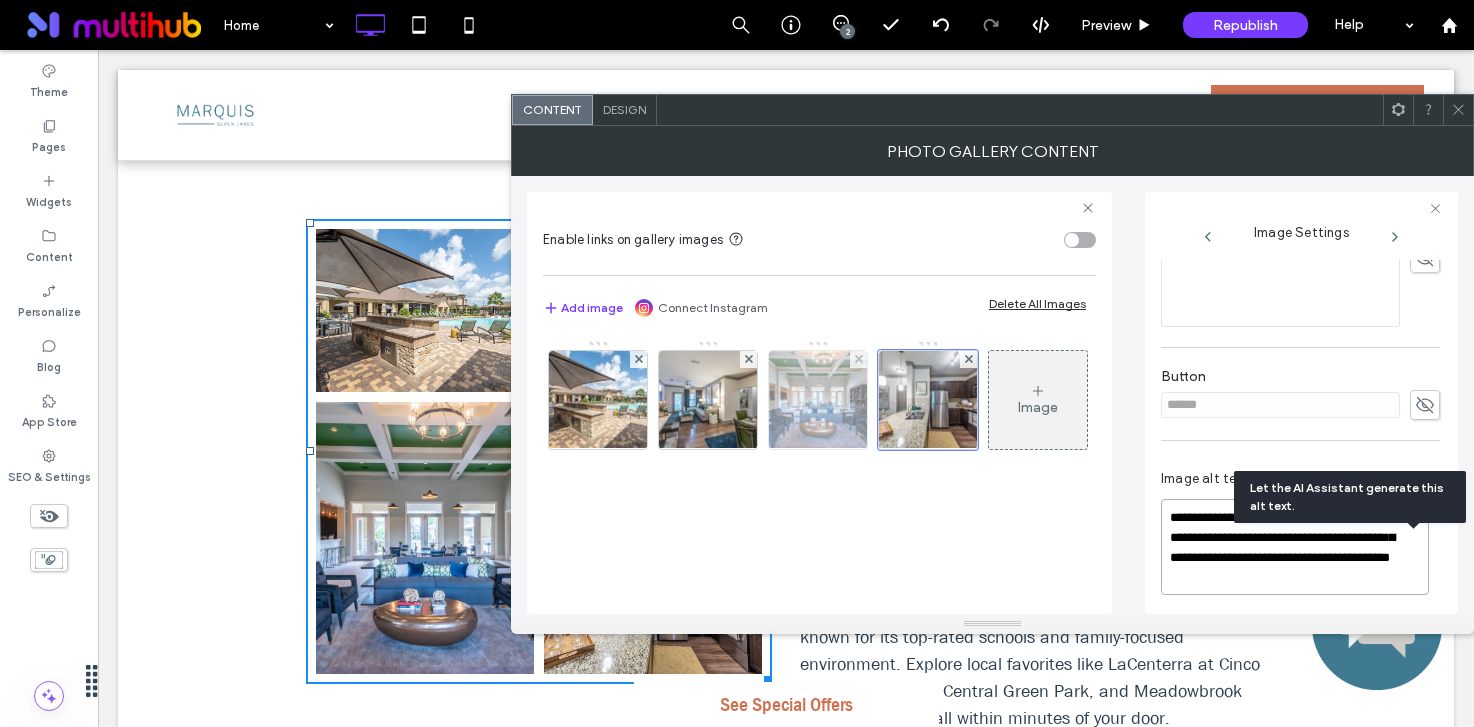 type on "**********" 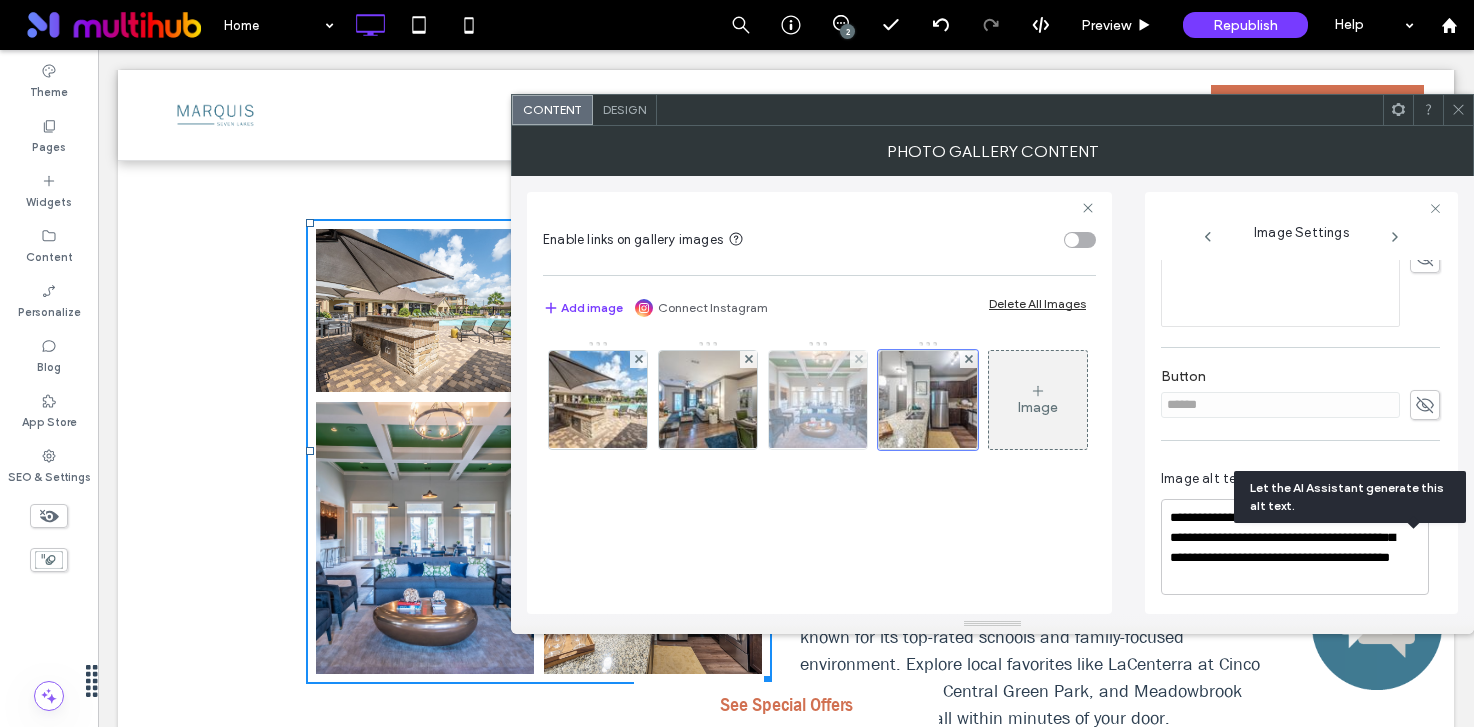 click at bounding box center (818, 400) 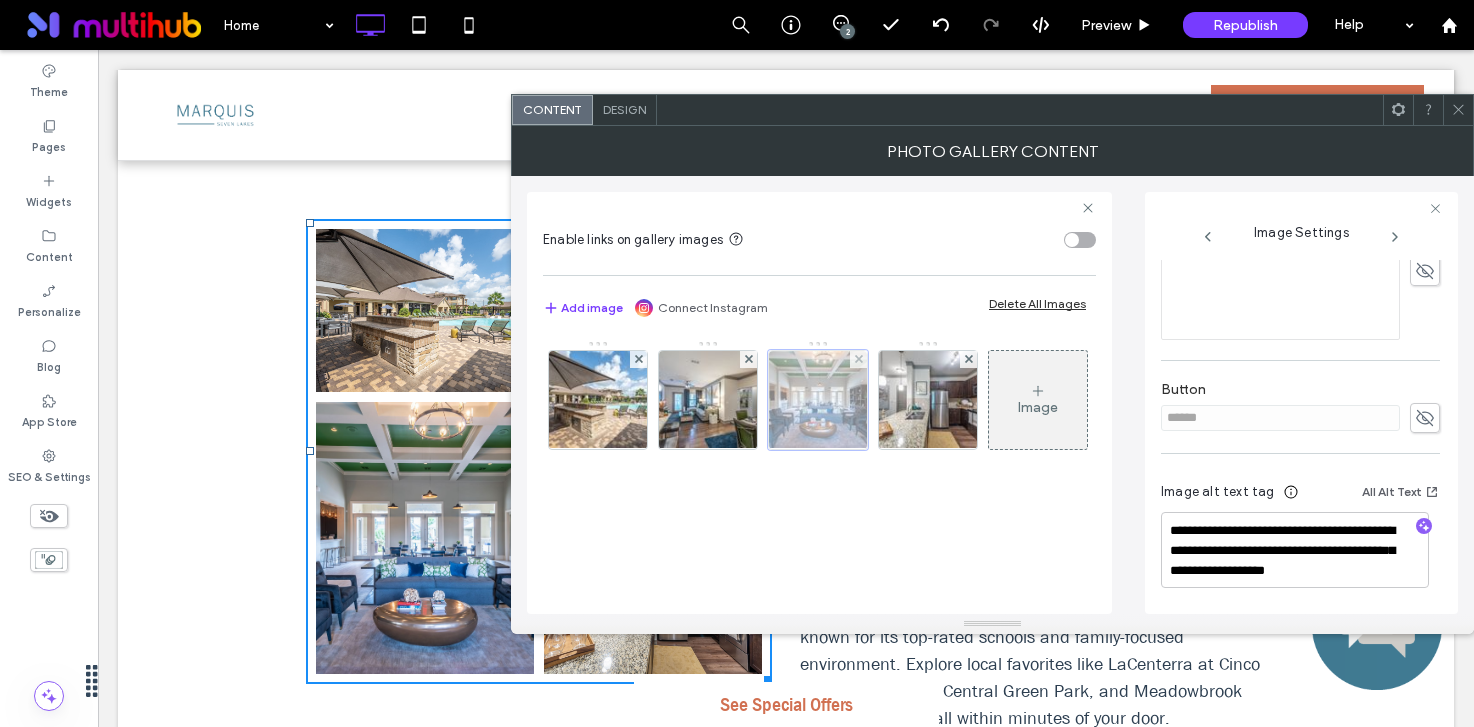 scroll, scrollTop: 536, scrollLeft: 0, axis: vertical 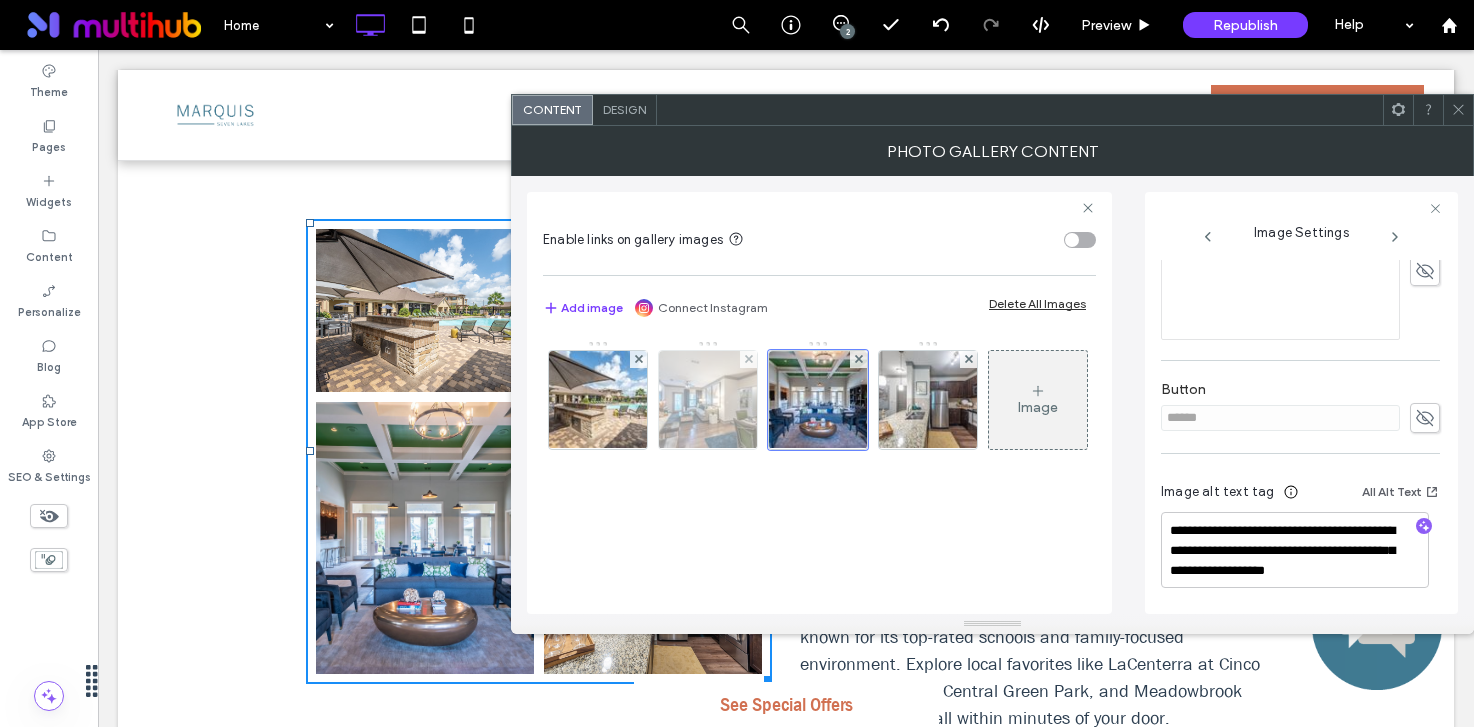 click at bounding box center [708, 400] 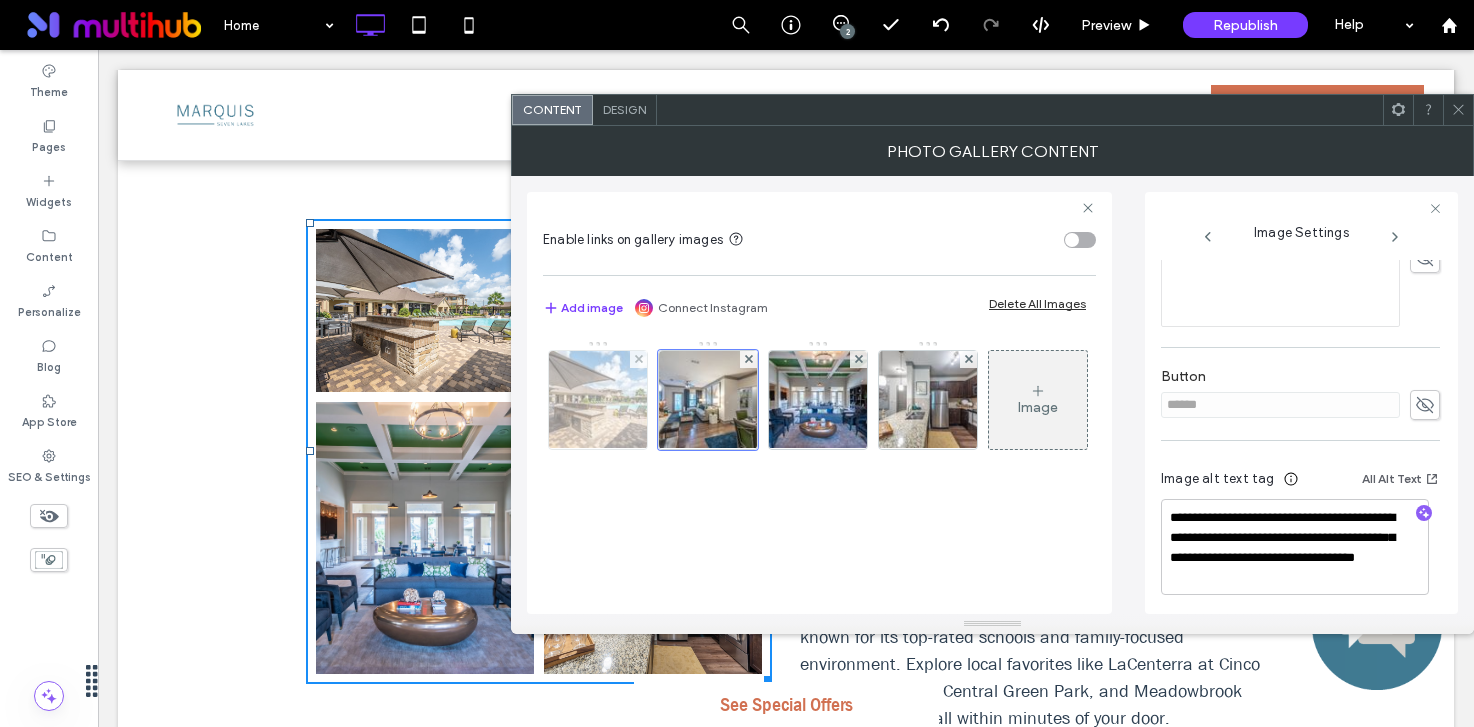 click at bounding box center (598, 400) 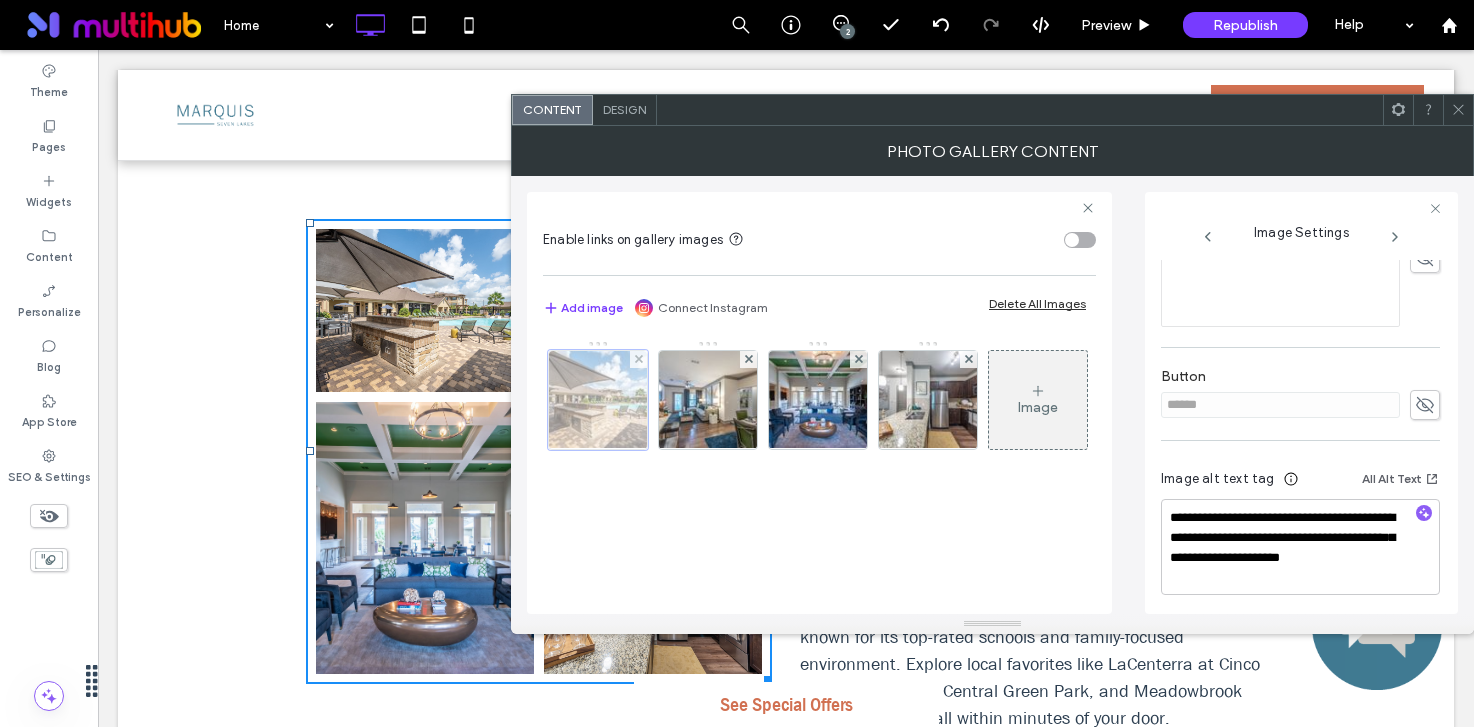 scroll, scrollTop: 536, scrollLeft: 0, axis: vertical 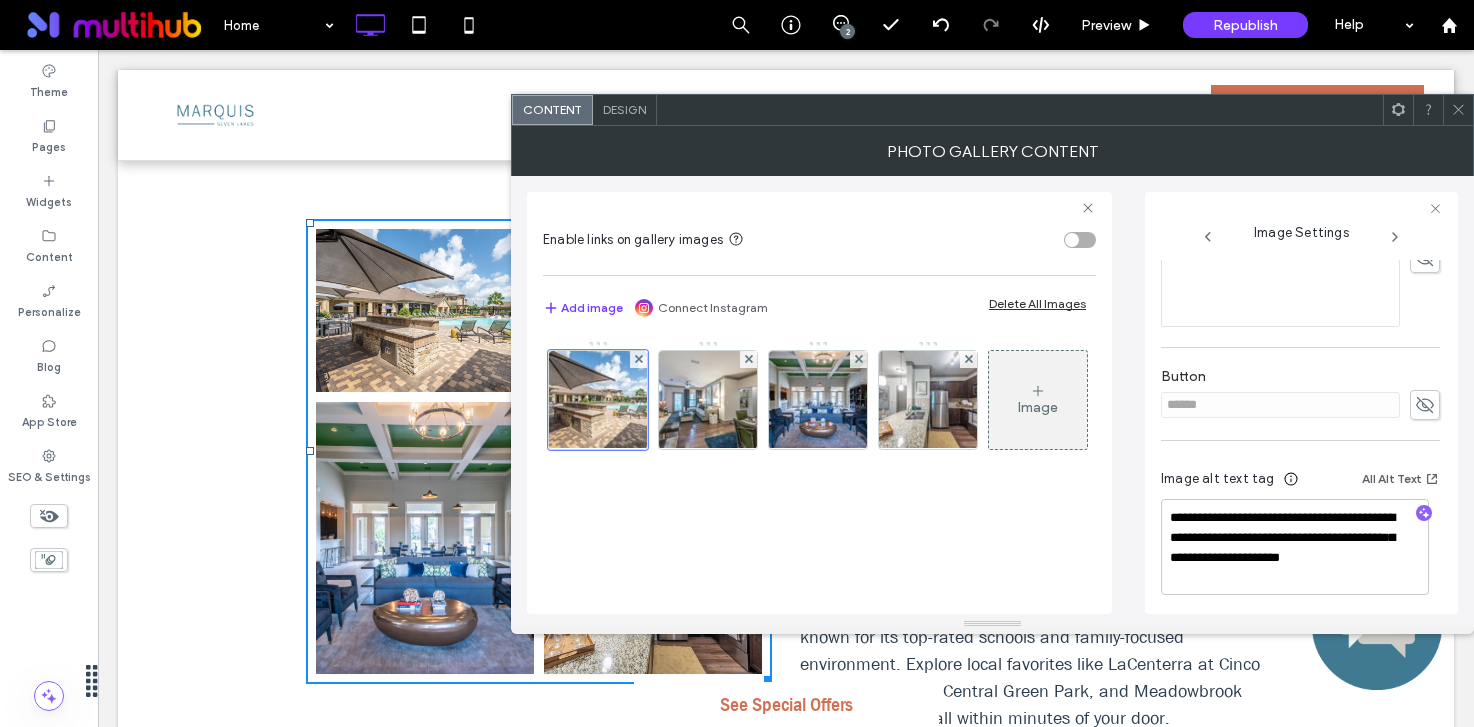 click 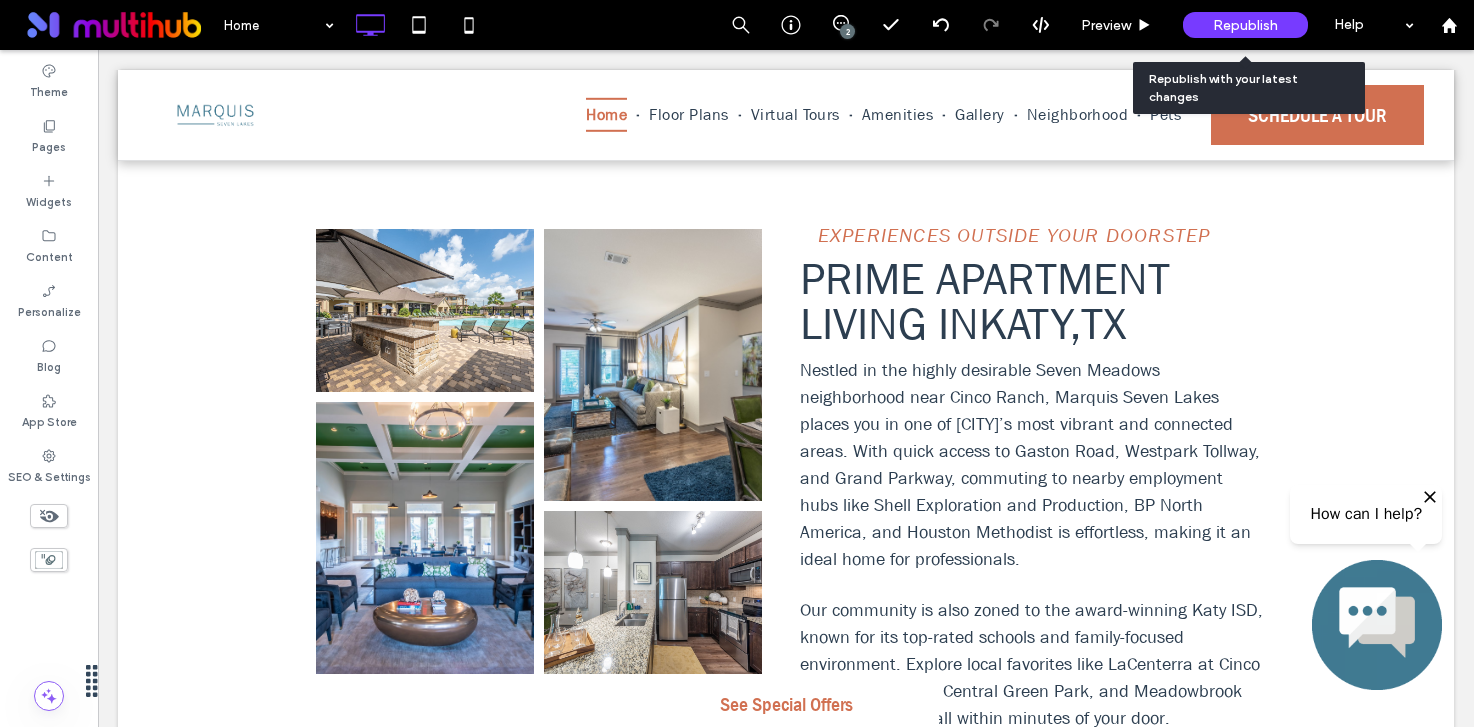 click on "Republish" at bounding box center [1245, 25] 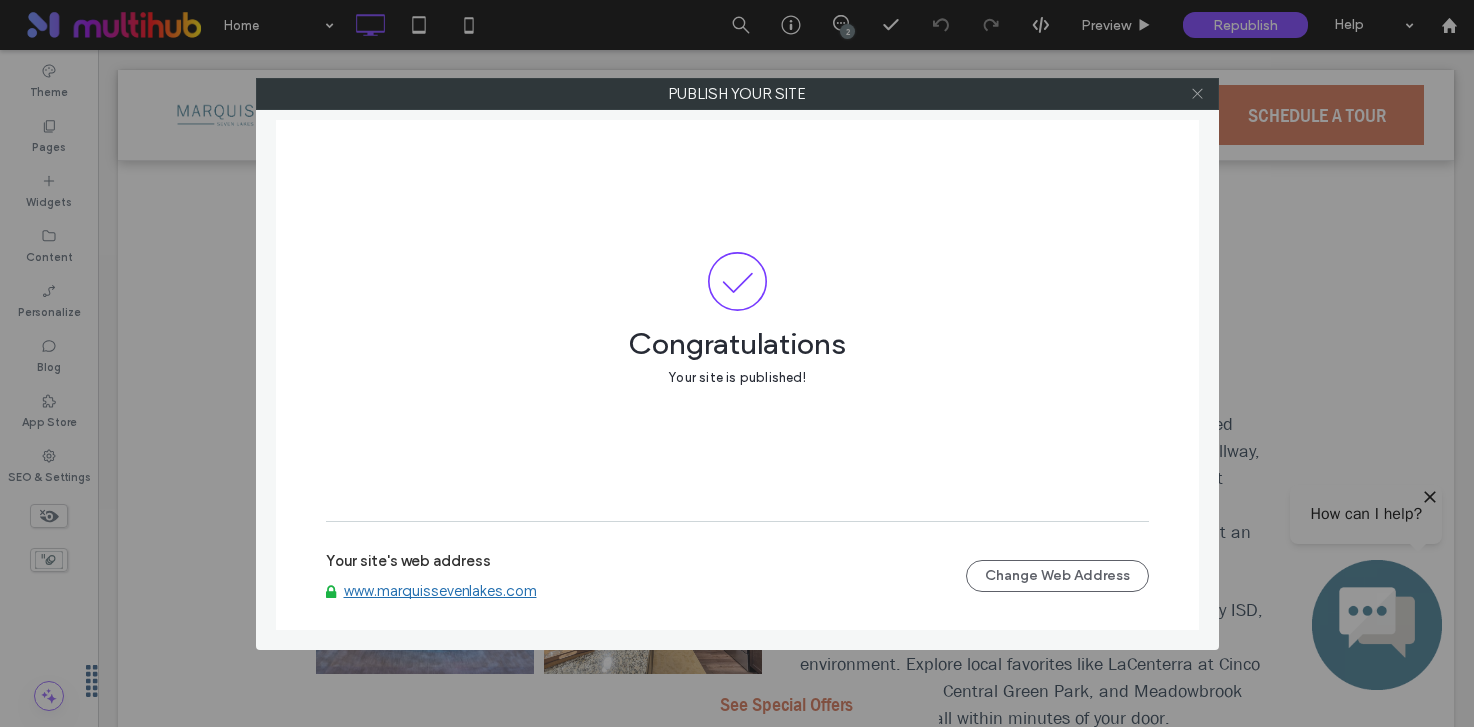 click 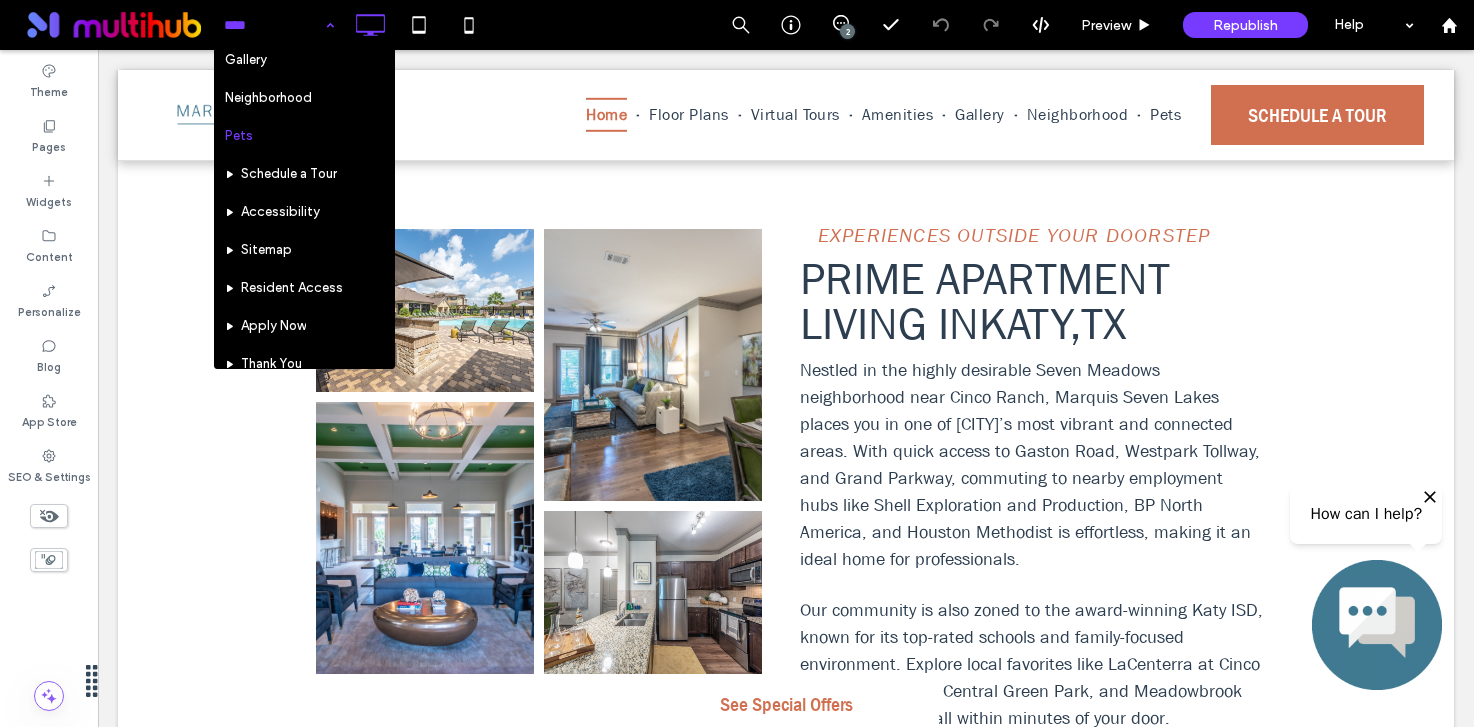 scroll, scrollTop: 172, scrollLeft: 0, axis: vertical 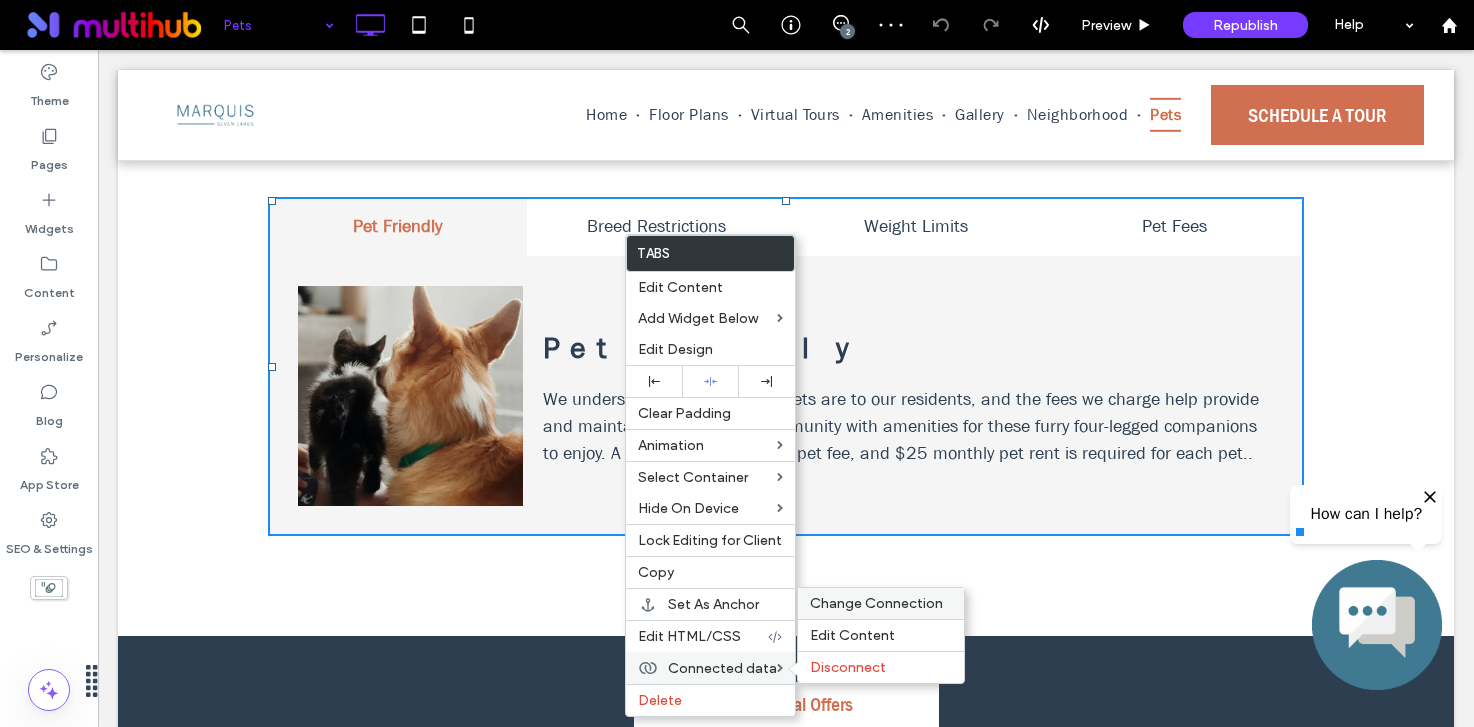 click on "Change Connection" at bounding box center (876, 603) 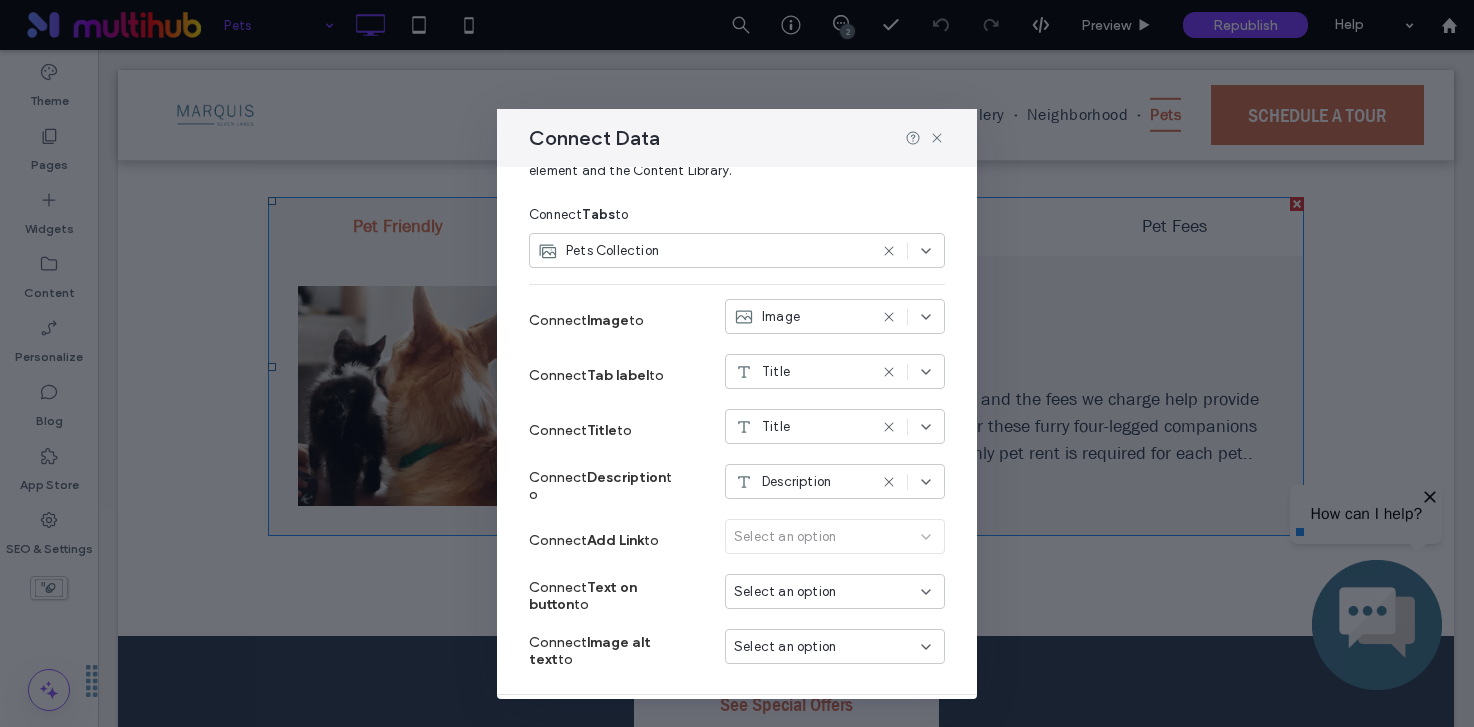scroll, scrollTop: 136, scrollLeft: 0, axis: vertical 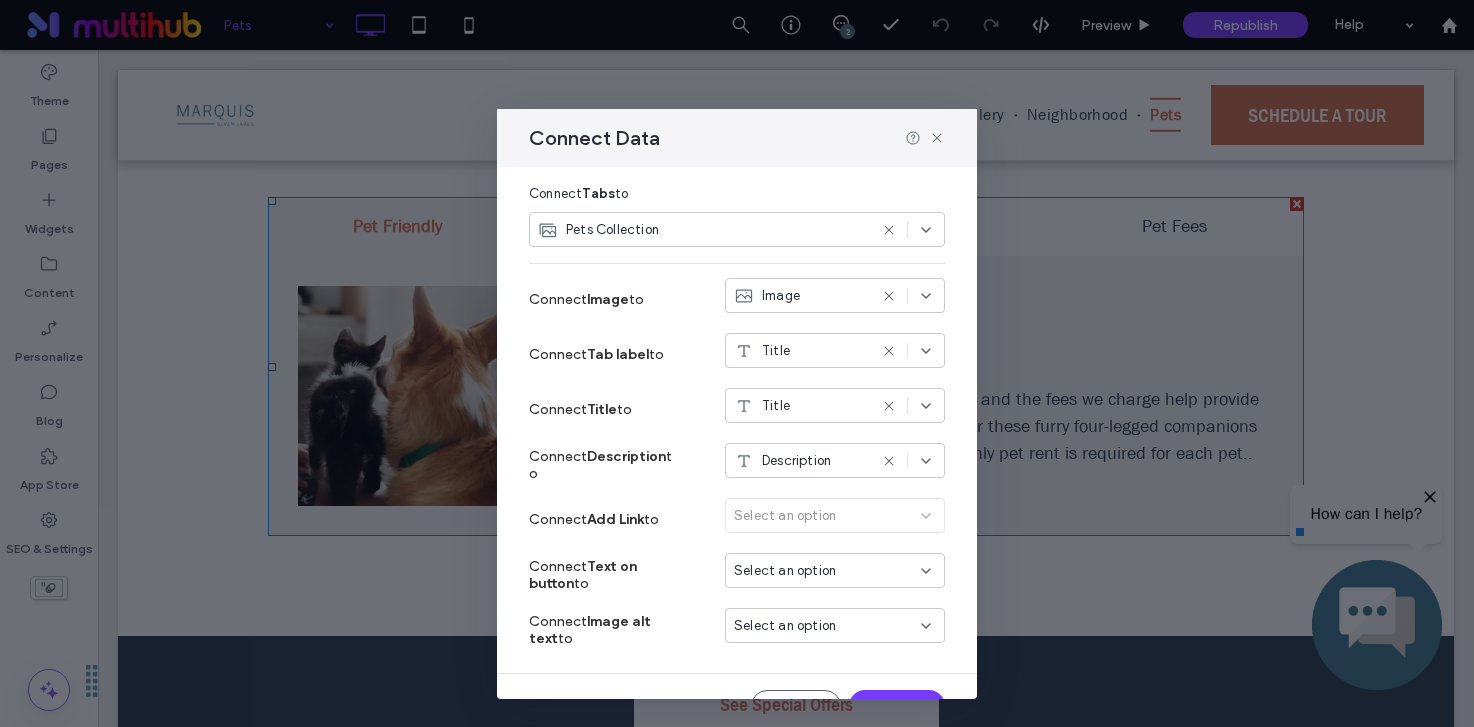 click on "Select an option" at bounding box center [785, 626] 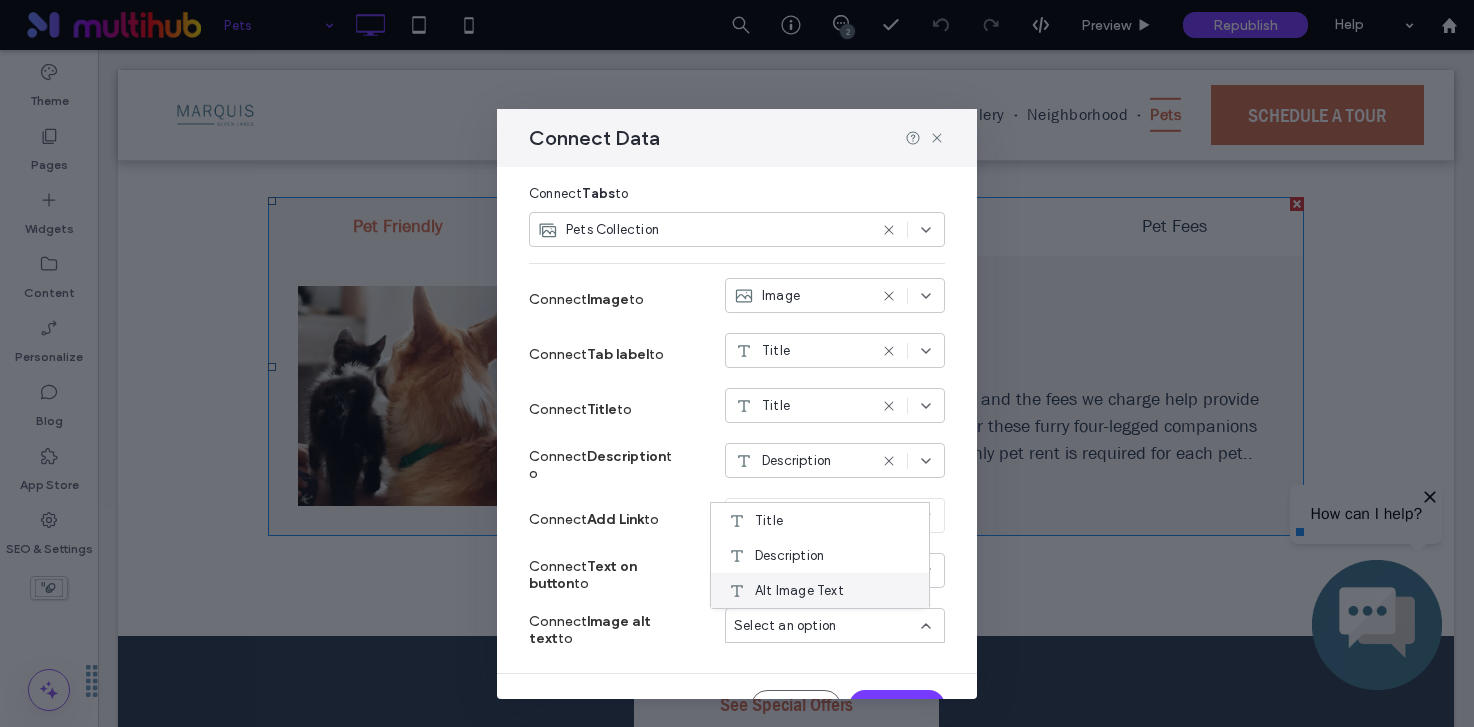 click on "Alt Image Text" at bounding box center [799, 591] 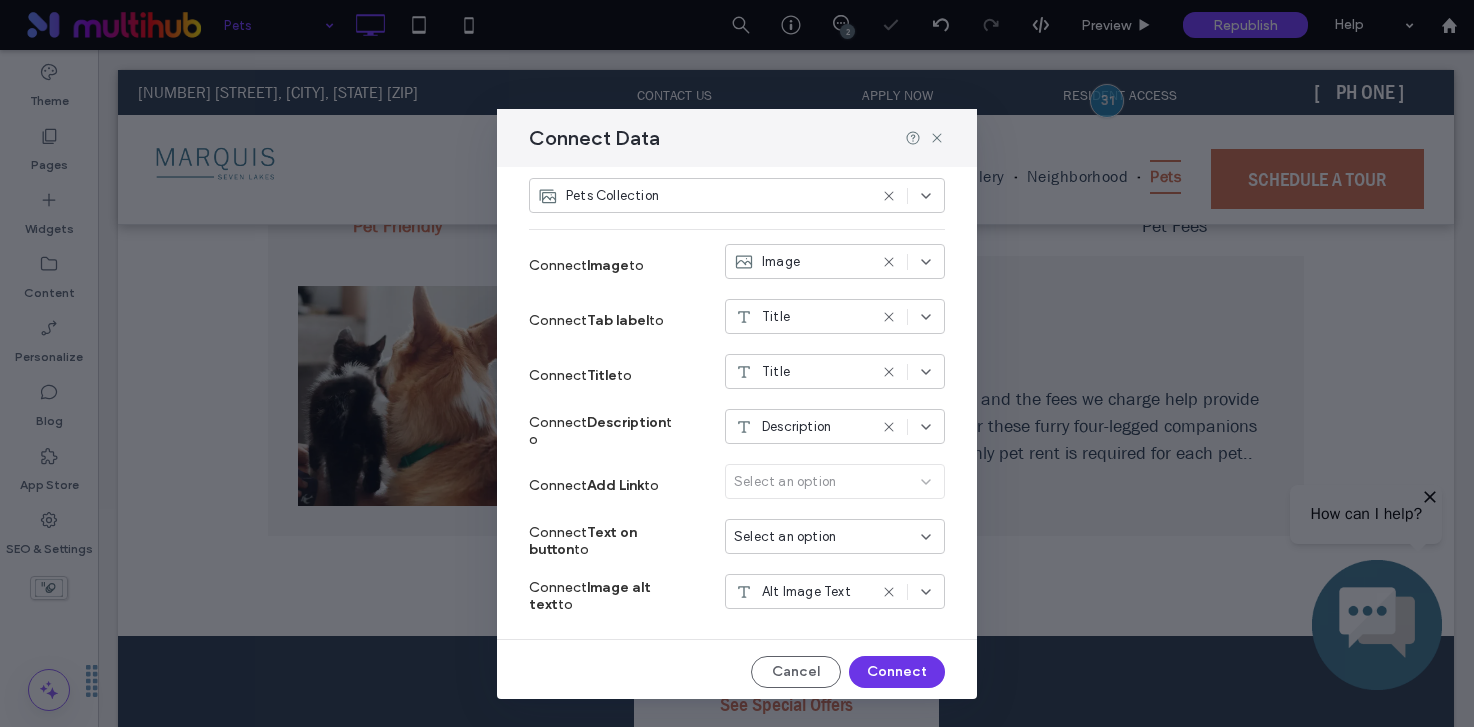scroll, scrollTop: 175, scrollLeft: 0, axis: vertical 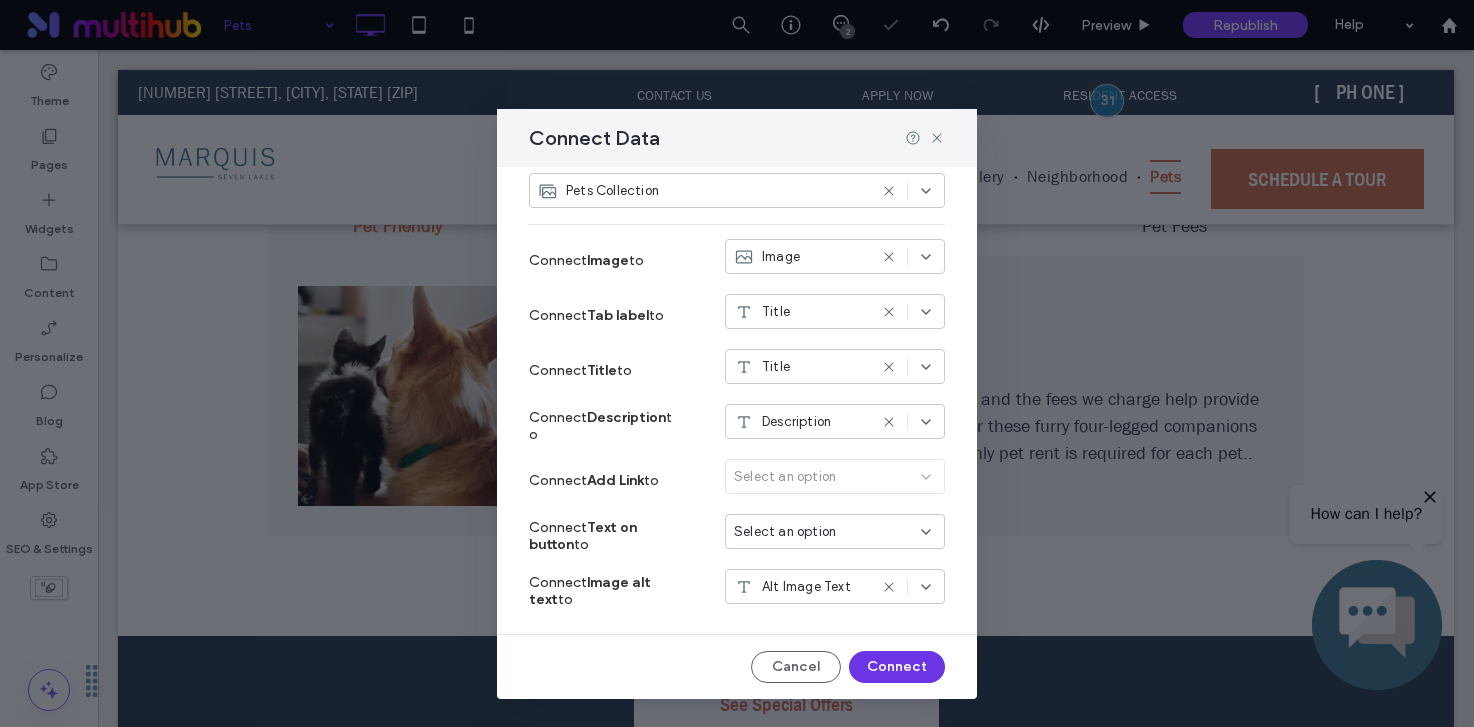 click on "Connect" at bounding box center [897, 667] 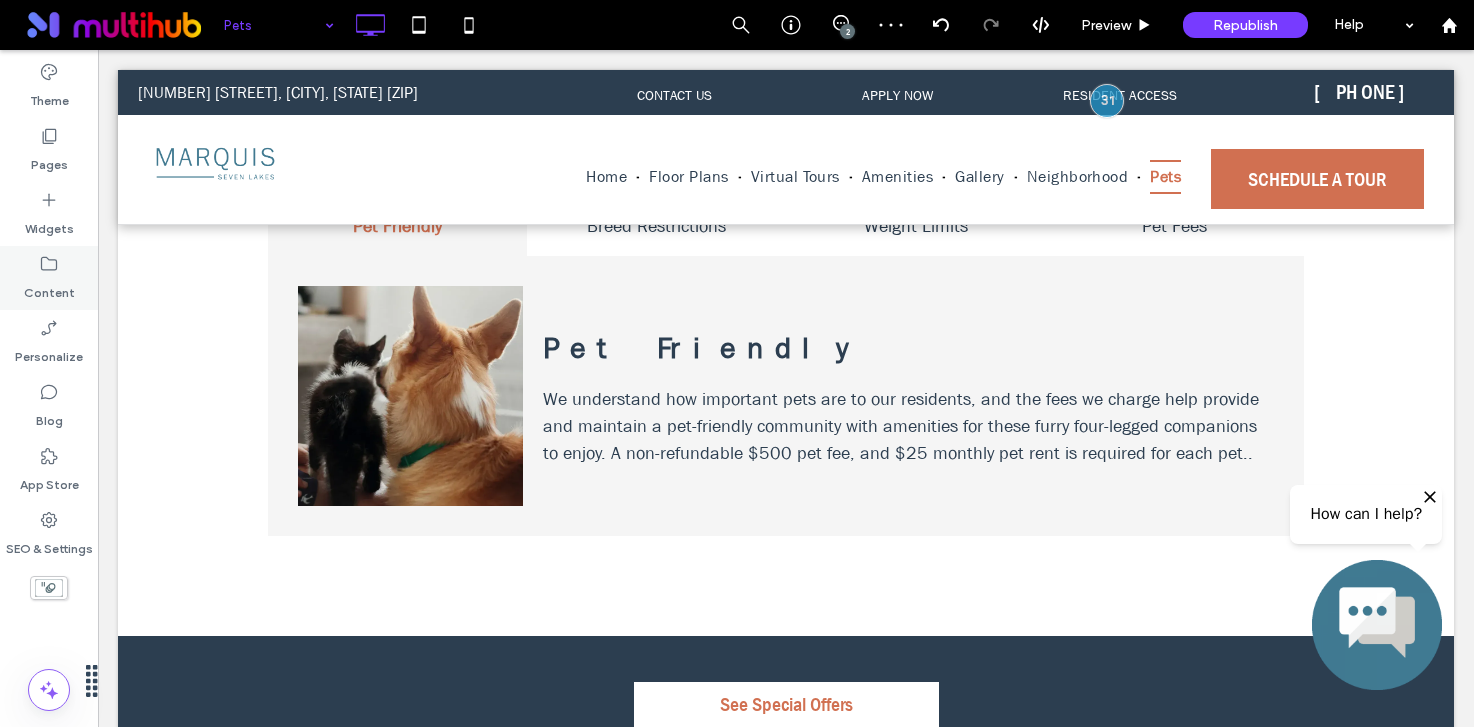 click on "Content" at bounding box center (49, 288) 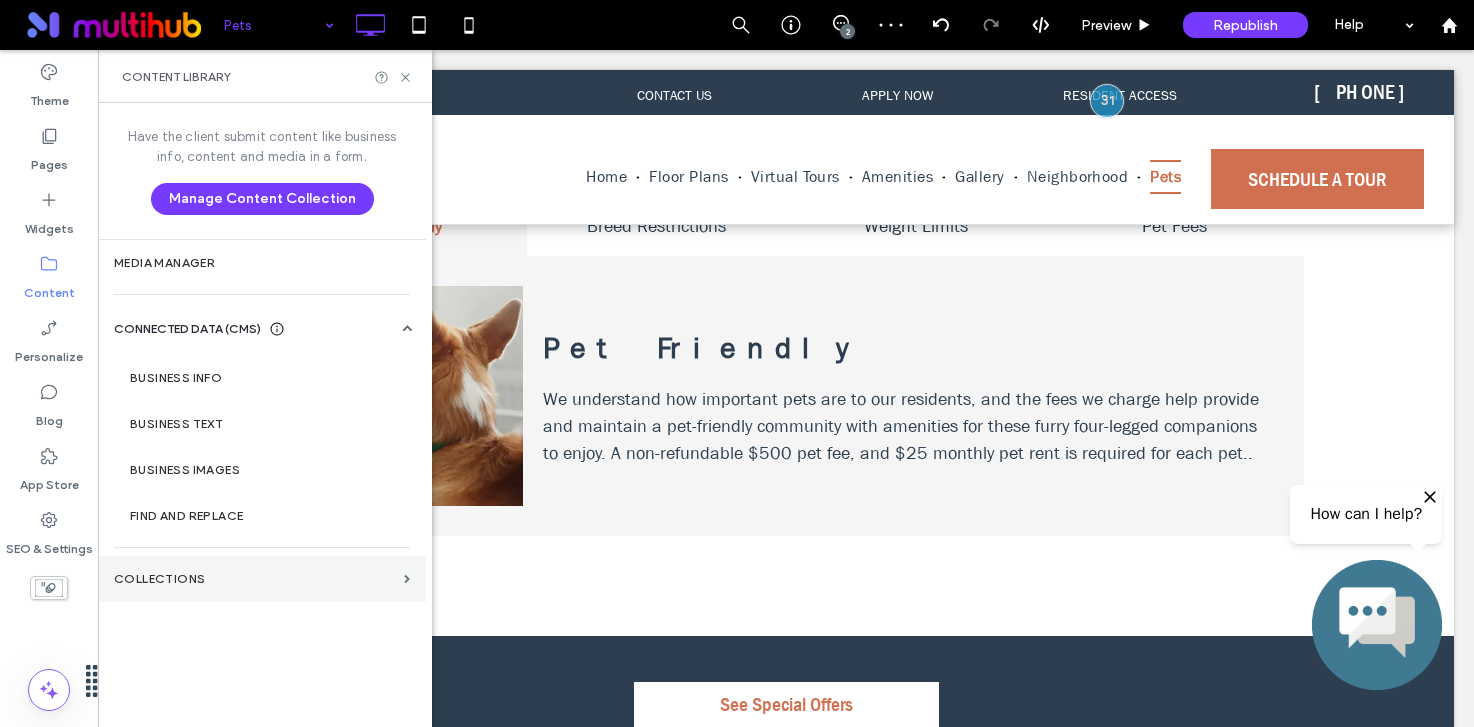 click on "Collections" at bounding box center (255, 579) 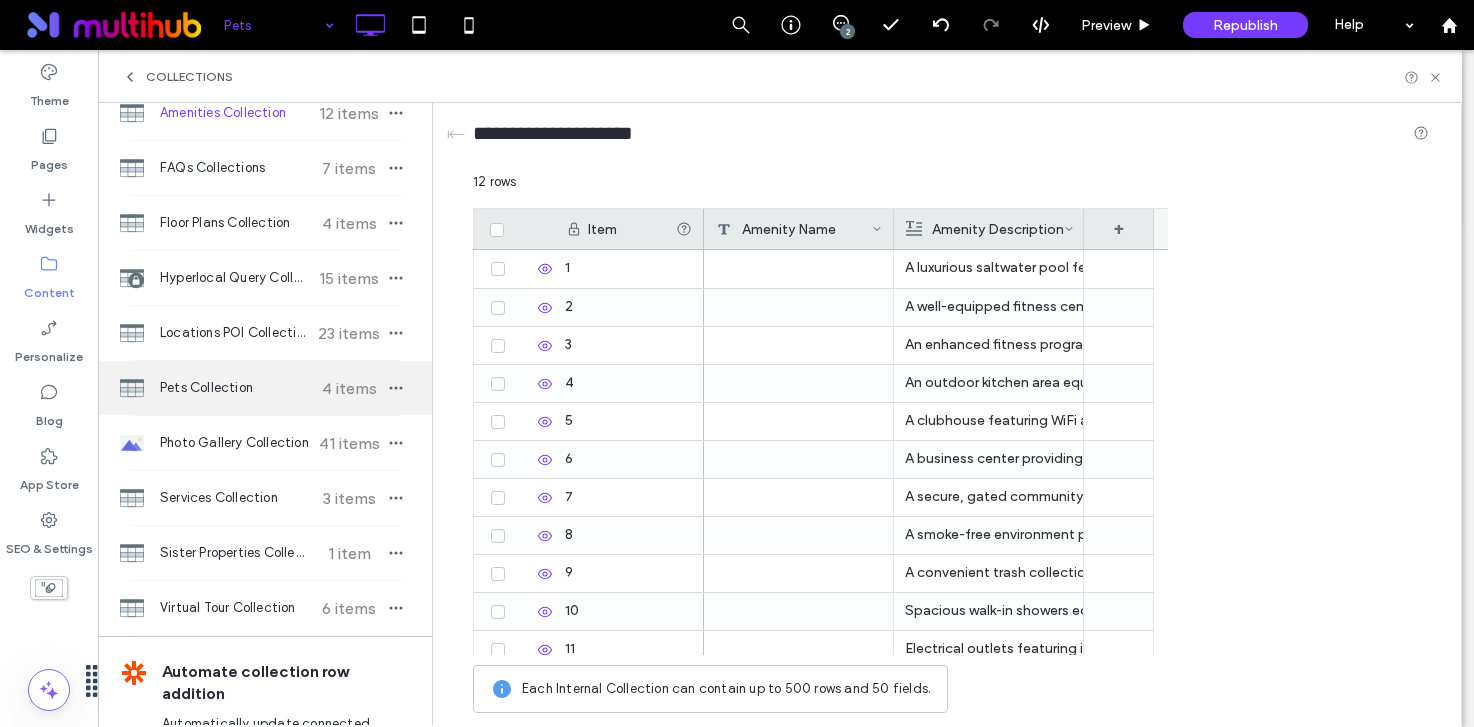 scroll, scrollTop: 105, scrollLeft: 0, axis: vertical 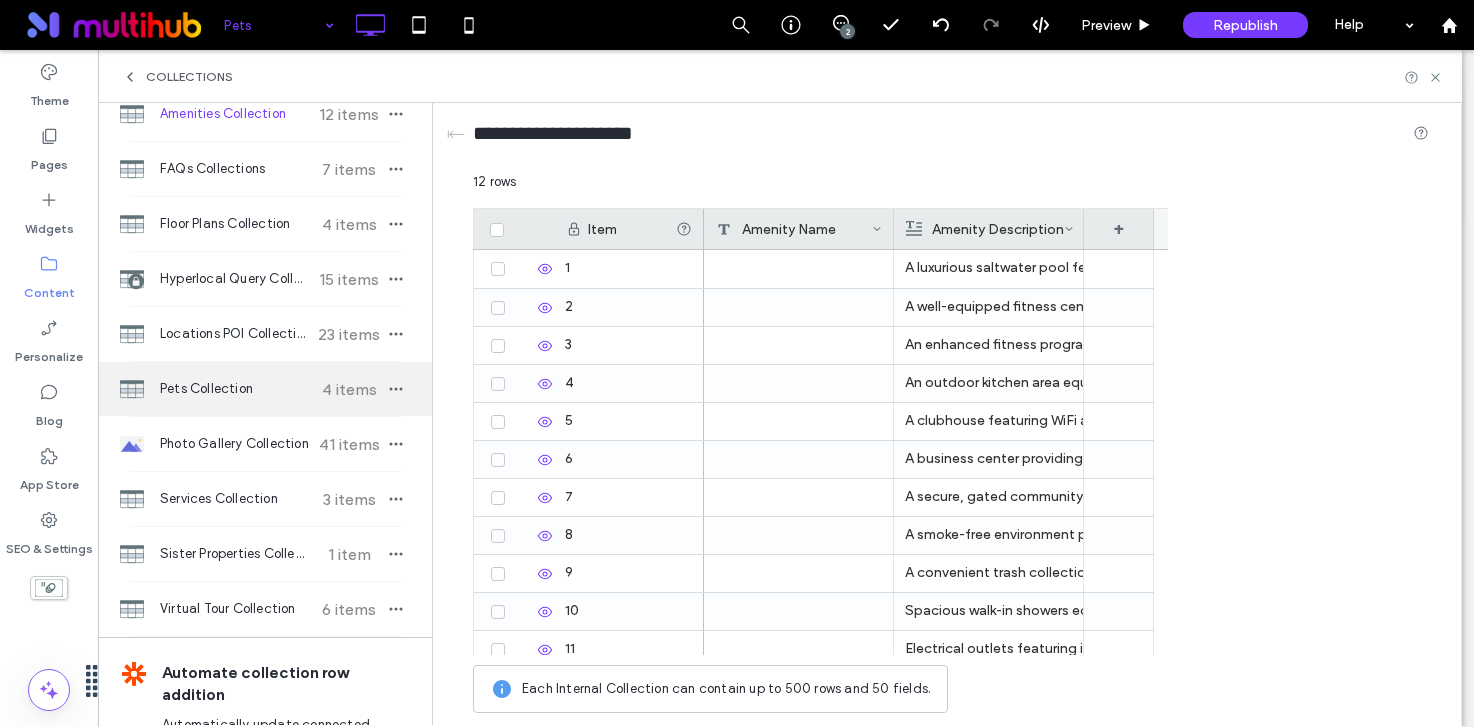 click on "Pets Collection 4 items" at bounding box center [265, 389] 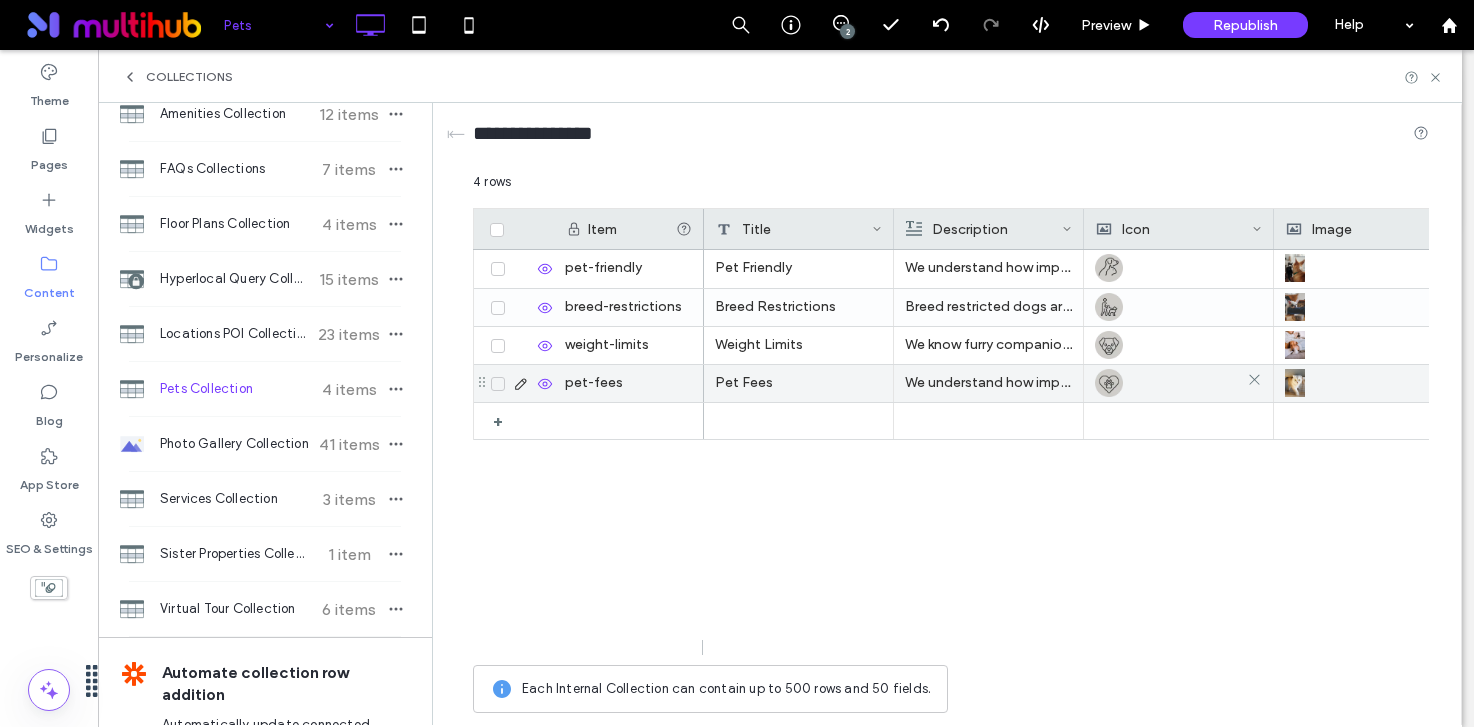 scroll, scrollTop: 0, scrollLeft: 219, axis: horizontal 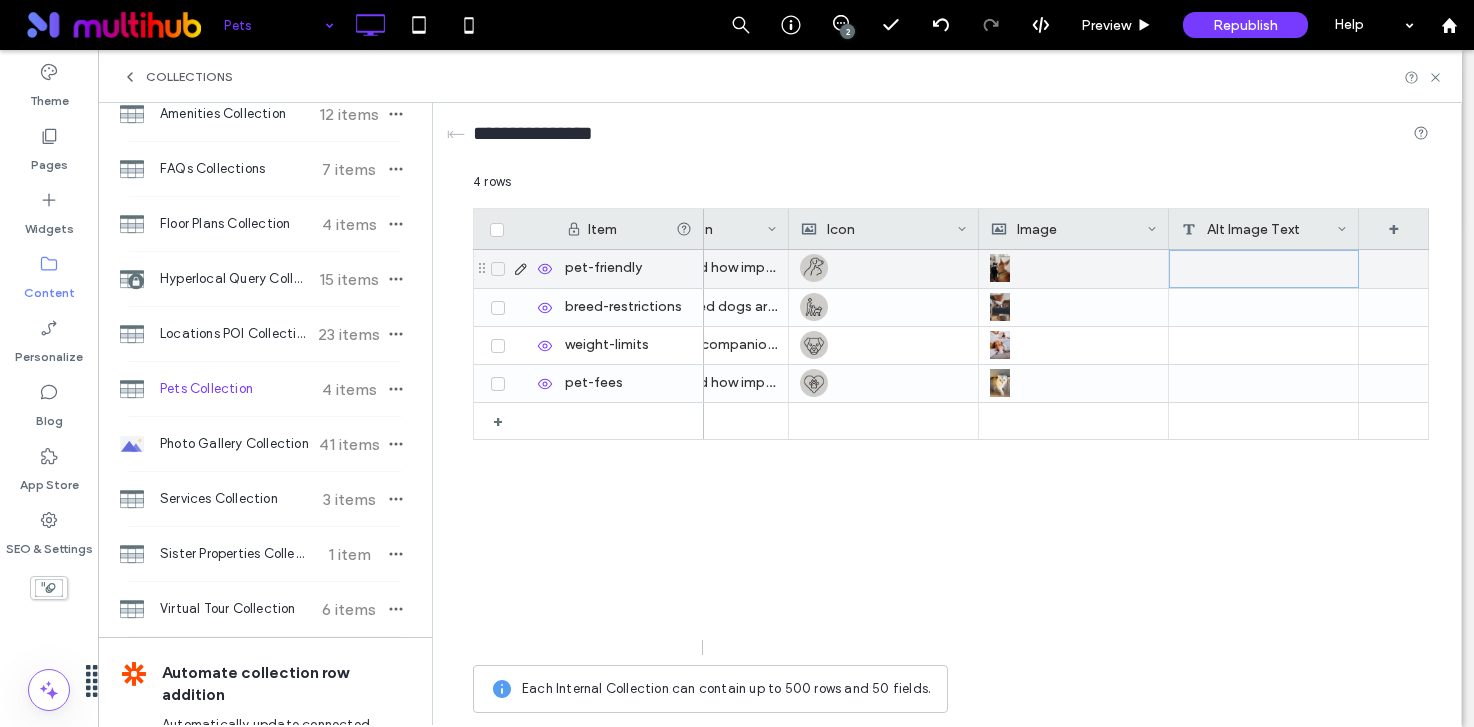 click at bounding box center (1264, 269) 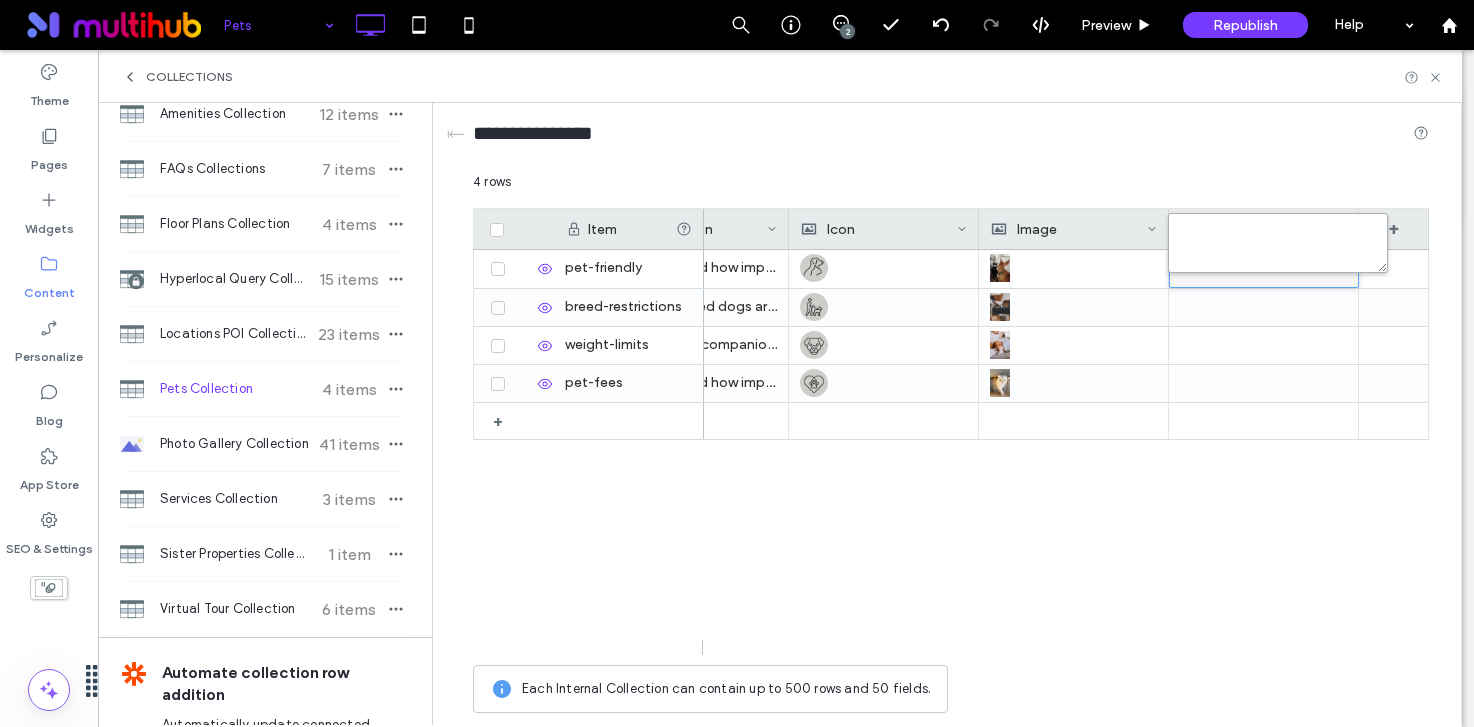 click at bounding box center (1278, 243) 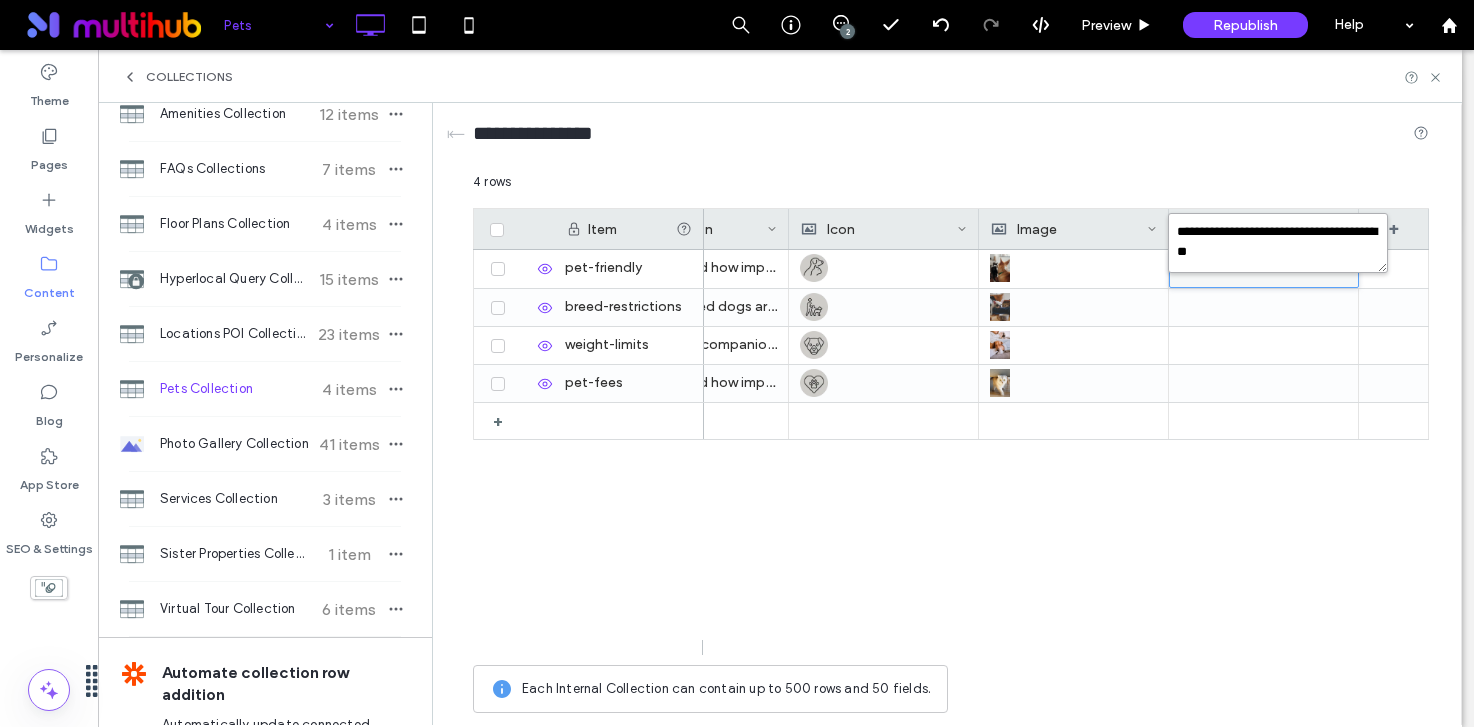 type on "**********" 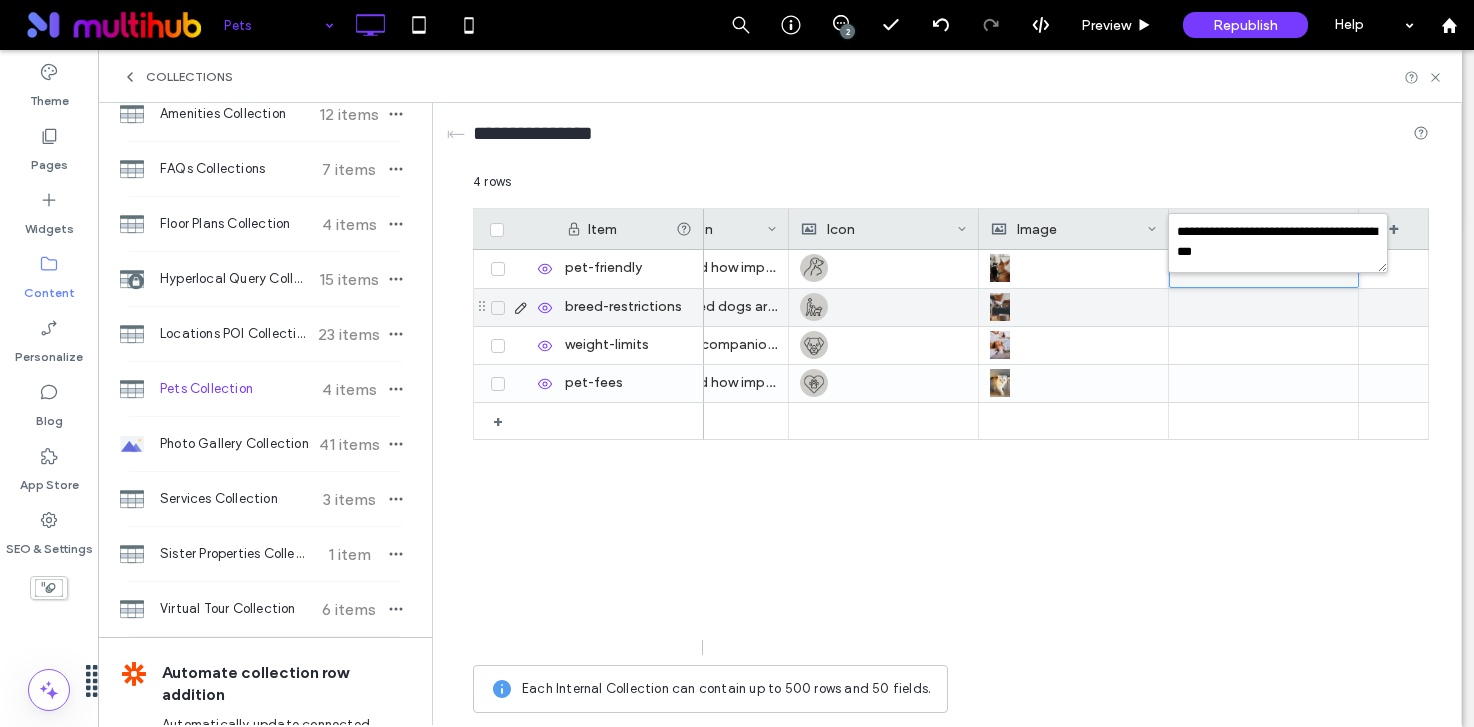 click at bounding box center [1264, 307] 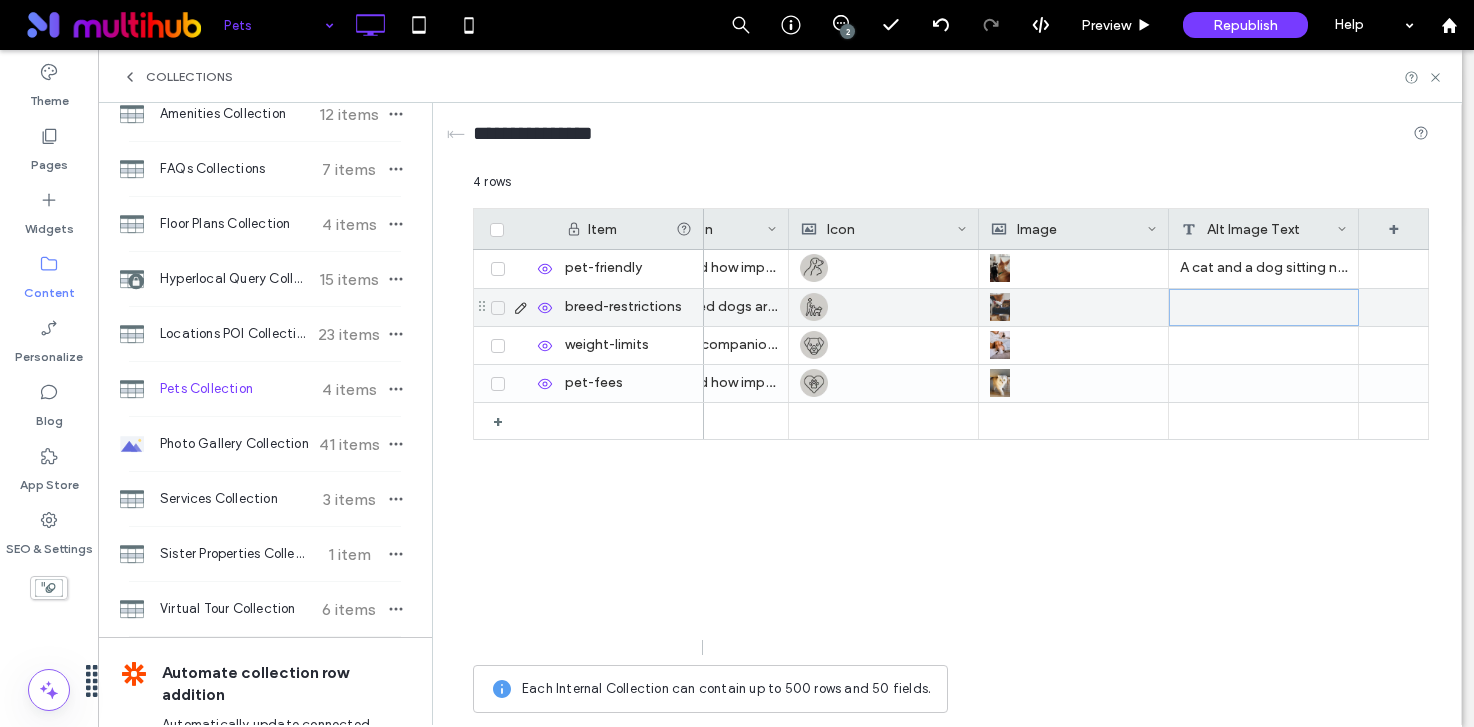 click at bounding box center [1264, 307] 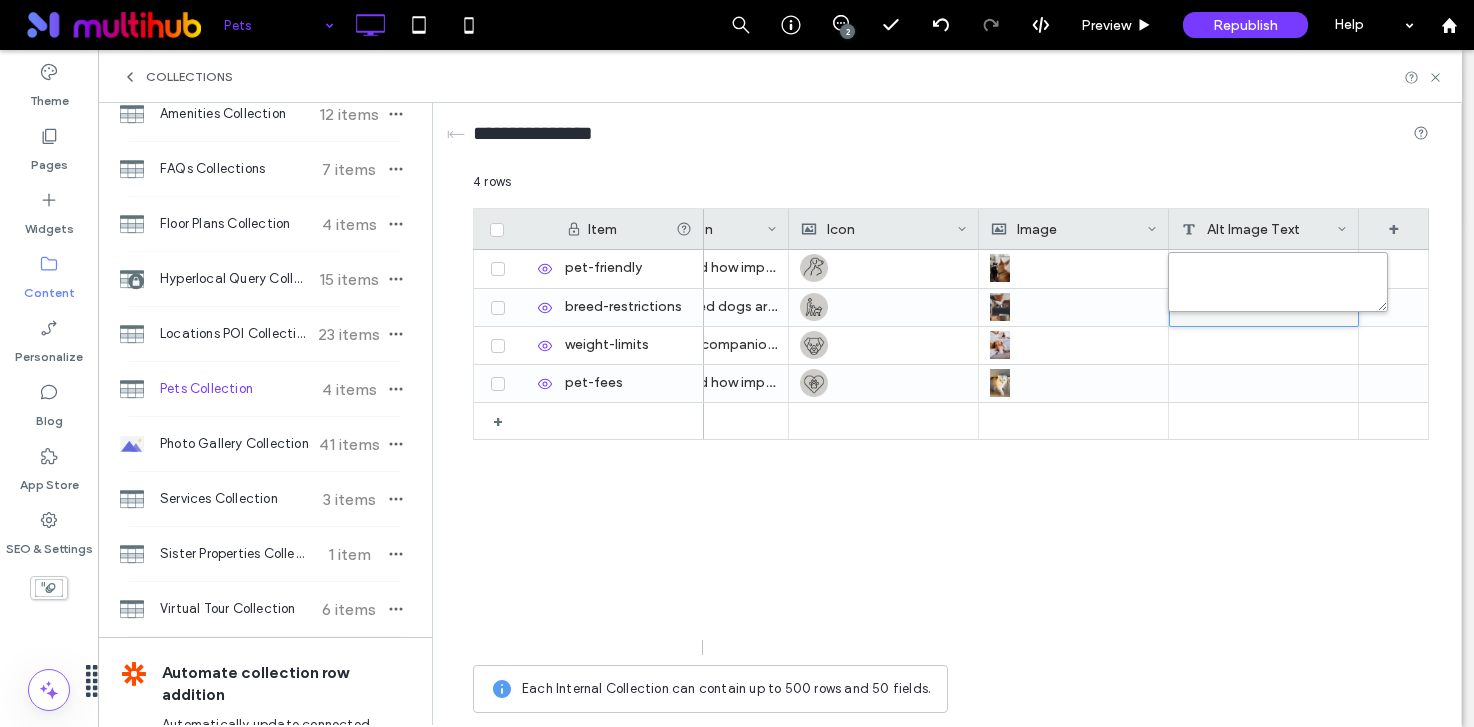 click at bounding box center (1278, 282) 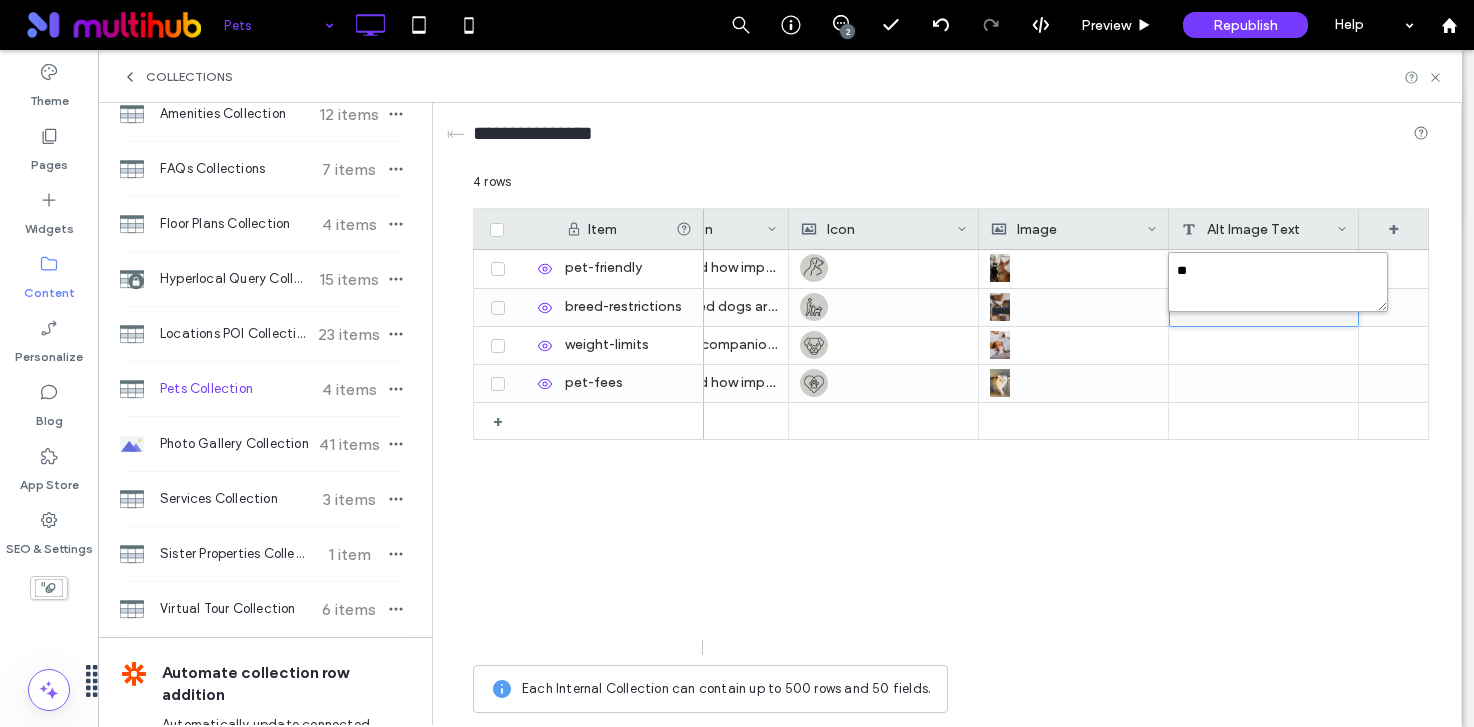type on "*" 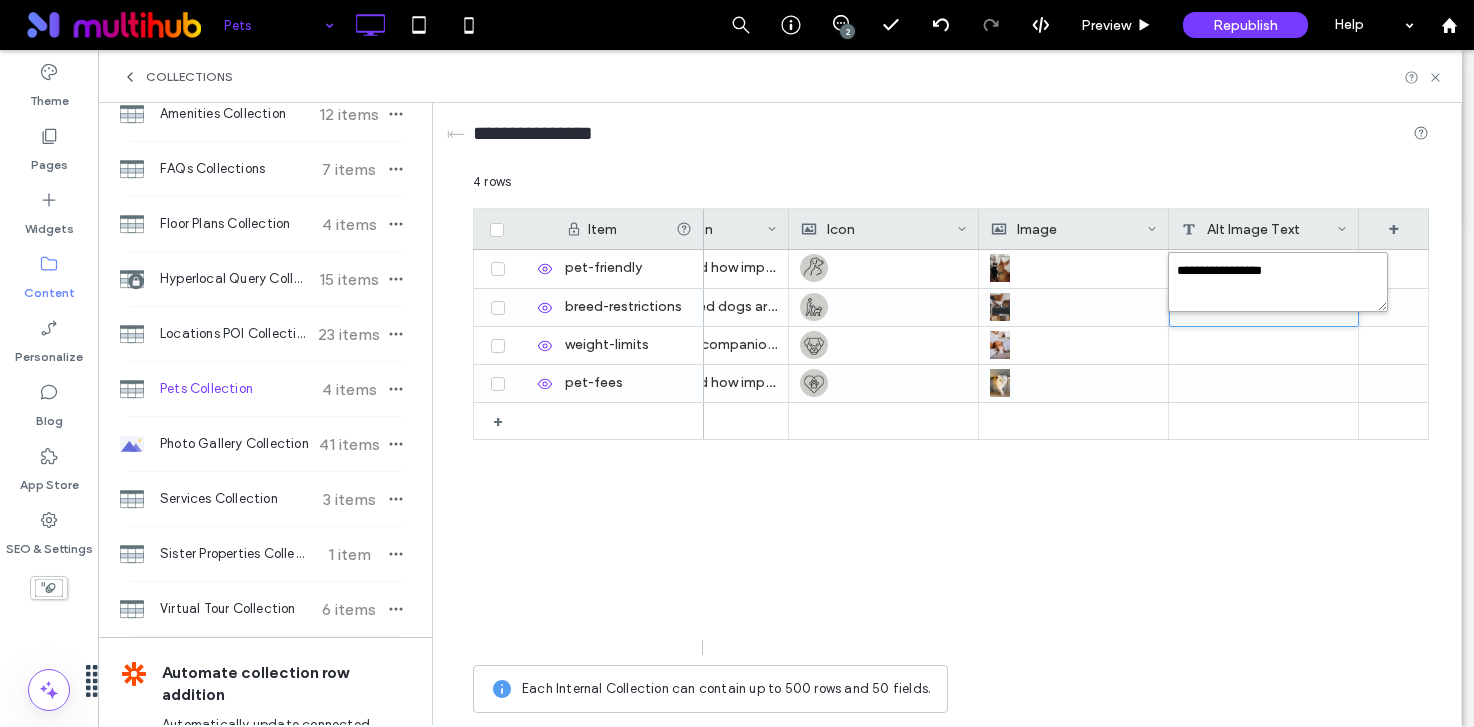 type on "**********" 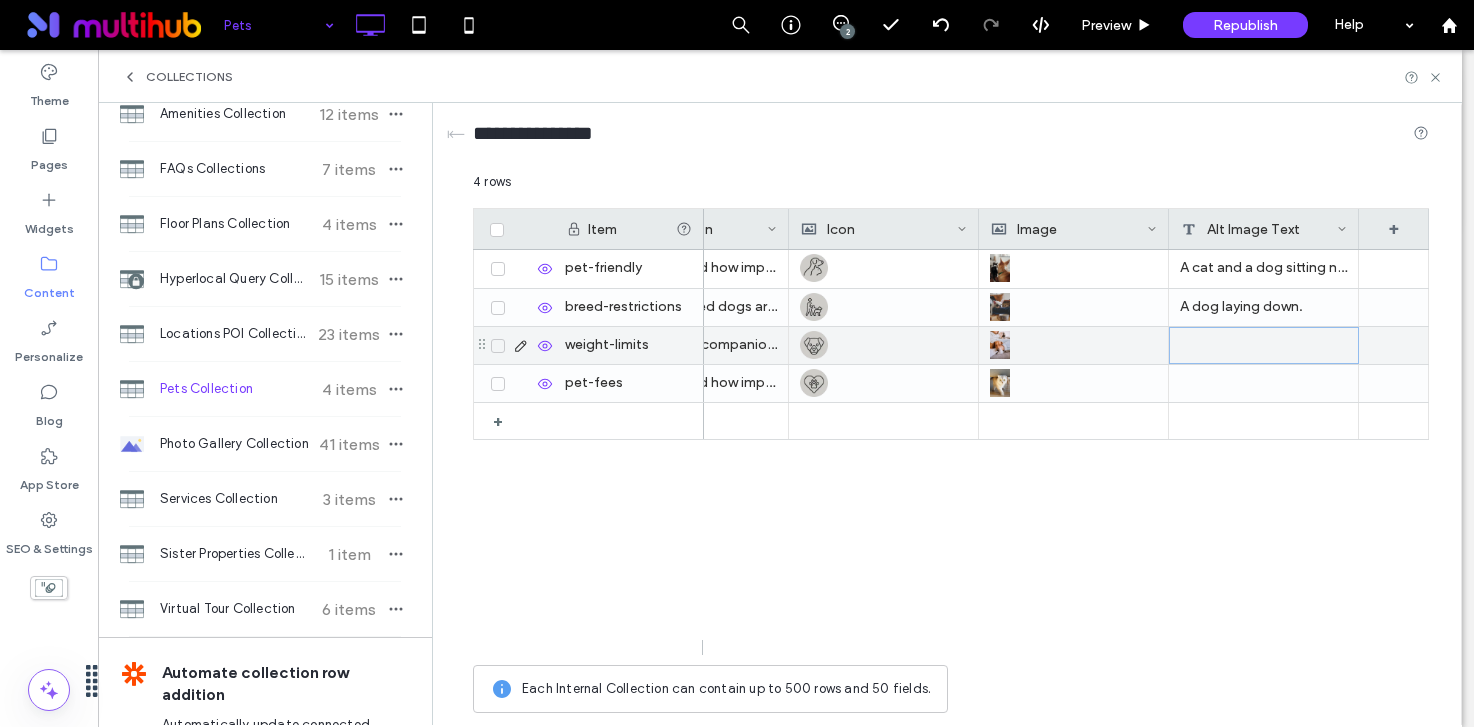 click at bounding box center (1264, 345) 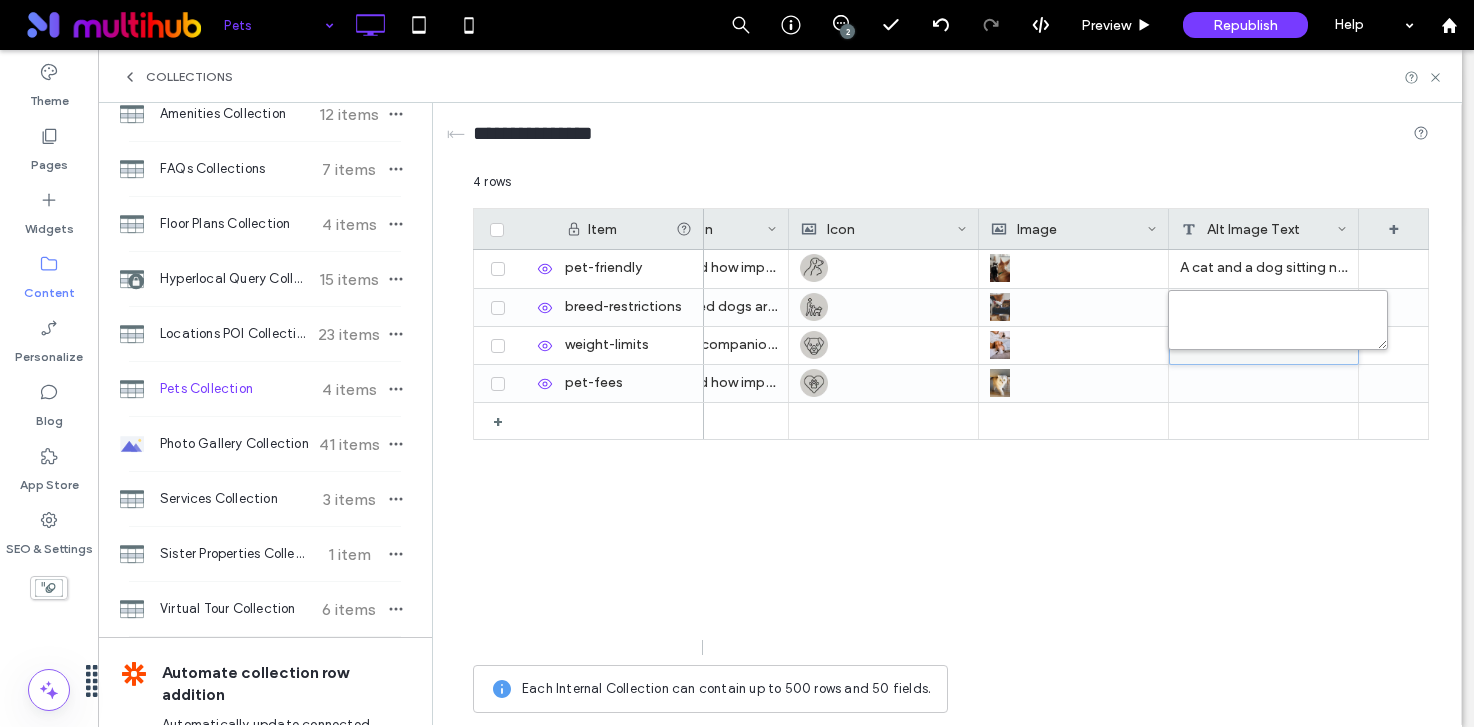 click at bounding box center [1278, 320] 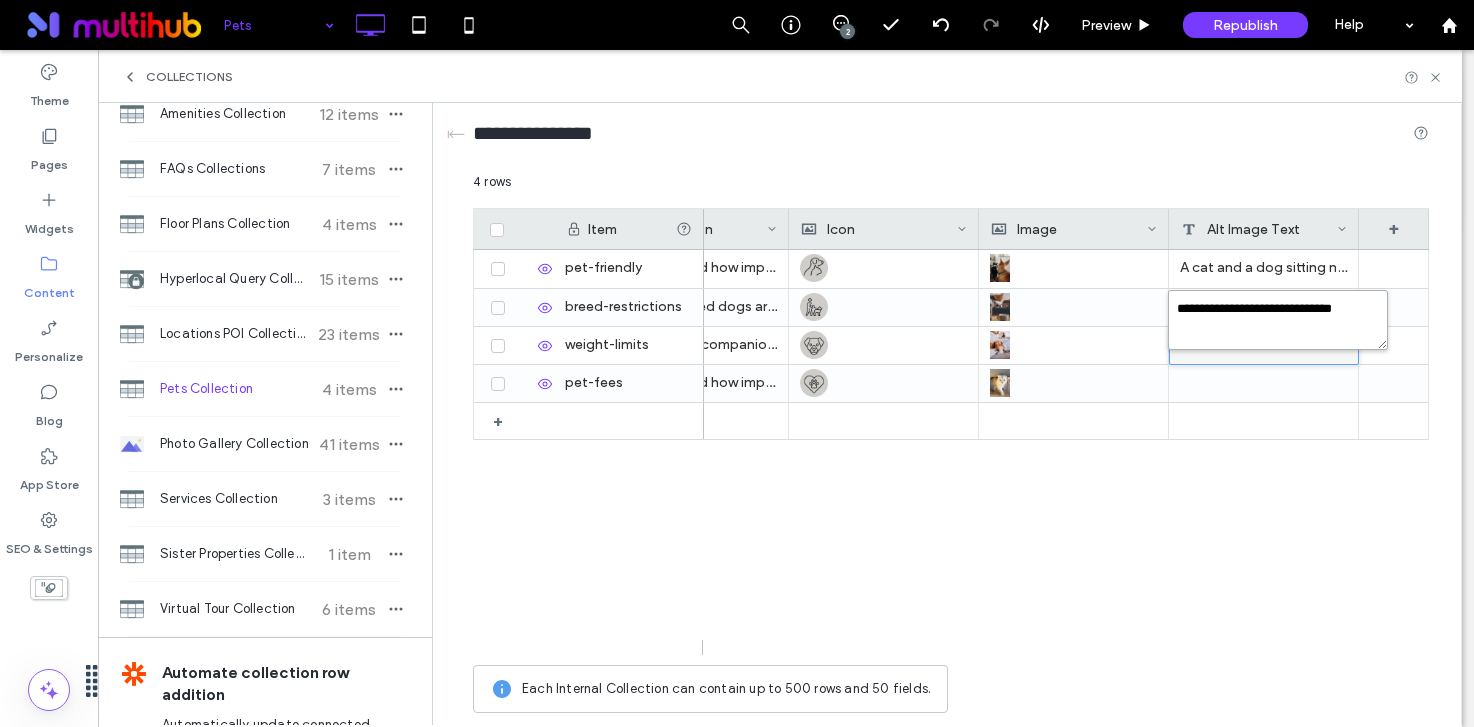 type on "**********" 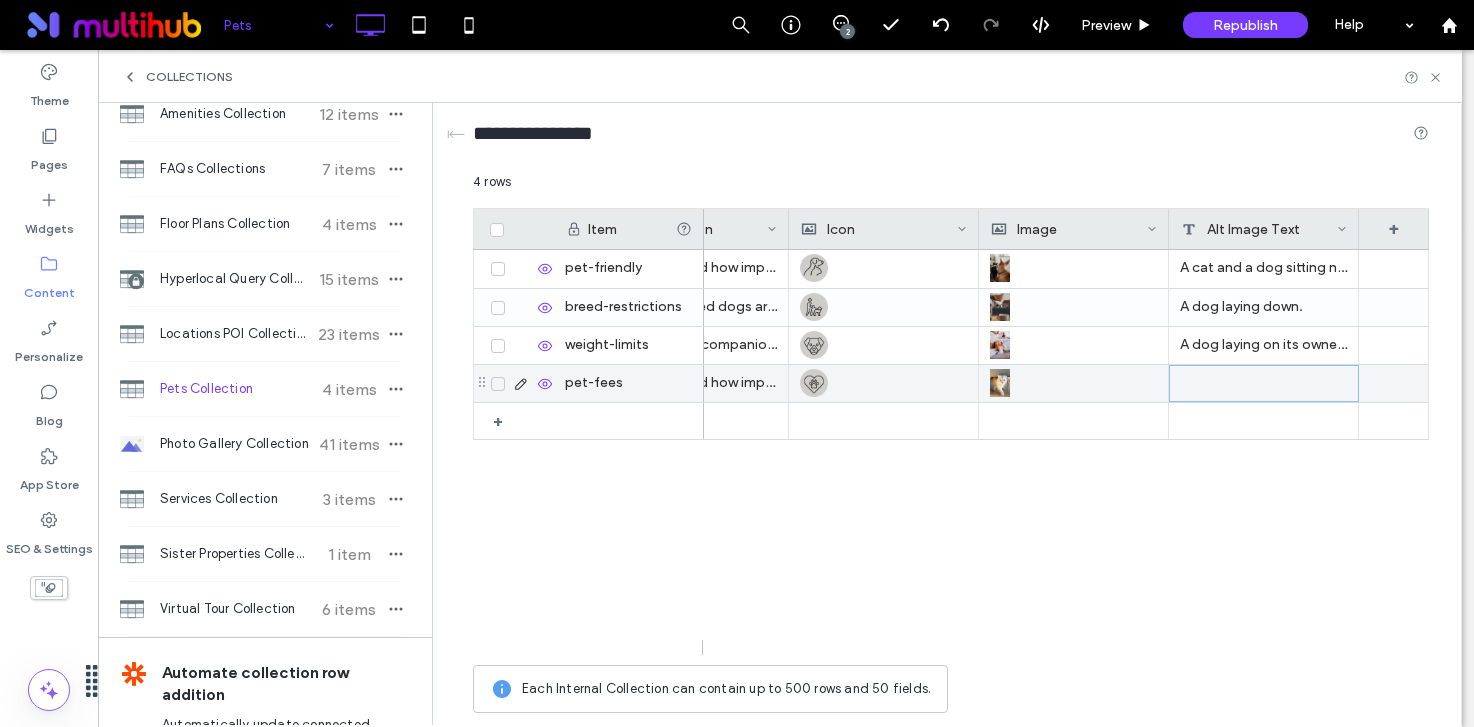click at bounding box center (1264, 383) 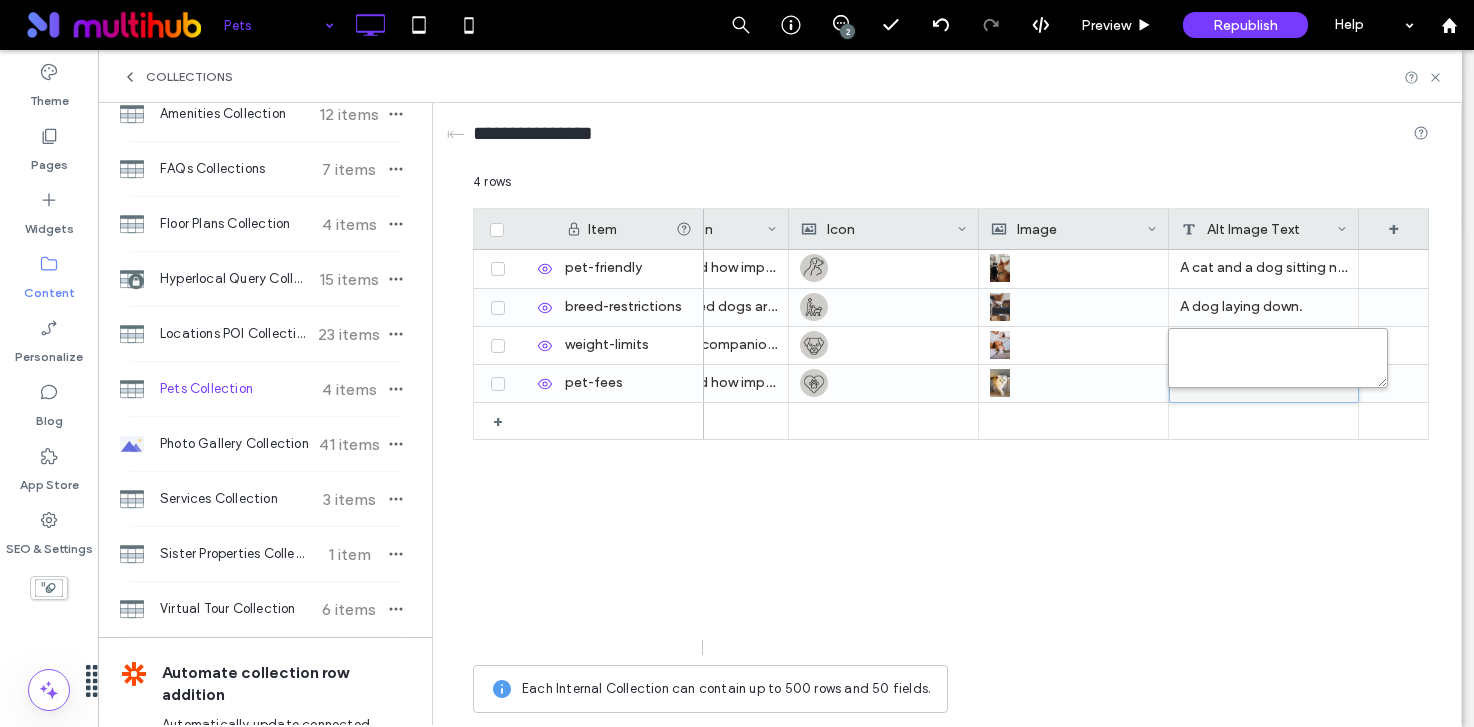 click at bounding box center (1278, 358) 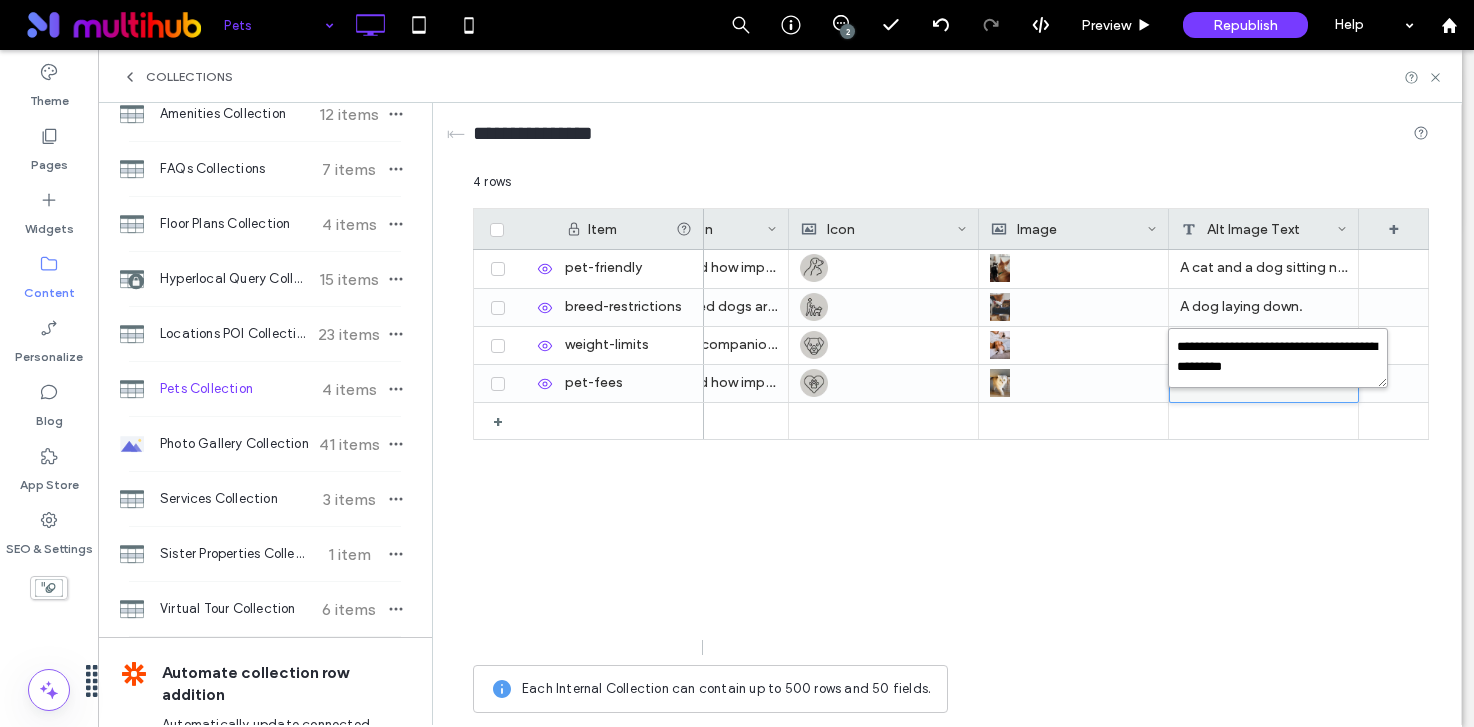 type on "**********" 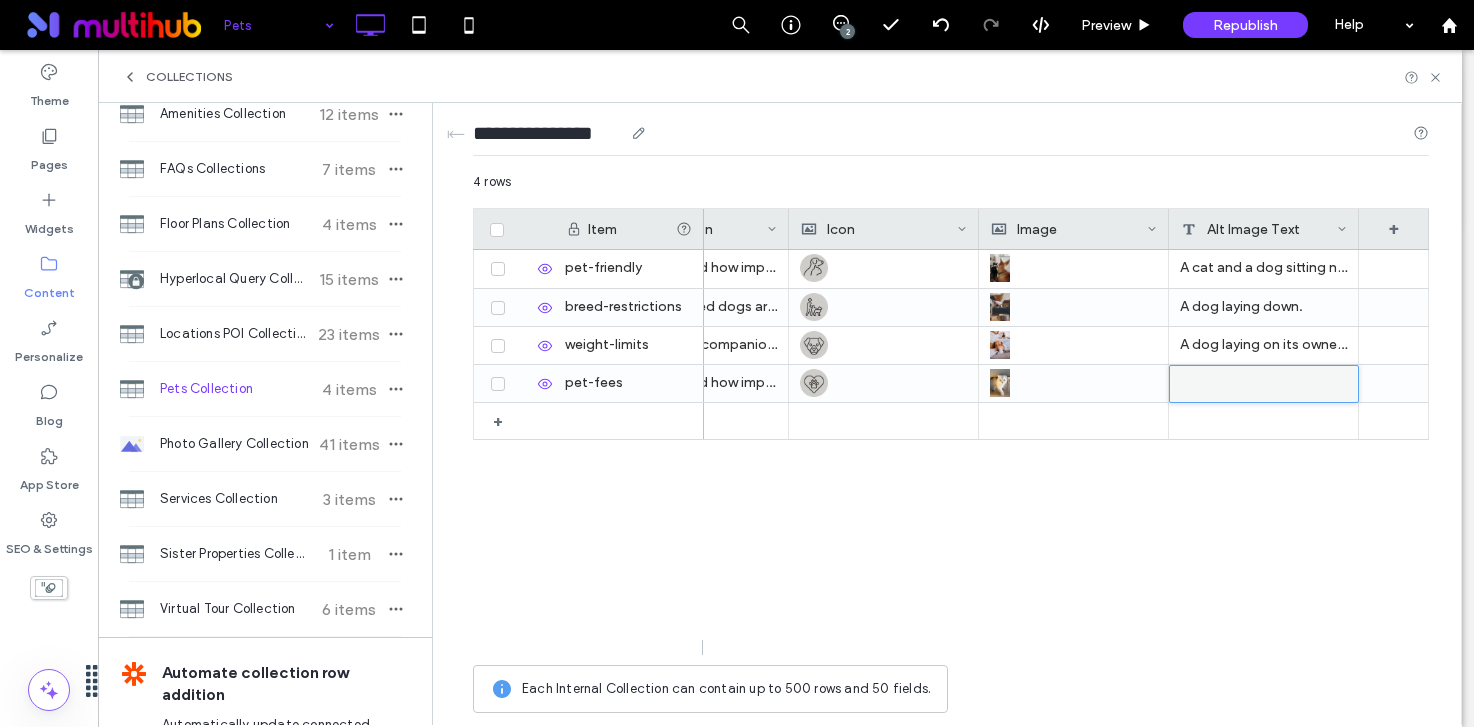 click on "**********" at bounding box center [951, 137] 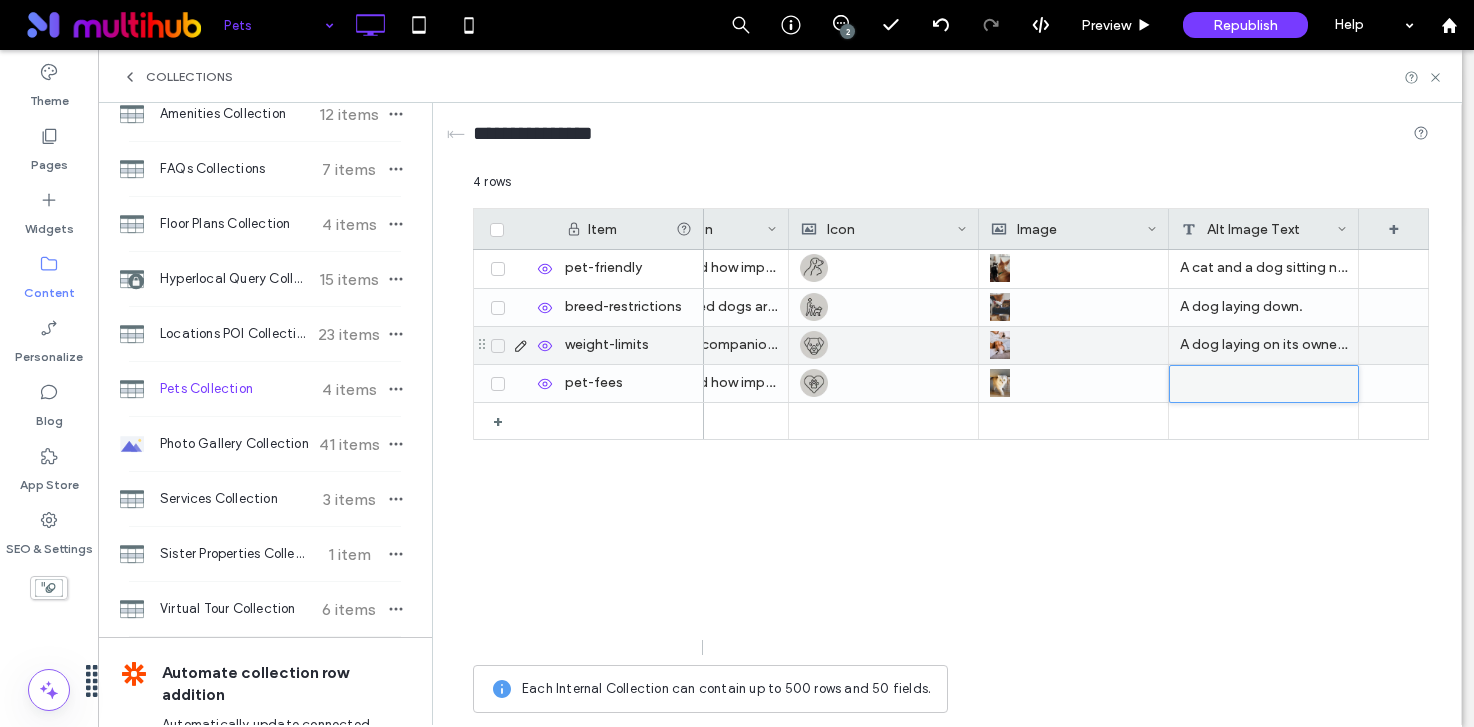 click on "A dog laying on its owner's leg." at bounding box center [1264, 345] 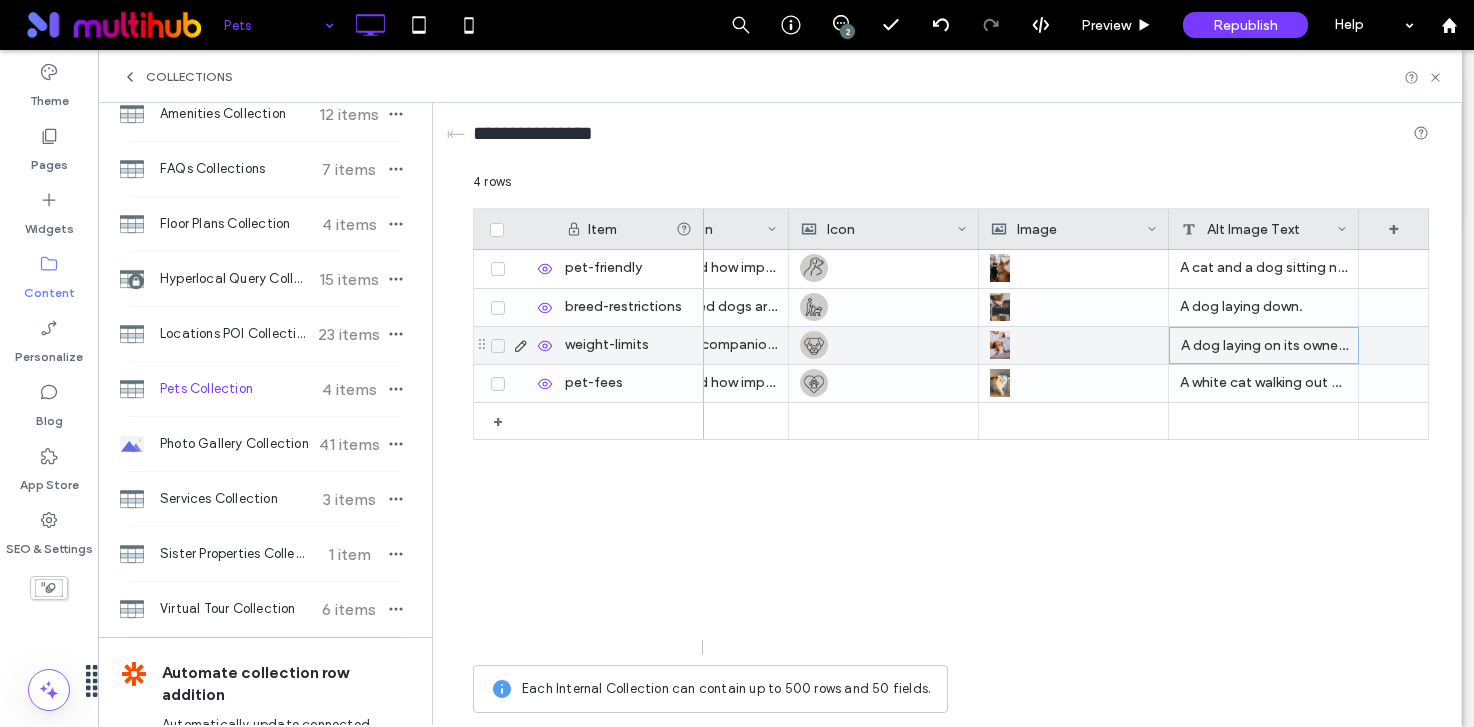 click on "A dog laying on its owner's leg." at bounding box center (1264, 345) 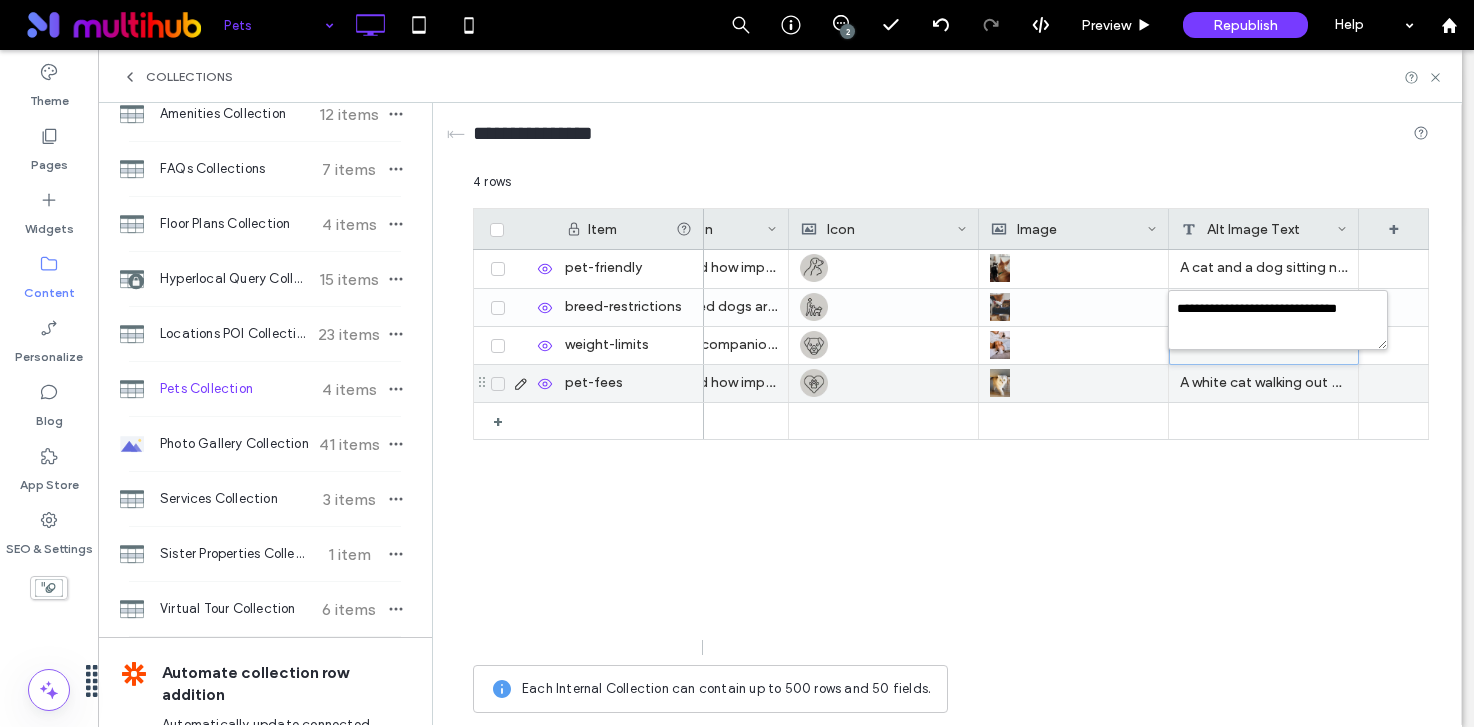 click on "A white cat walking out of the bottom of the sofa." at bounding box center (1264, 383) 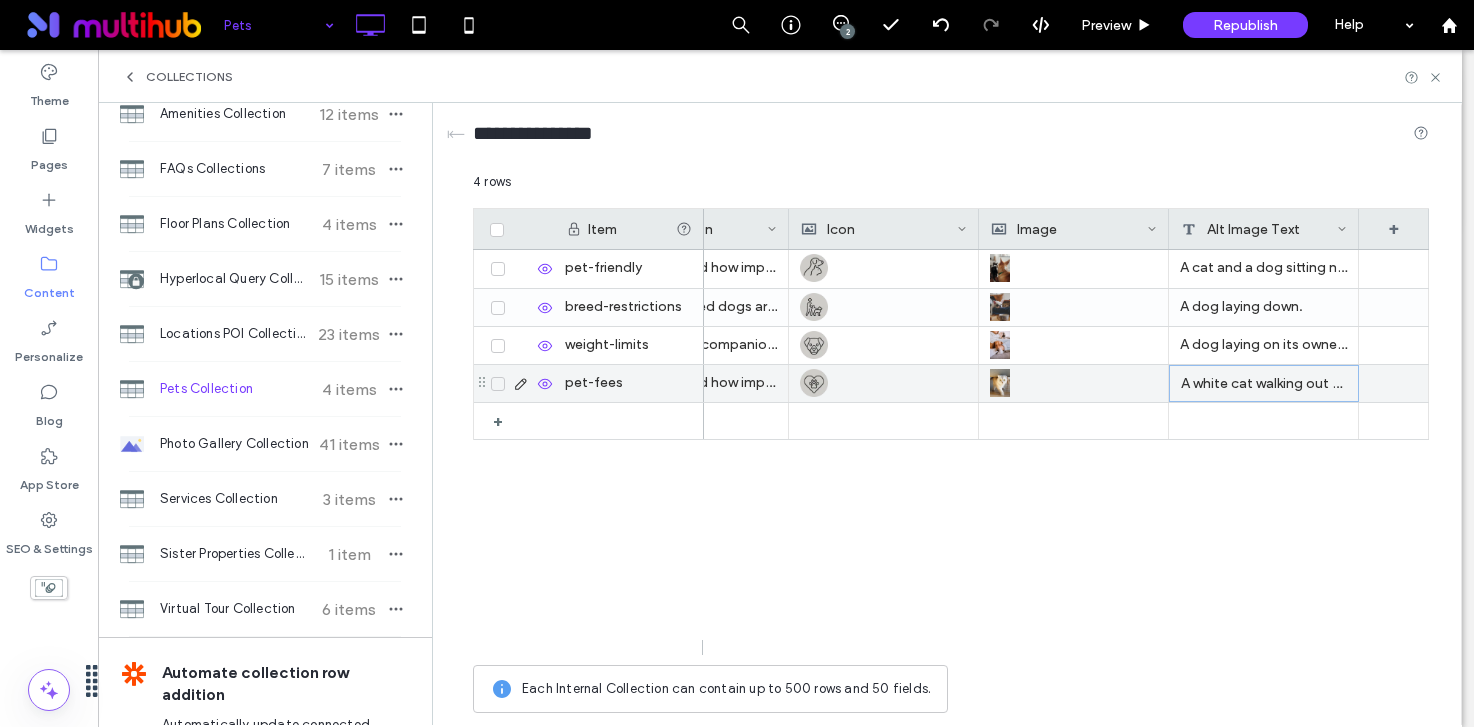 click on "A white cat walking out of the bottom of the sofa." at bounding box center (1264, 383) 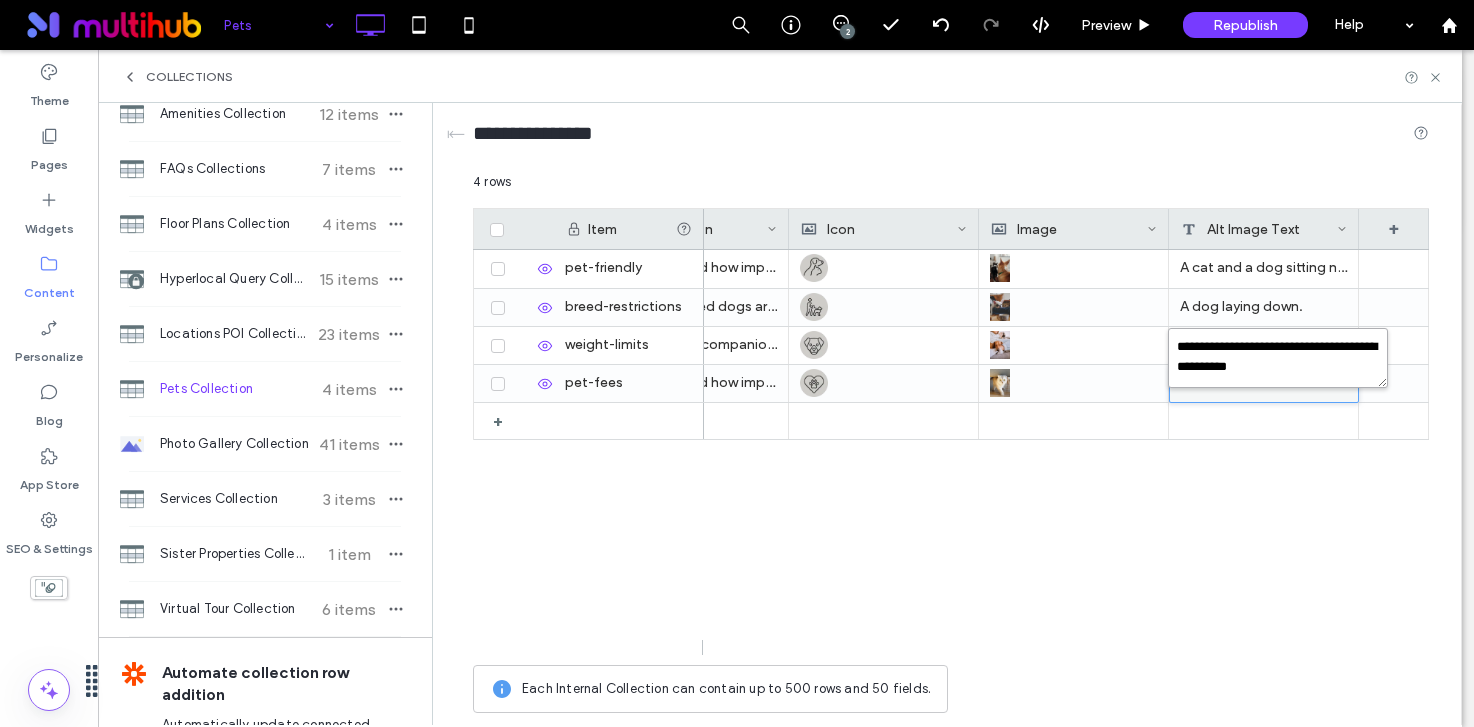 click on "**********" at bounding box center [1278, 358] 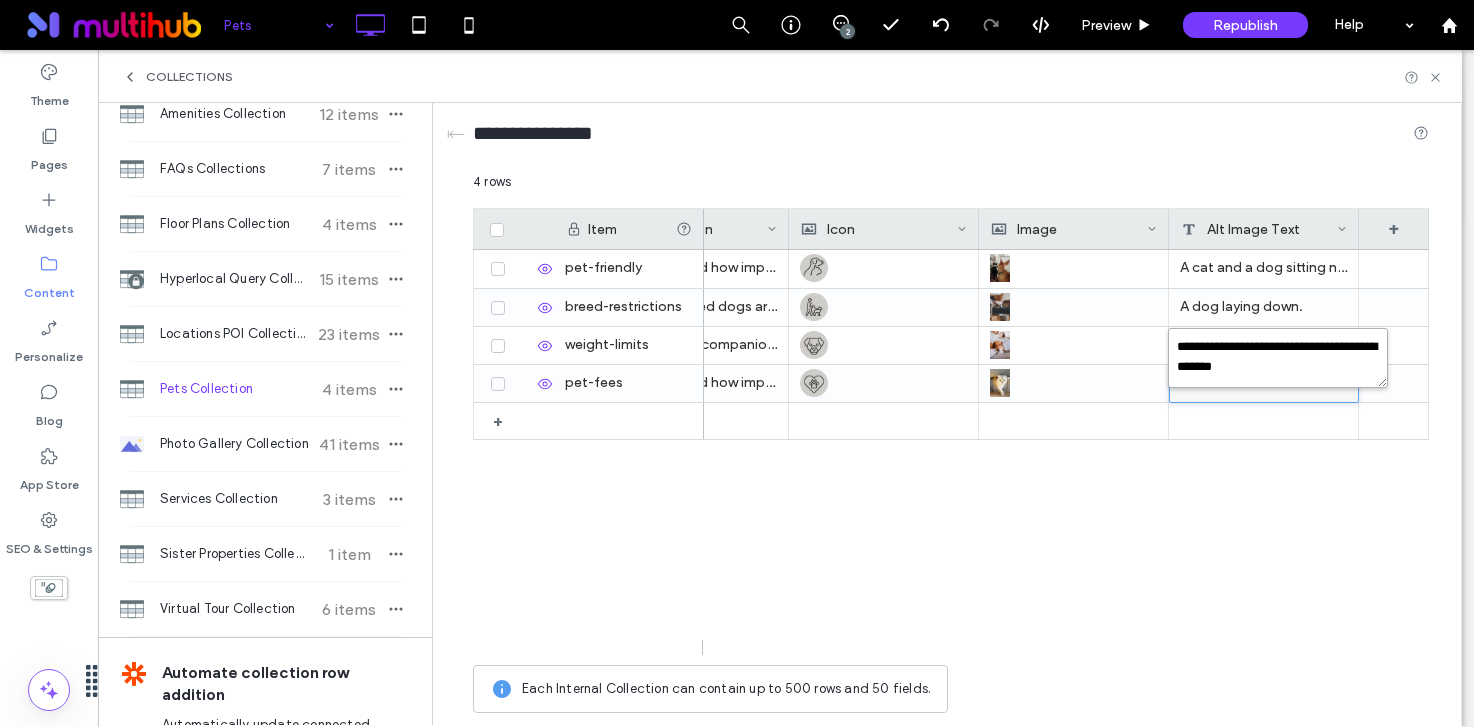 type on "**********" 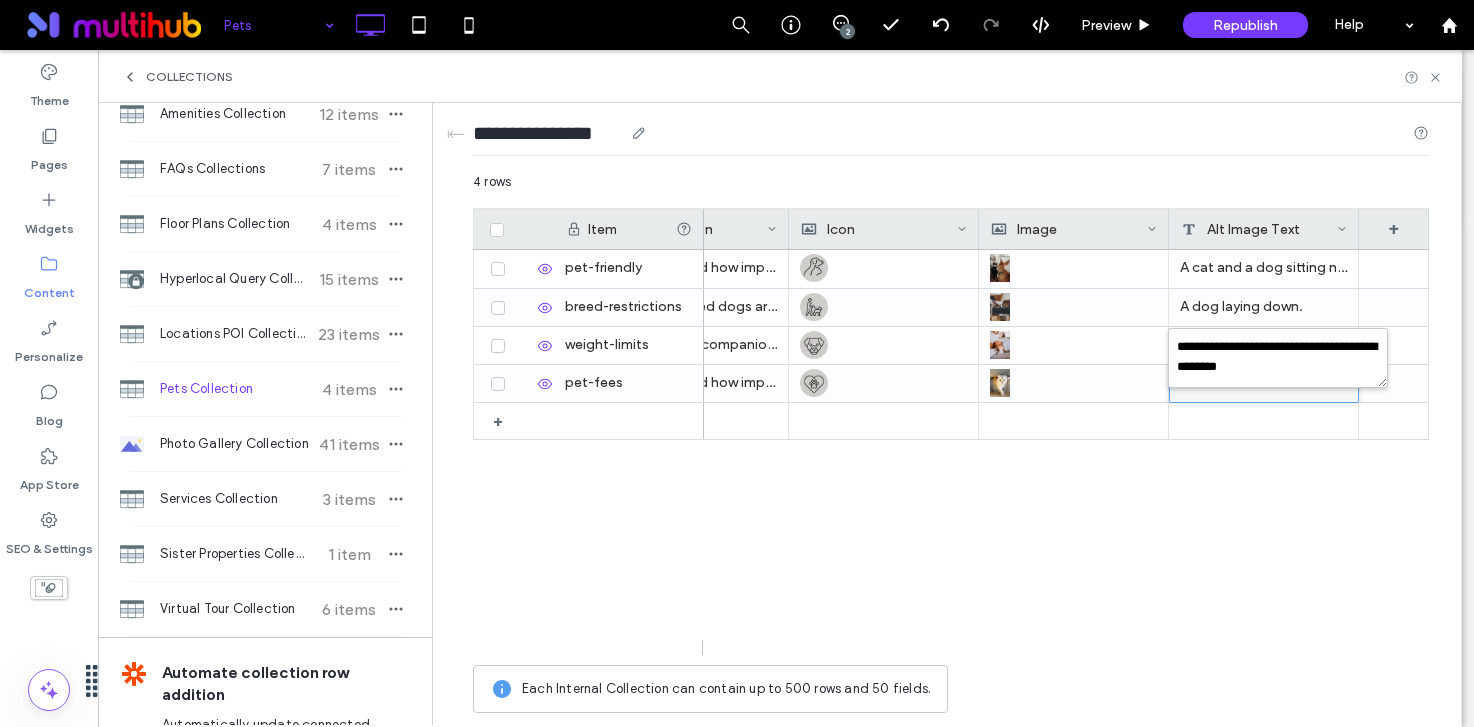 click on "**********" at bounding box center (951, 137) 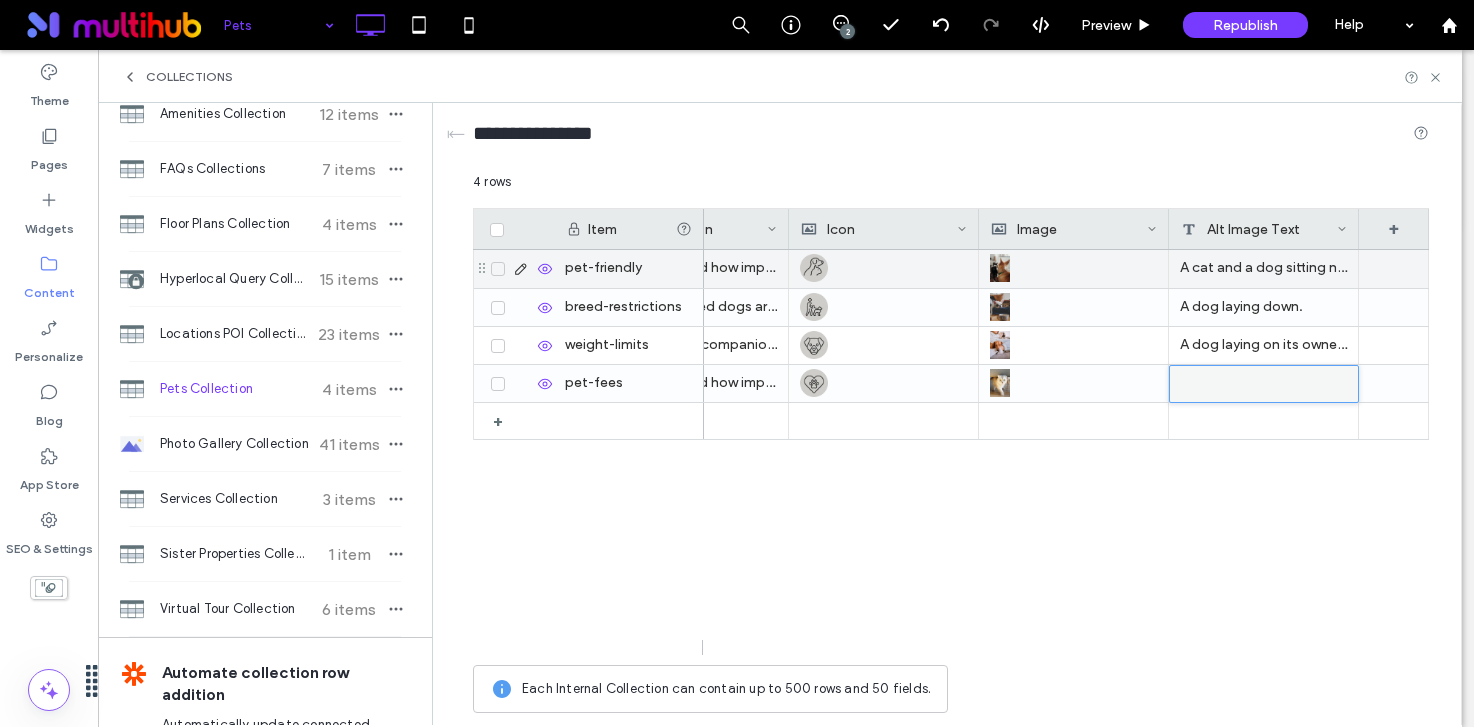 click on "A cat and a dog sitting next to each other." at bounding box center (1264, 269) 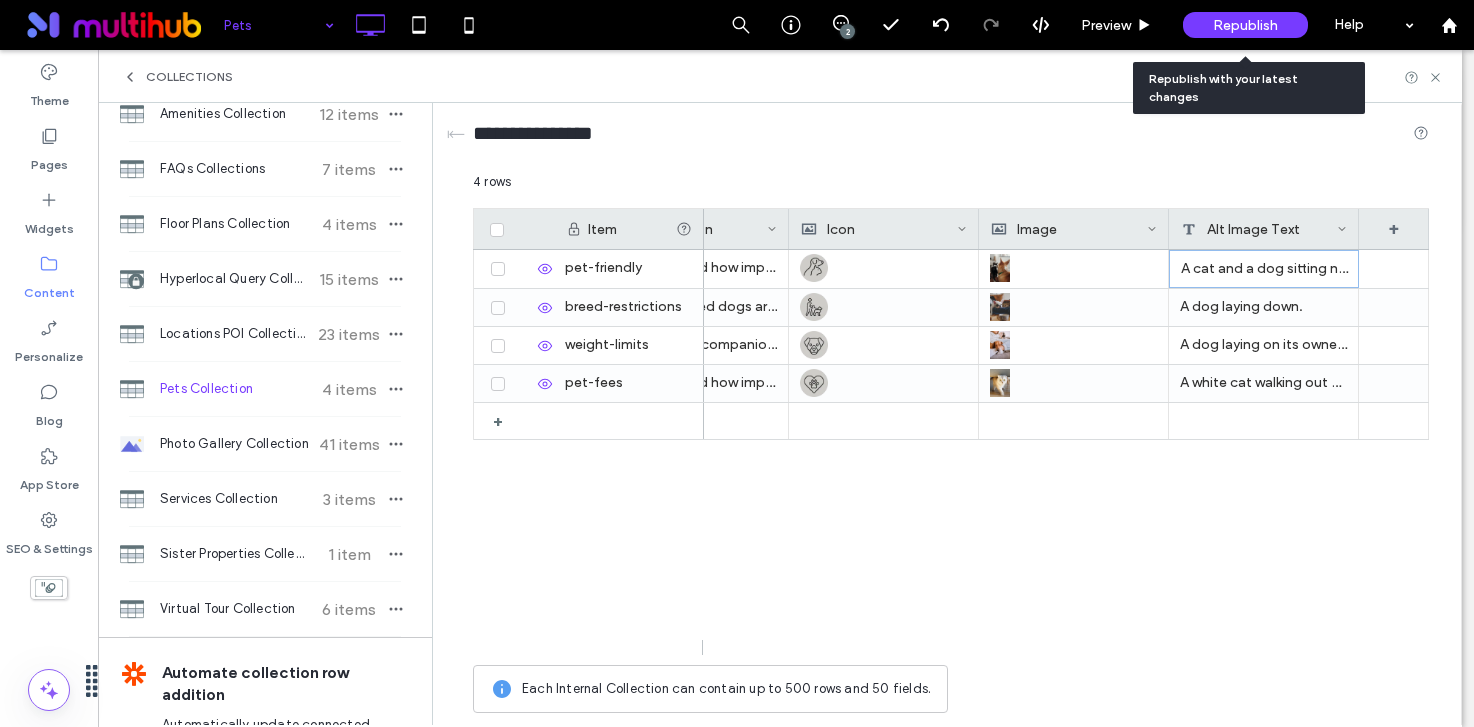 click on "Republish" at bounding box center [1245, 25] 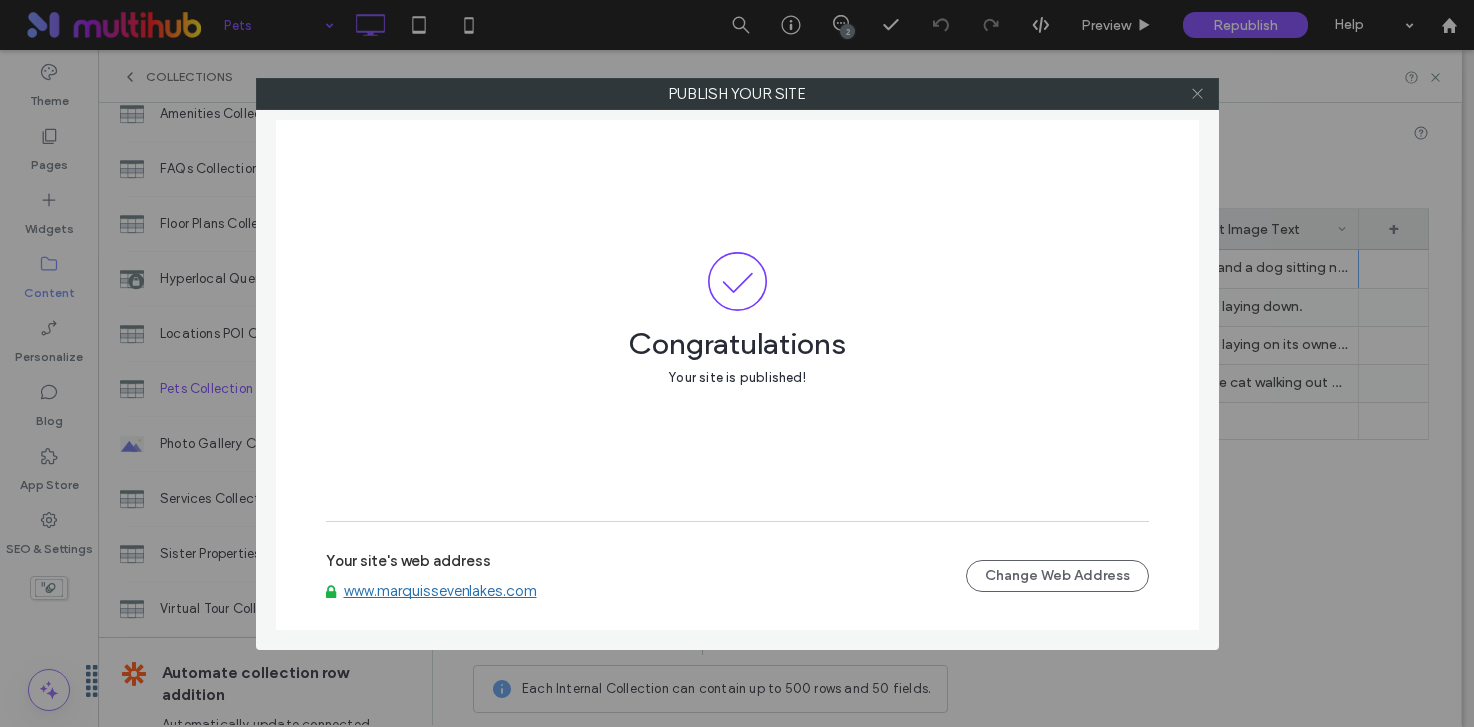 click 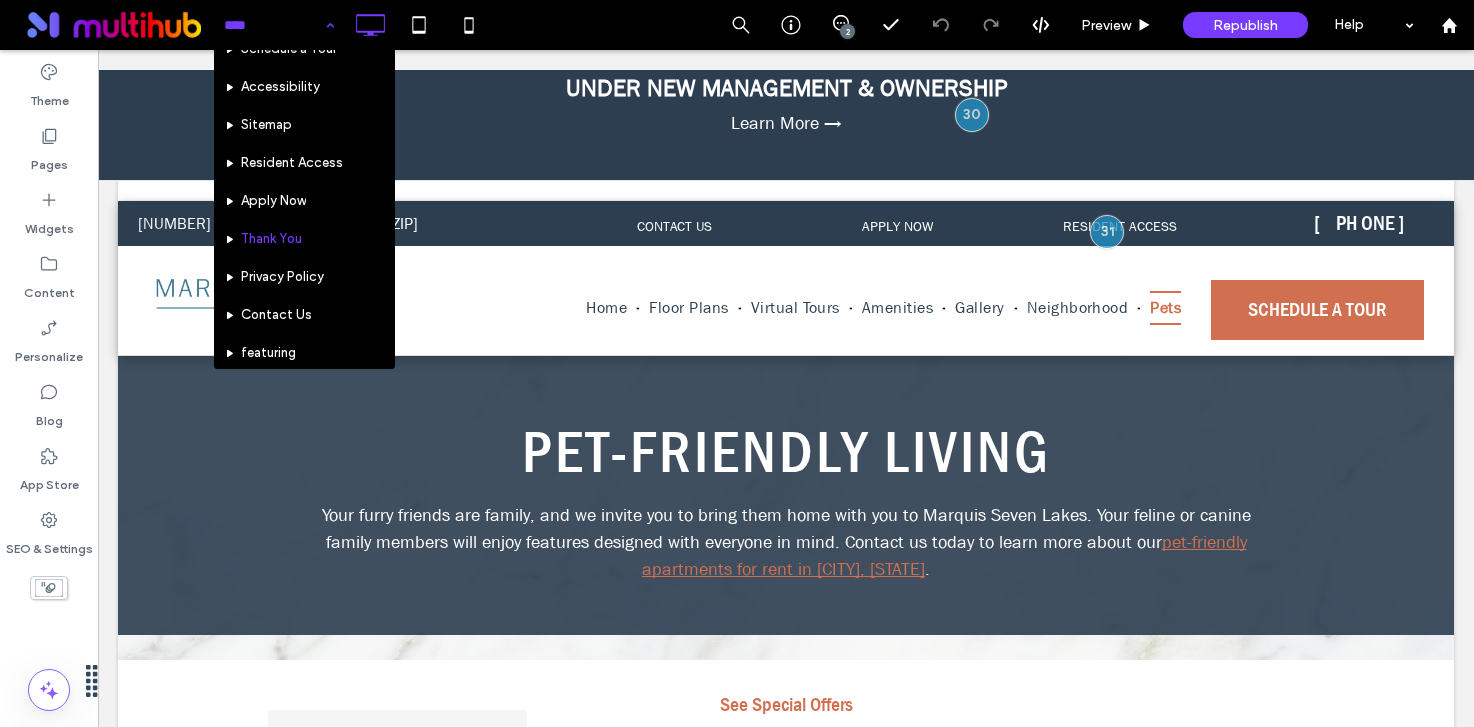 scroll, scrollTop: 287, scrollLeft: 0, axis: vertical 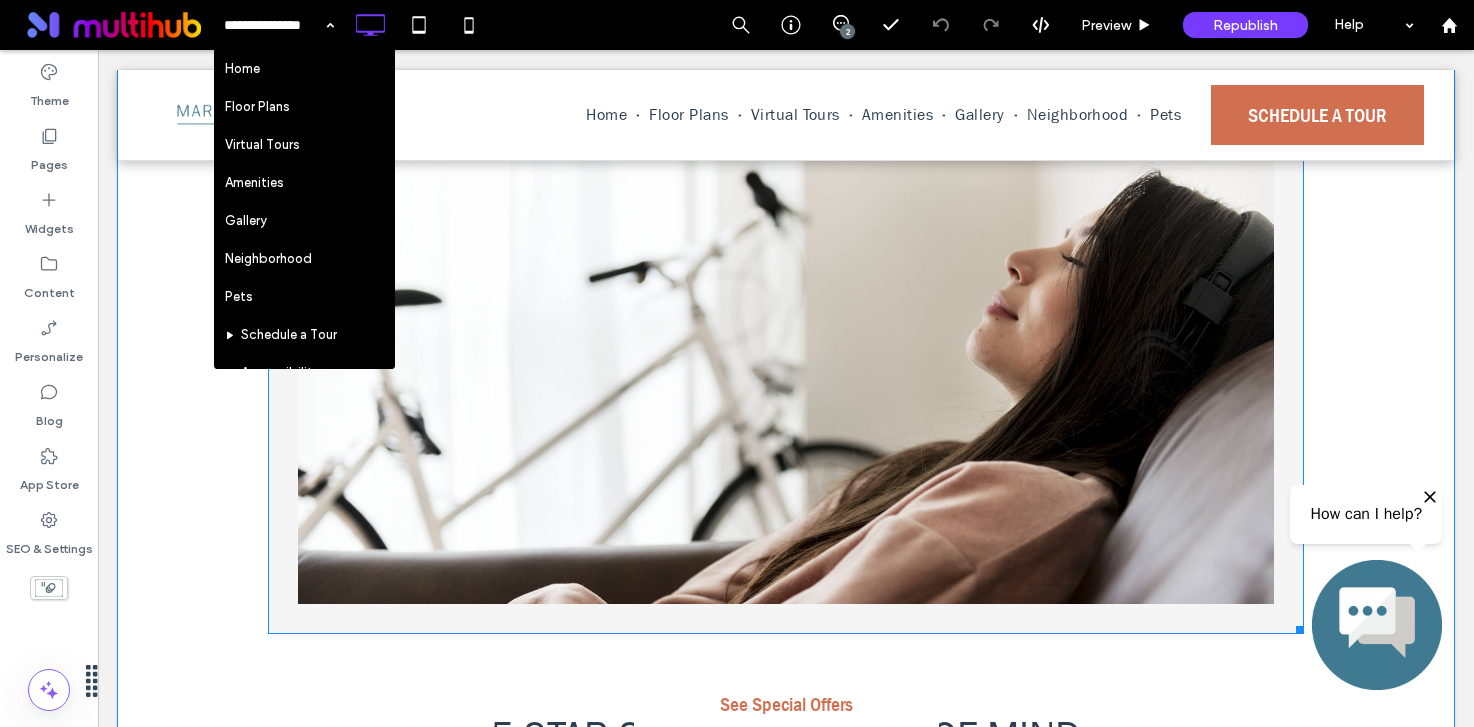 click at bounding box center (786, 274) 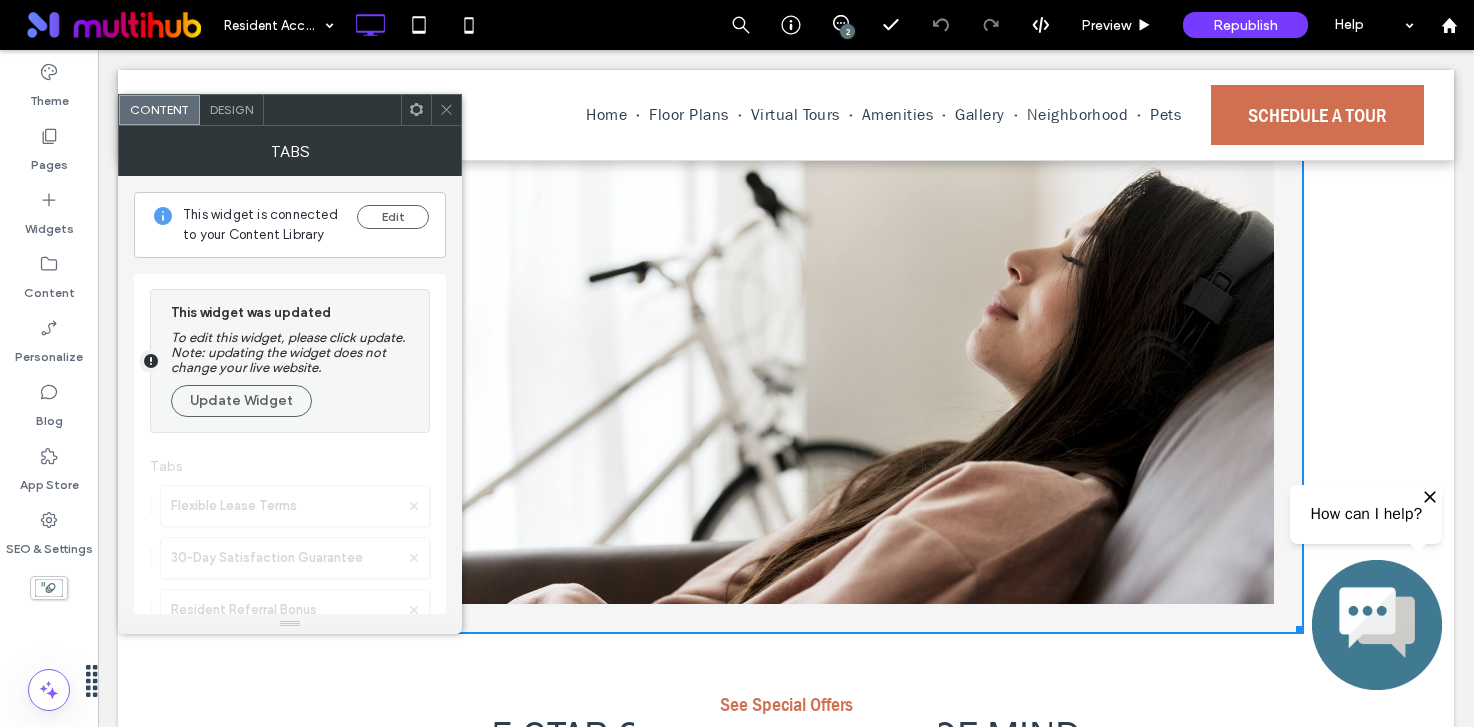 click 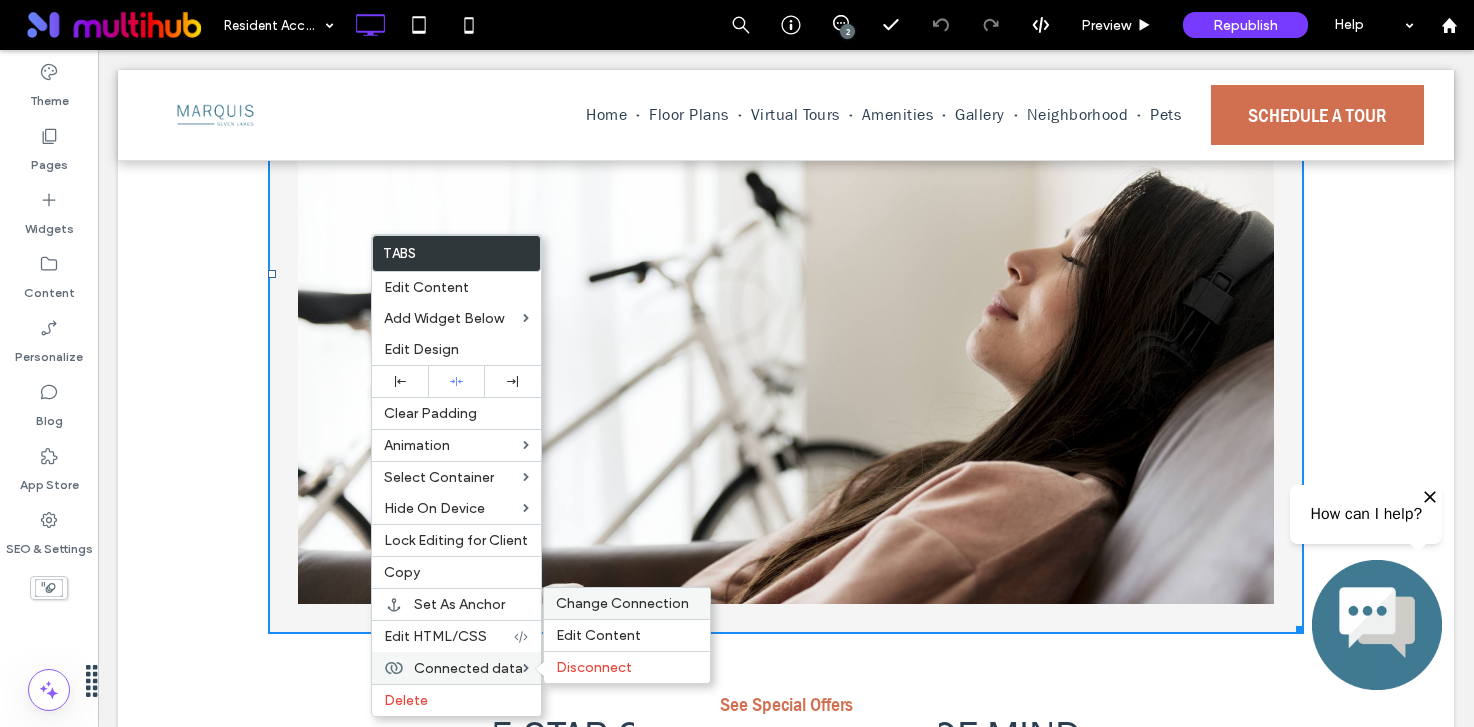 click on "Change Connection" at bounding box center (622, 603) 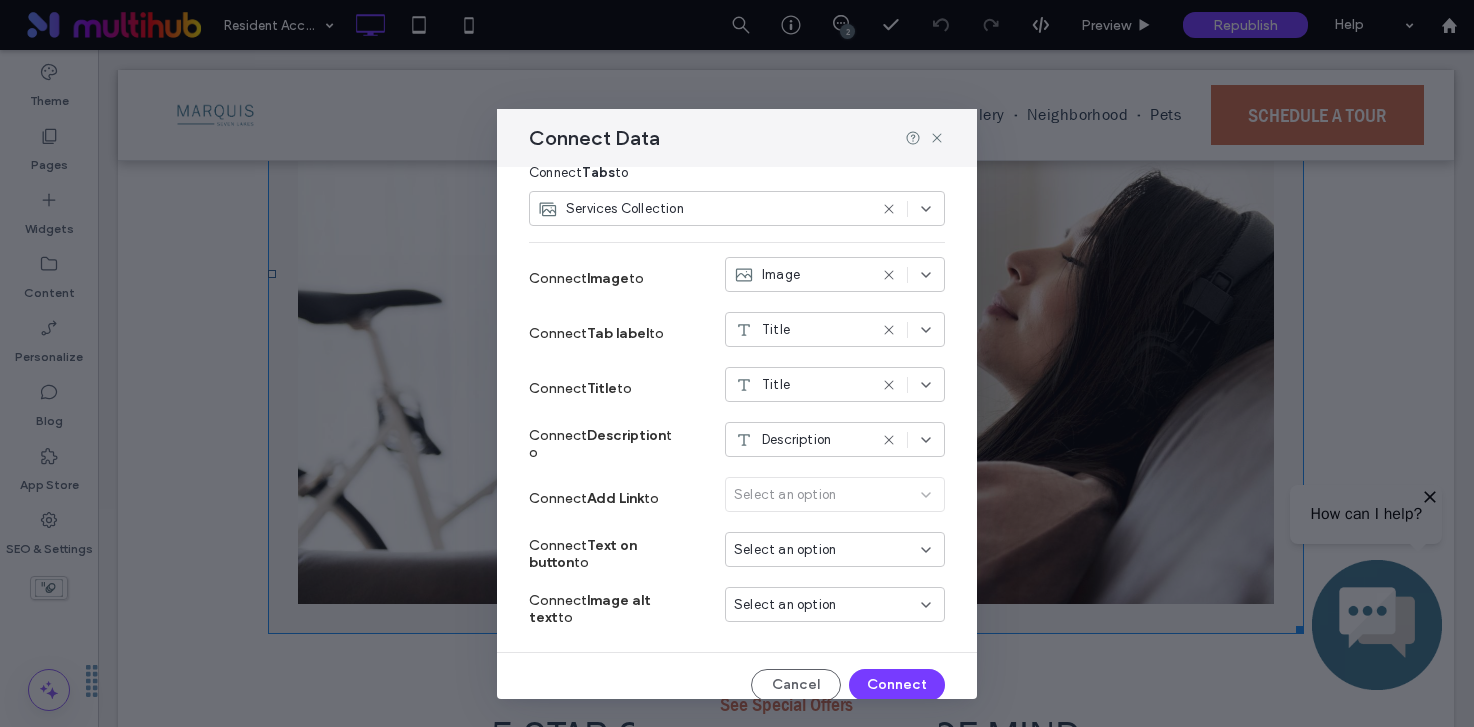 scroll, scrollTop: 175, scrollLeft: 0, axis: vertical 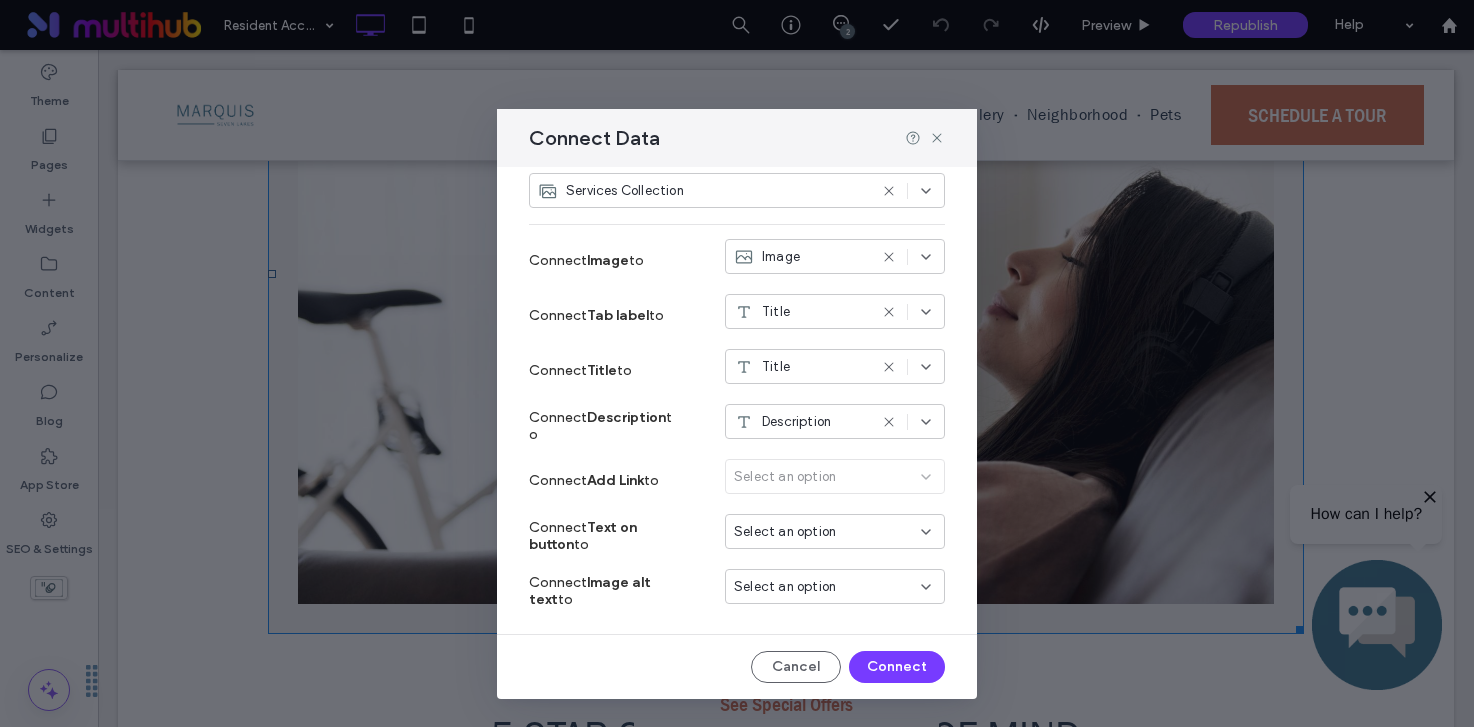 click on "Select an option" at bounding box center [785, 587] 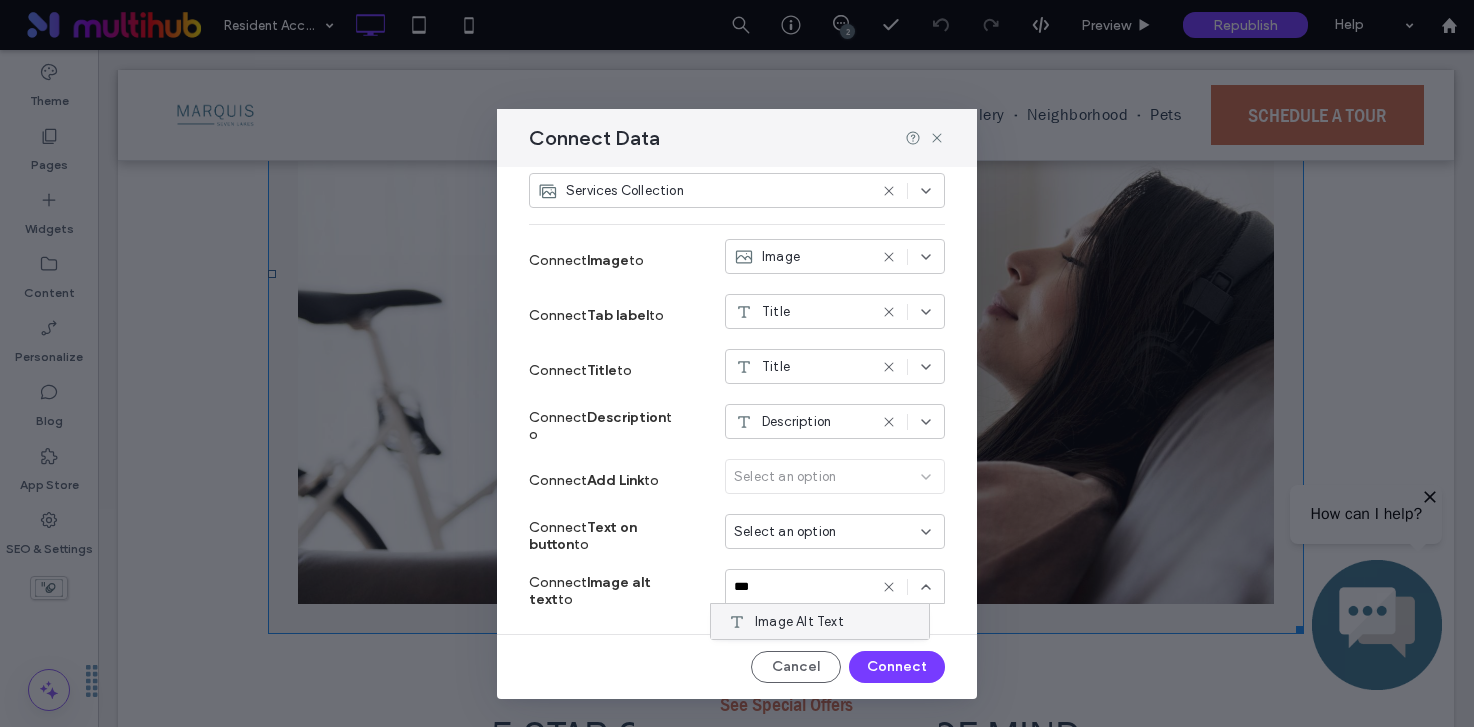 type on "***" 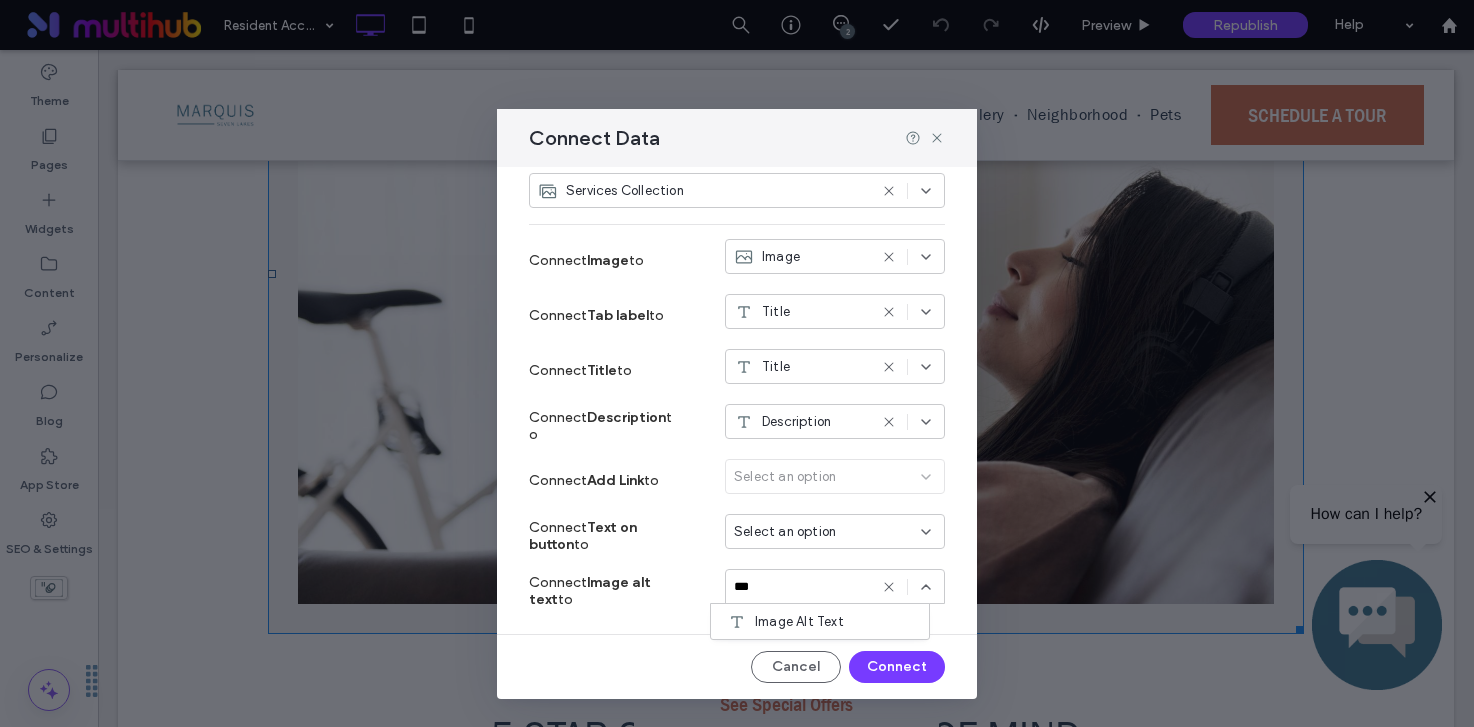 type 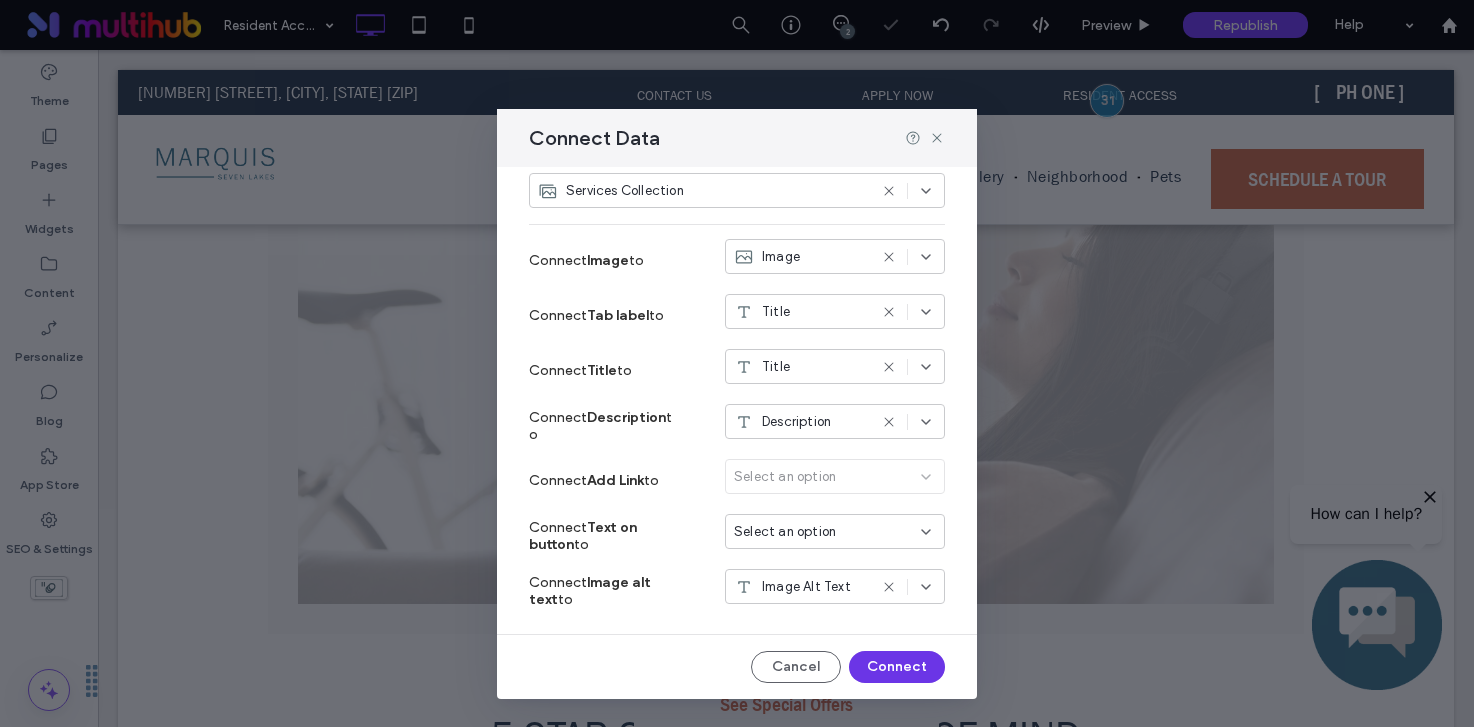 click on "Connect" at bounding box center (897, 667) 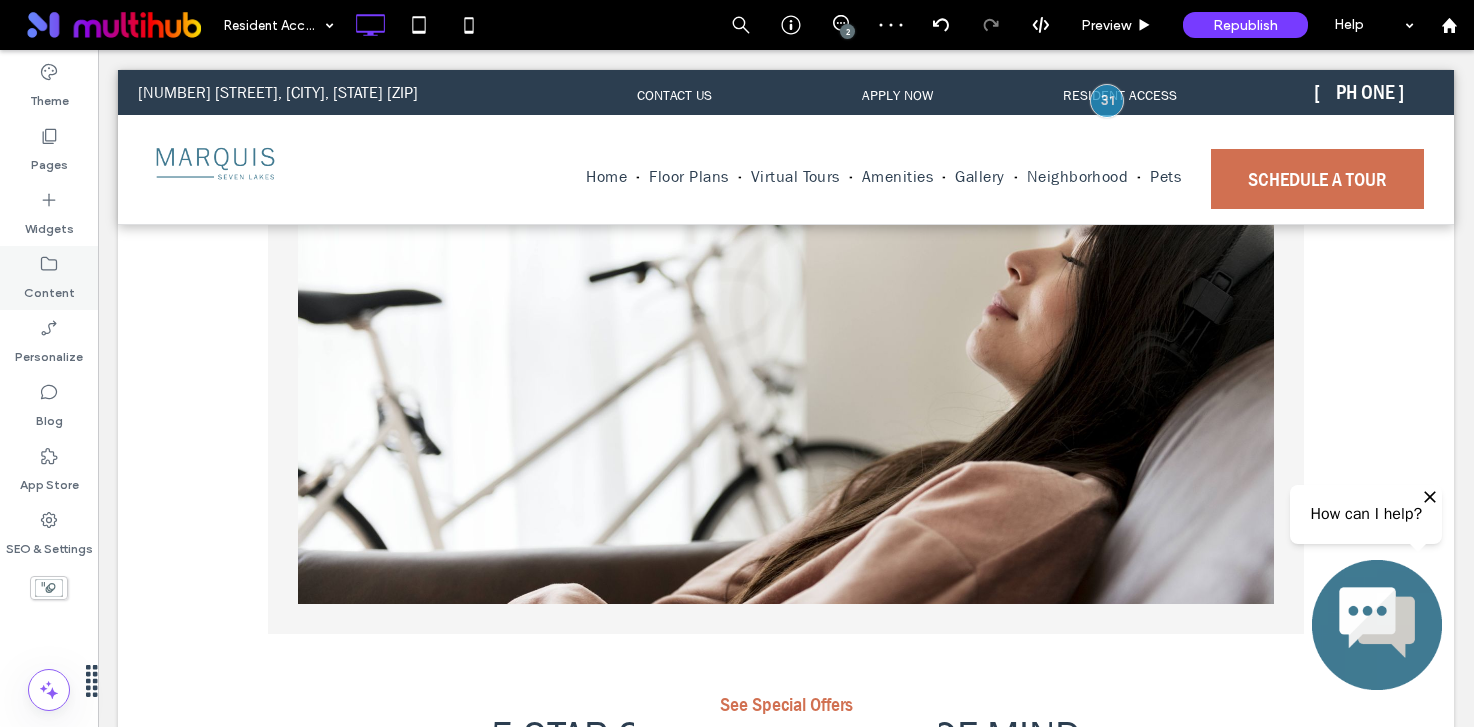 click on "Content" at bounding box center [49, 288] 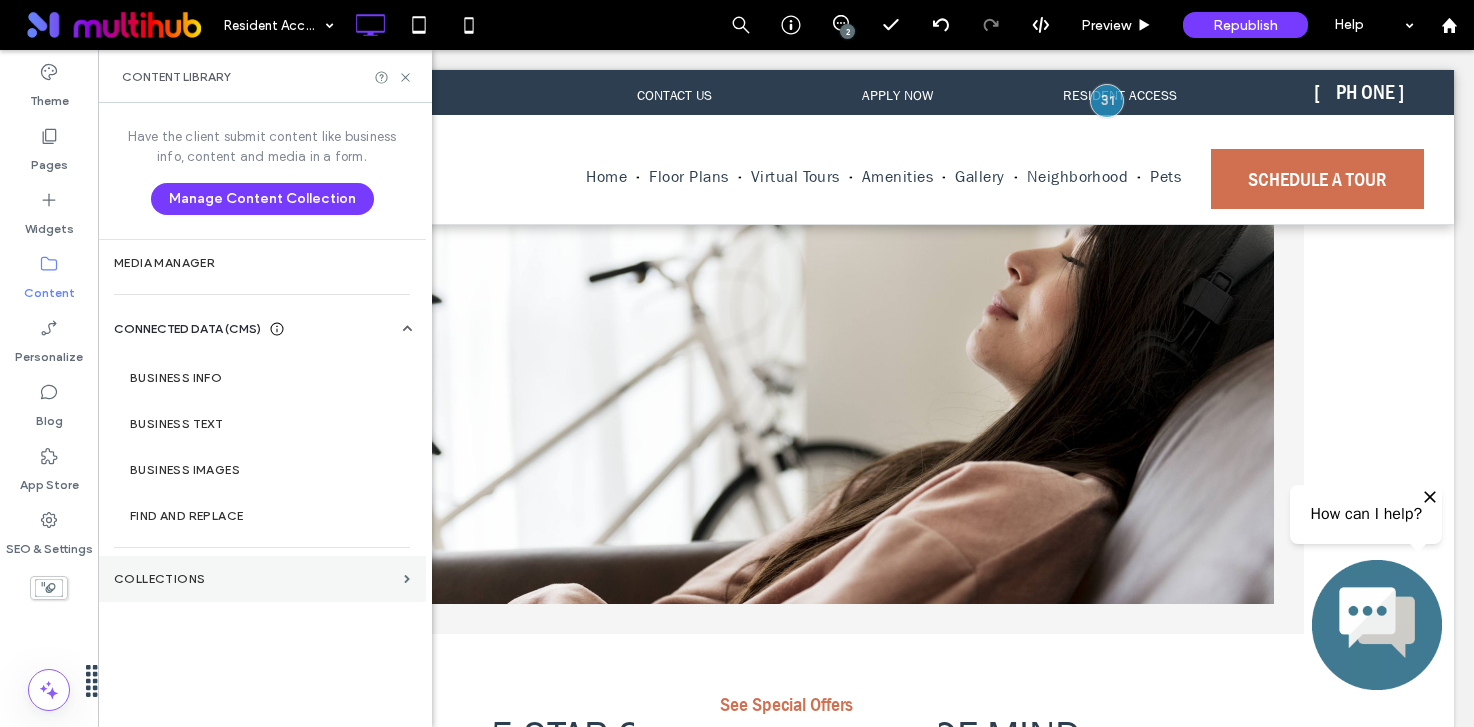 click on "Collections" at bounding box center (255, 579) 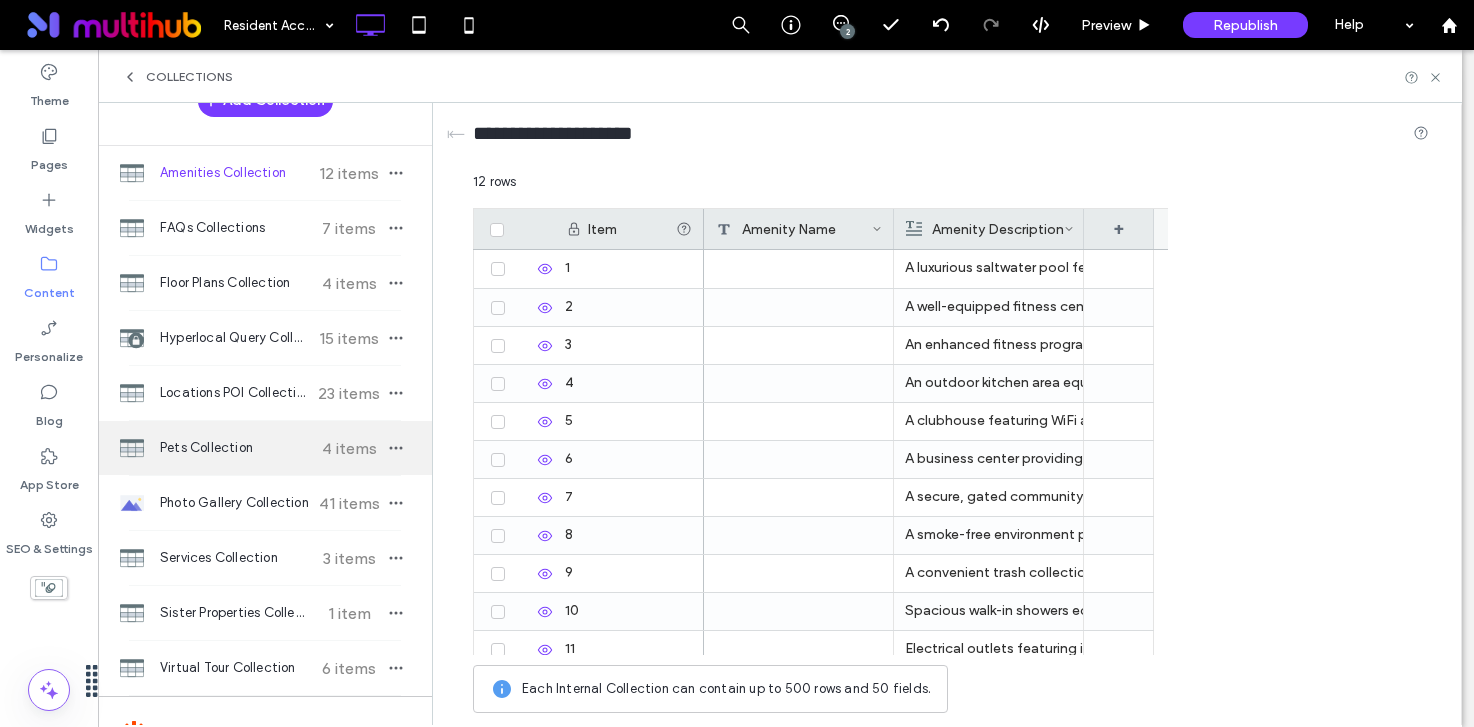 scroll, scrollTop: 89, scrollLeft: 0, axis: vertical 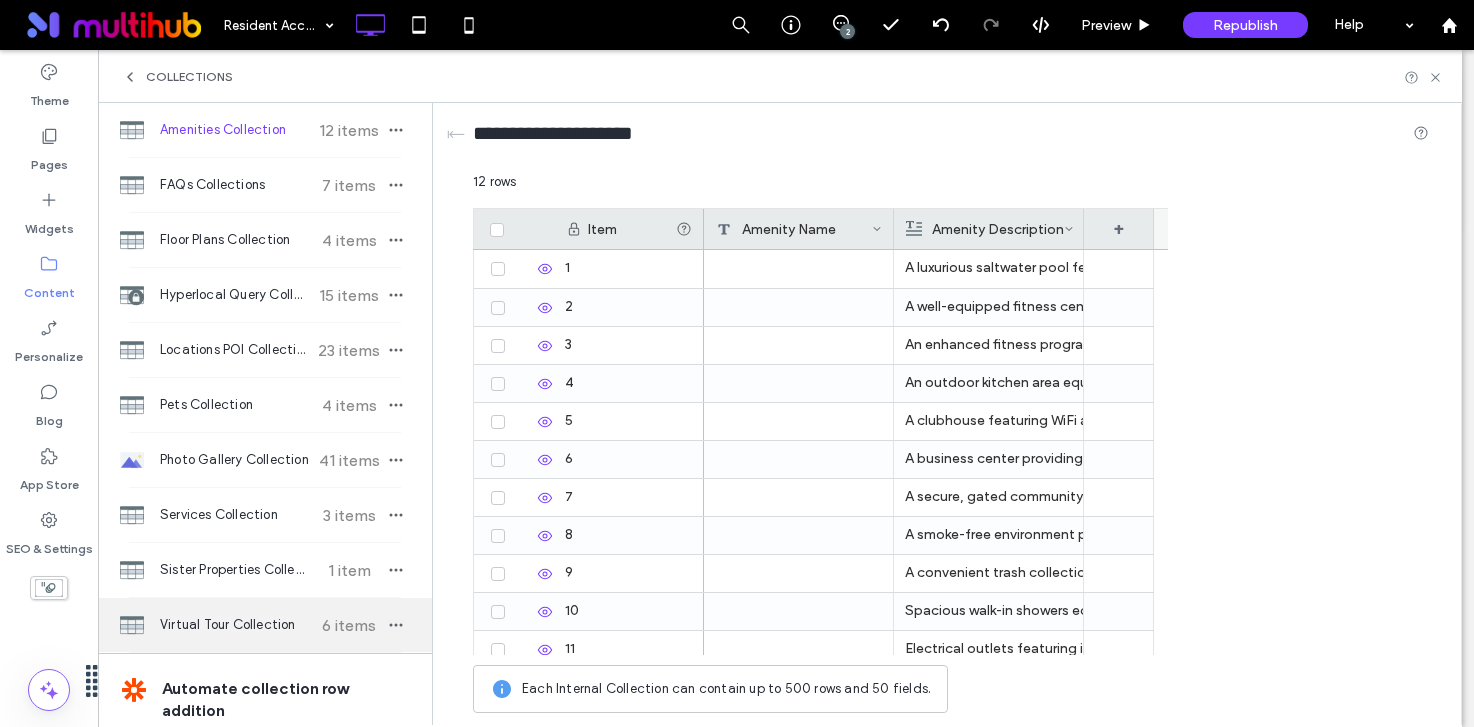 click on "Virtual Tour Collection 6 items" at bounding box center [265, 625] 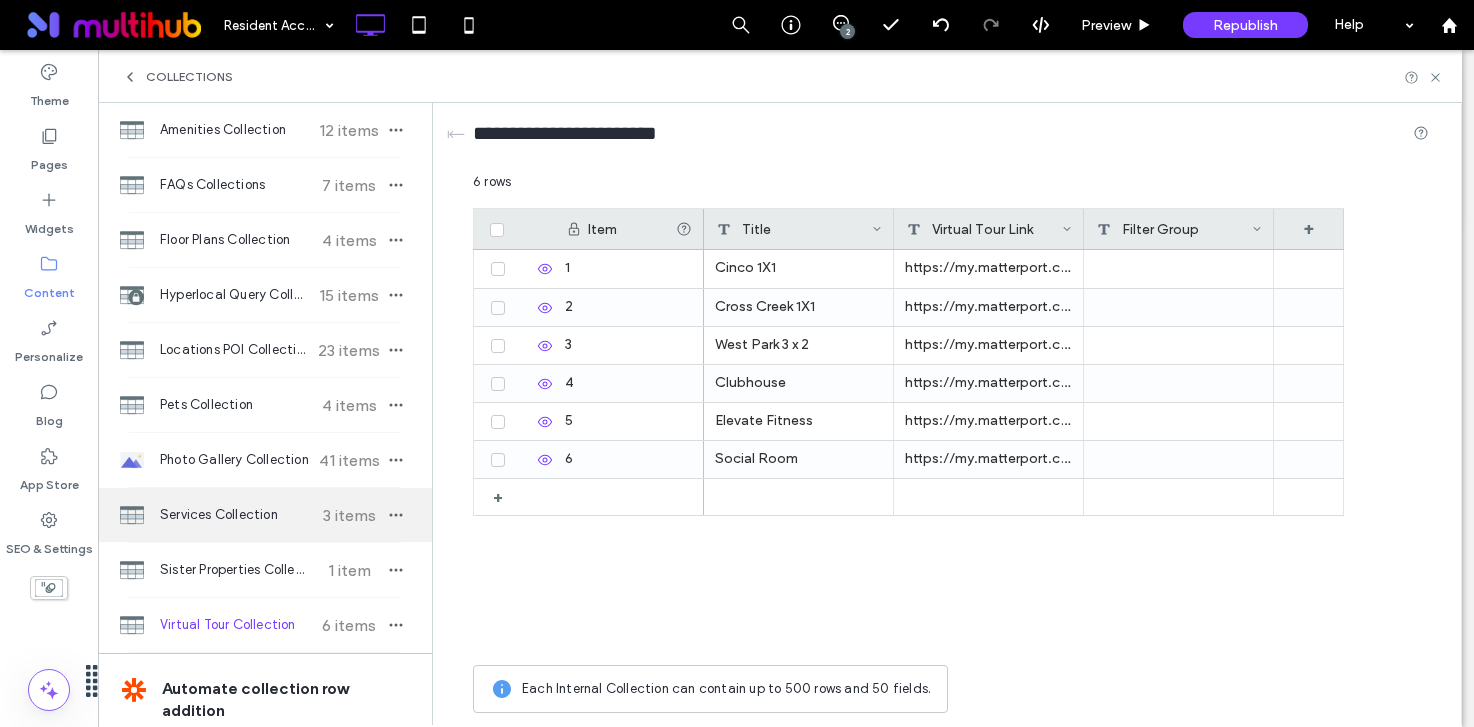 click on "Services Collection 3 items" at bounding box center (265, 515) 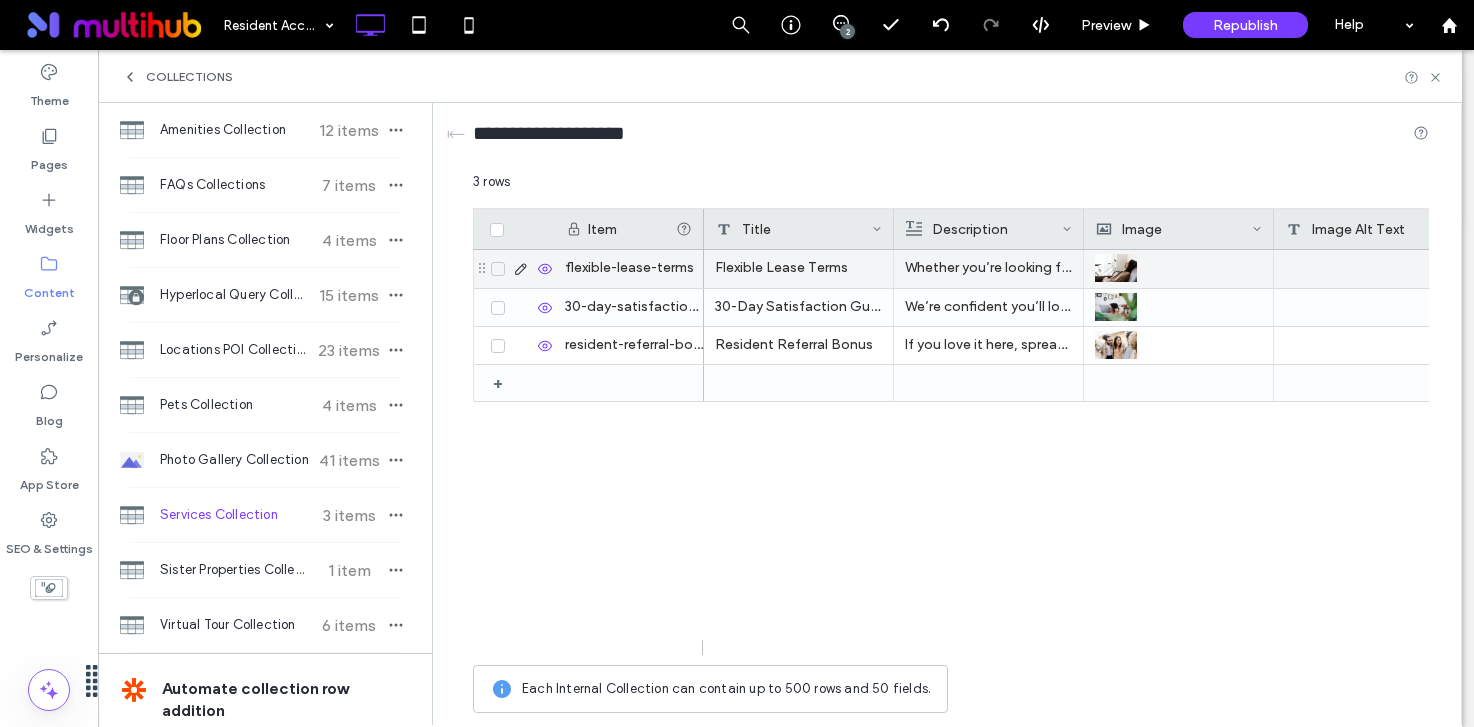 scroll, scrollTop: 0, scrollLeft: 26, axis: horizontal 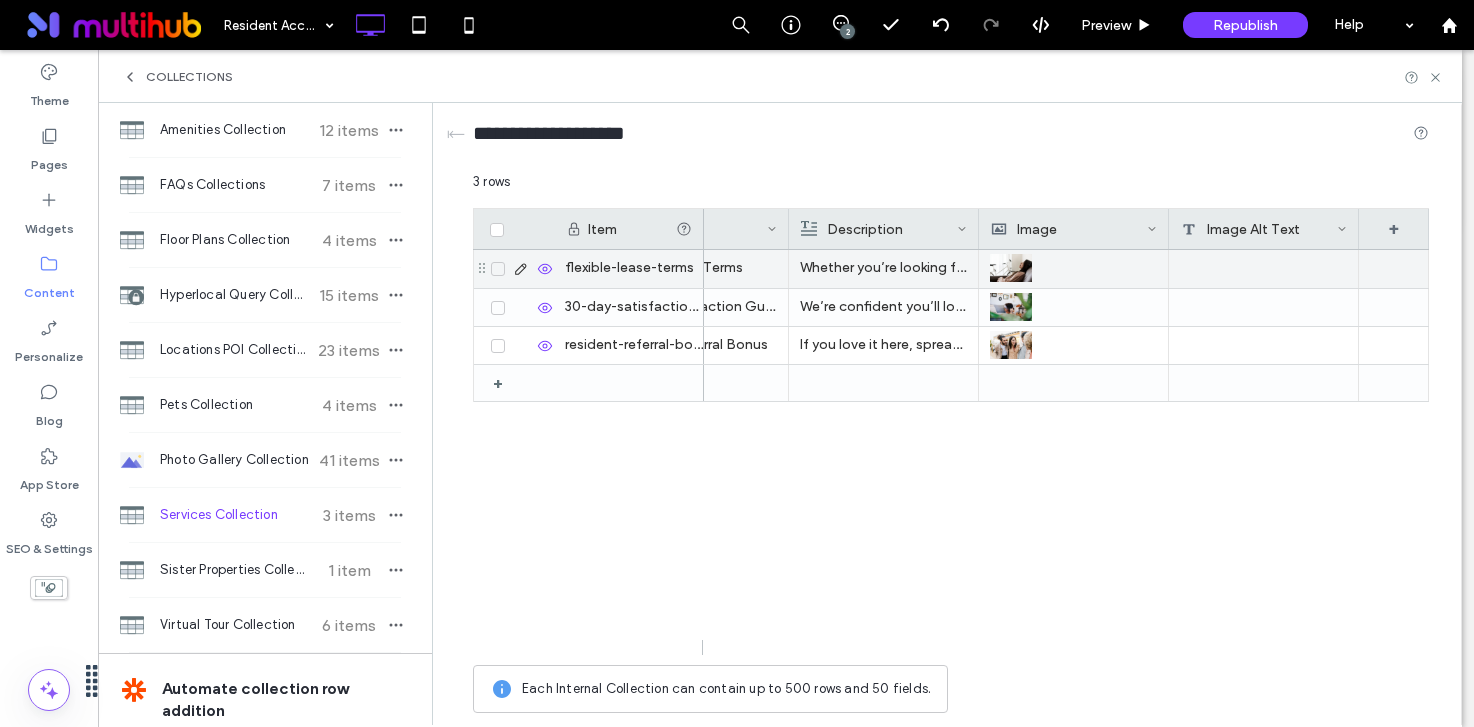 click at bounding box center [1264, 269] 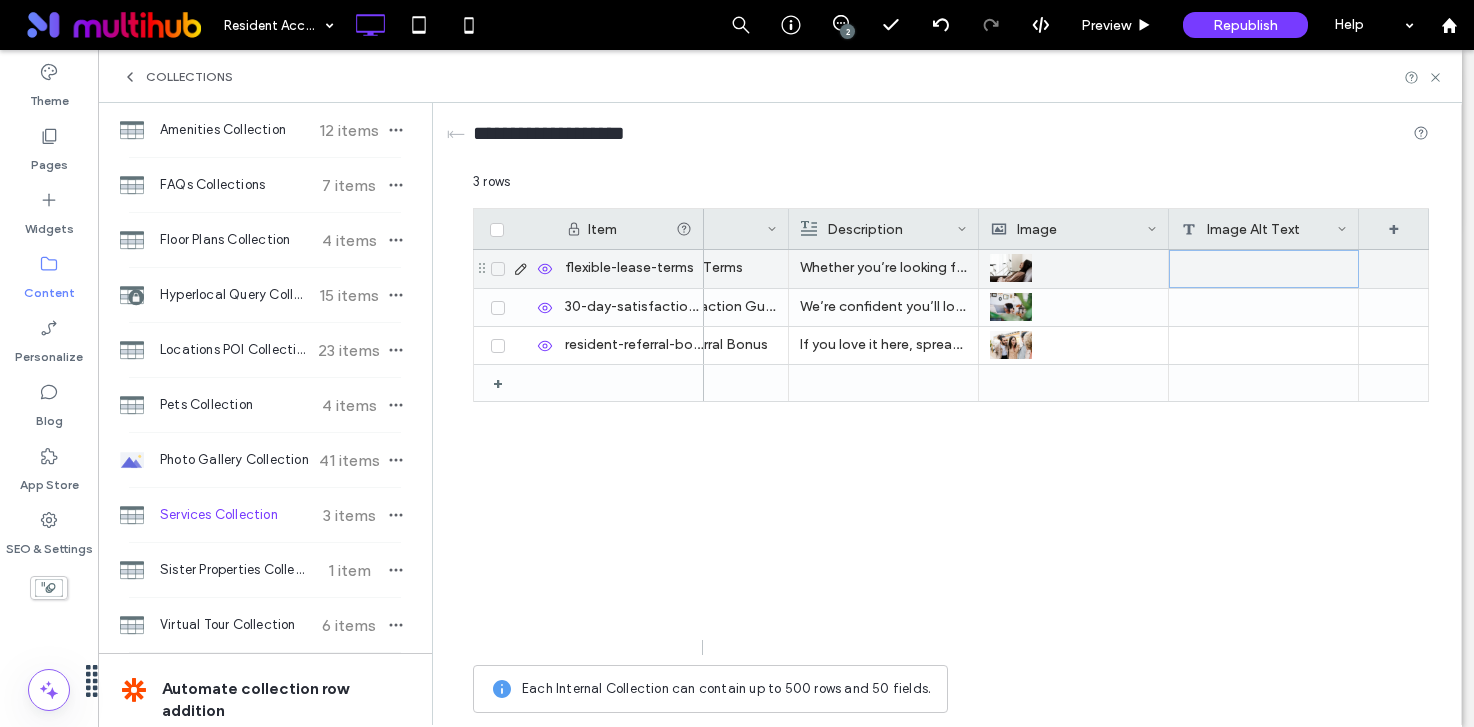 click at bounding box center (1264, 269) 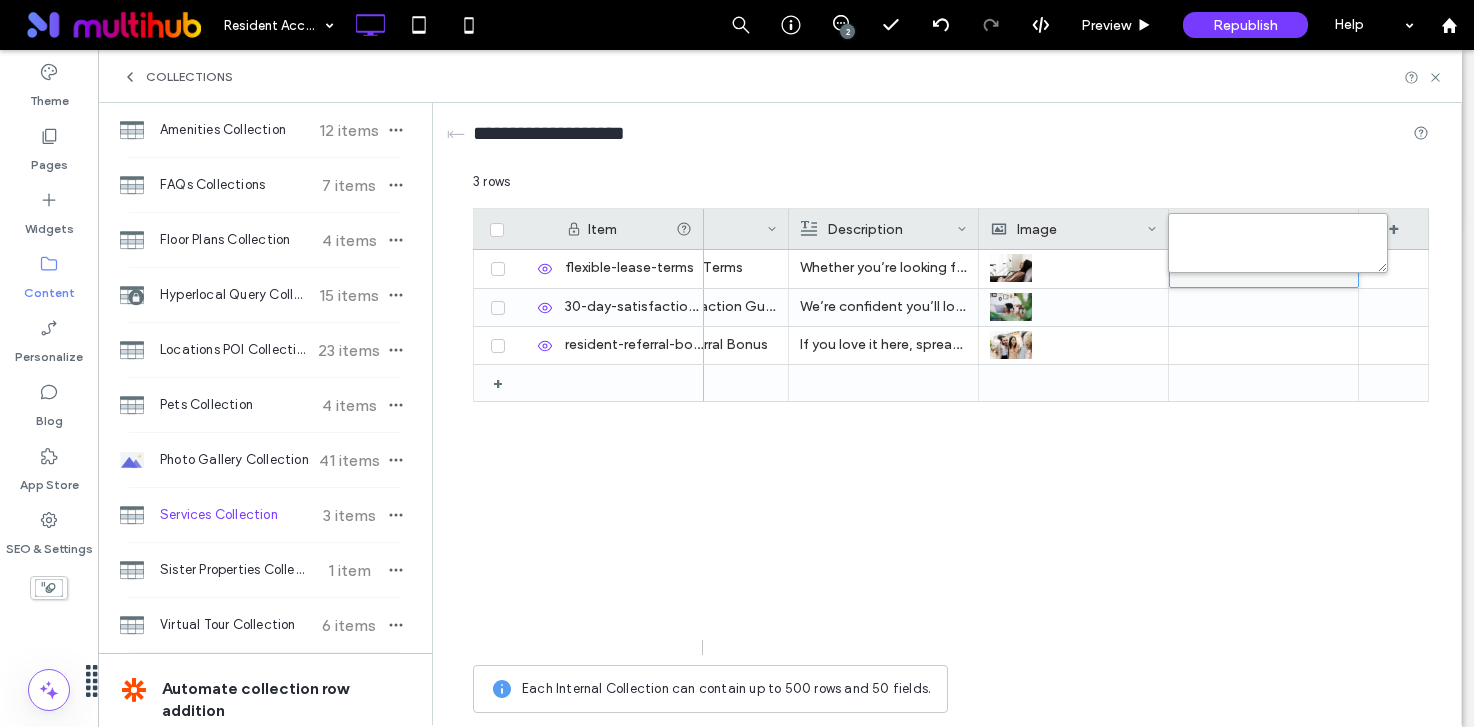 click at bounding box center [1278, 243] 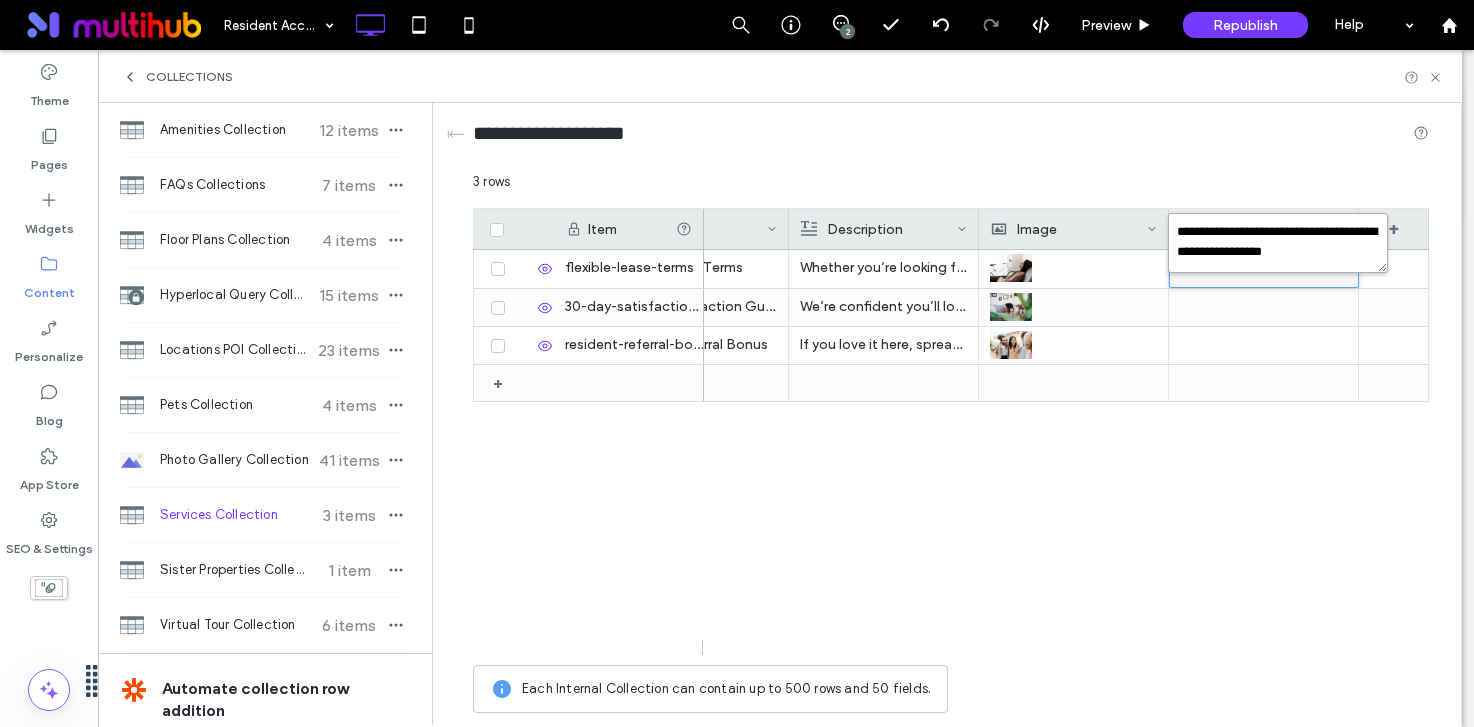 type on "**********" 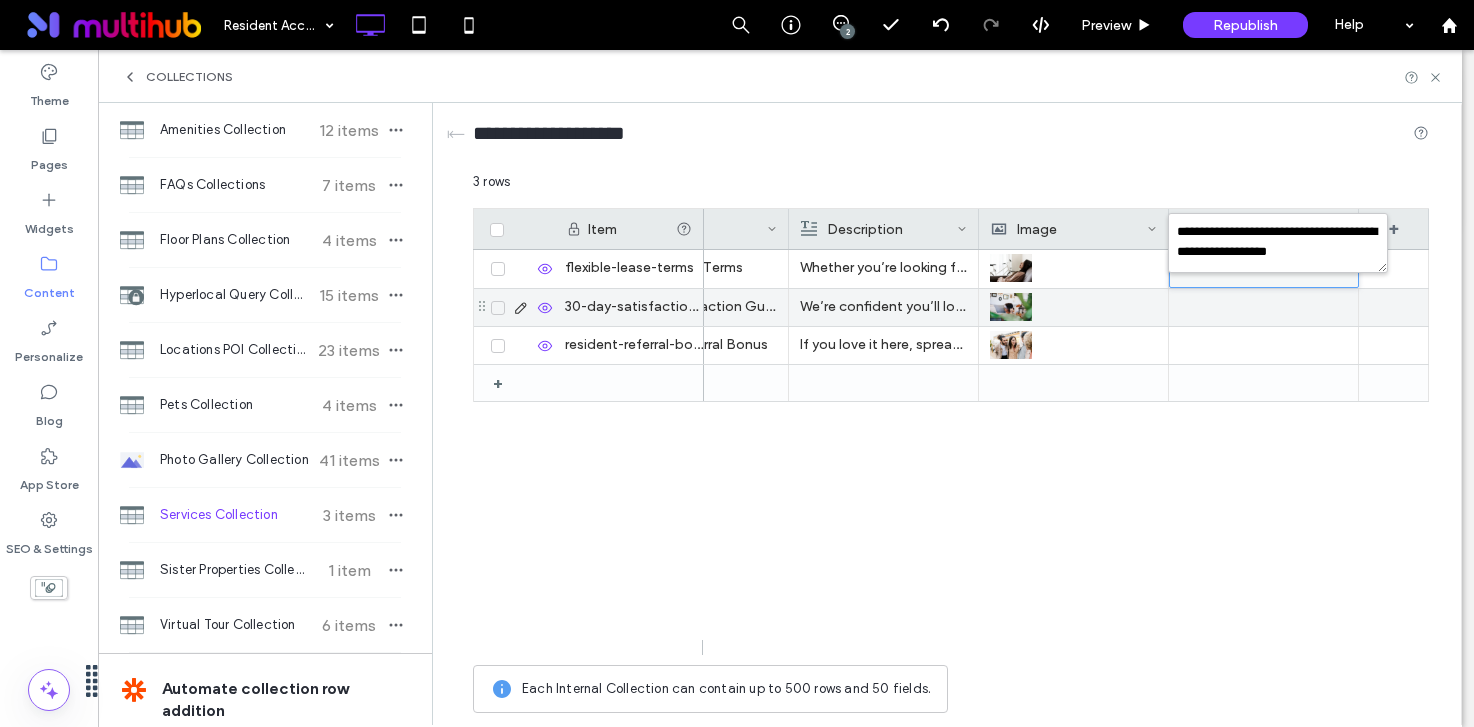 click at bounding box center [1264, 307] 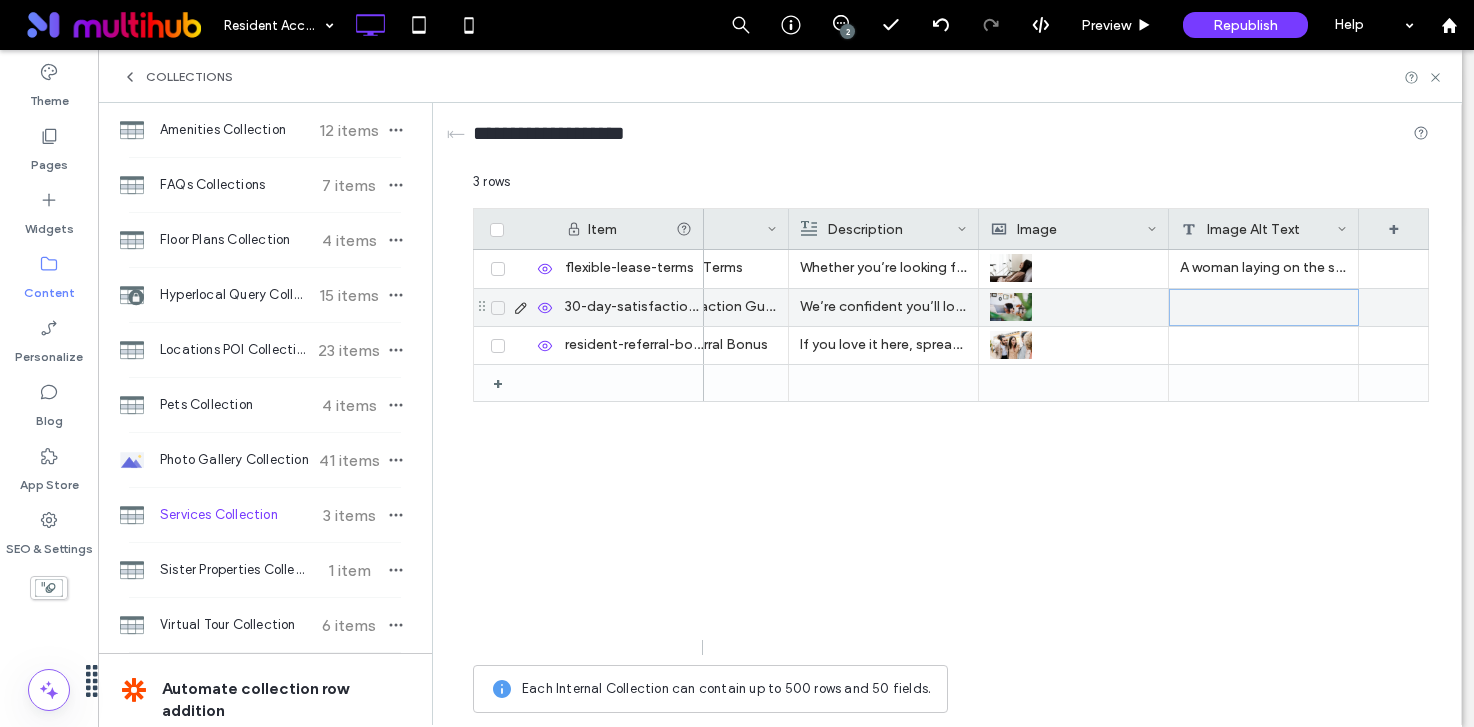 click at bounding box center (1264, 307) 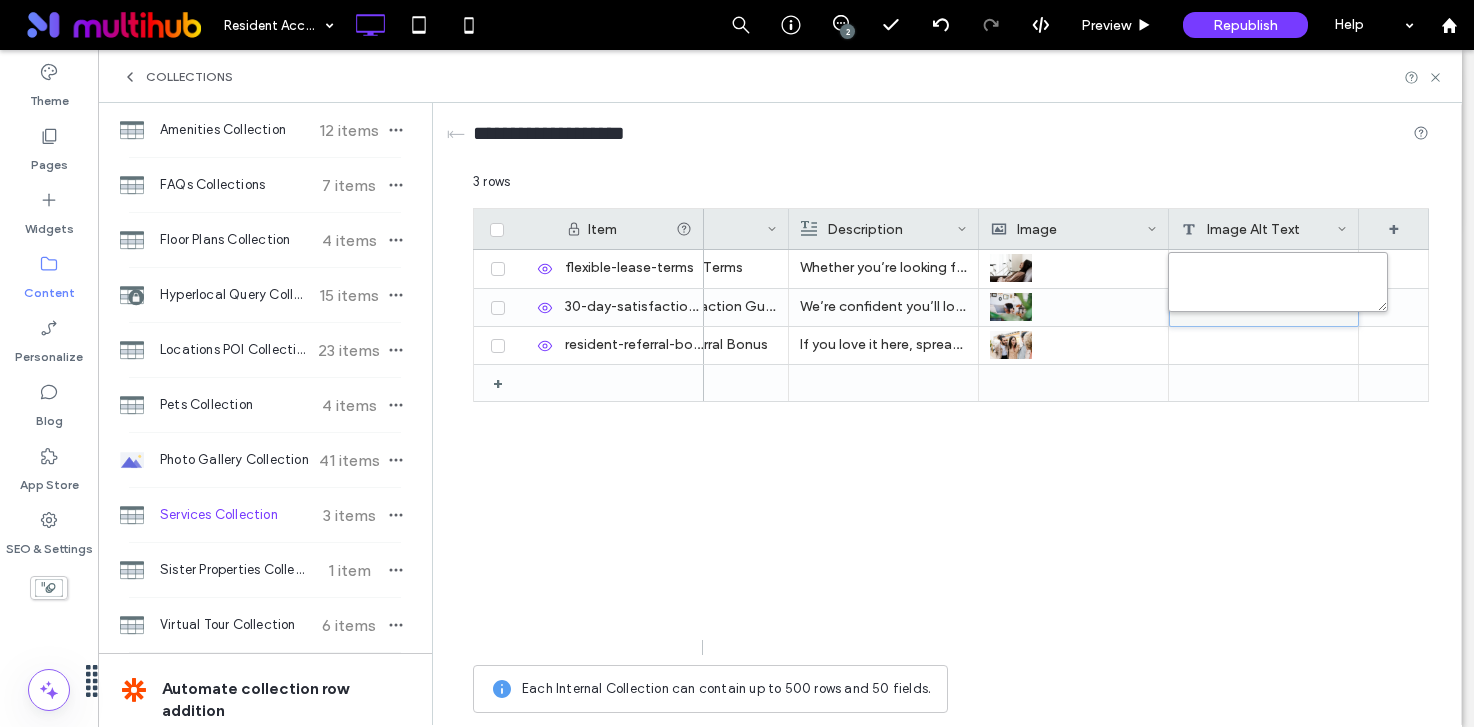 click at bounding box center (1278, 282) 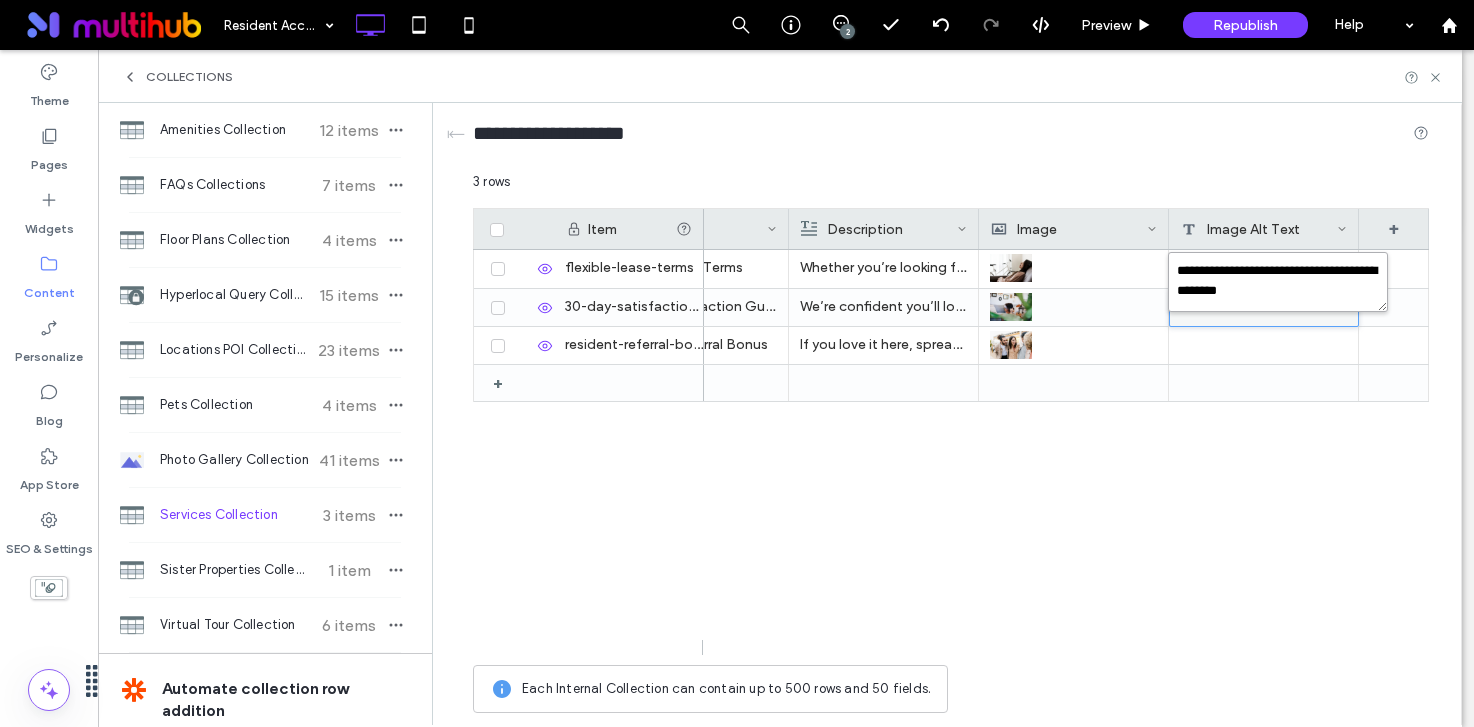 type on "**********" 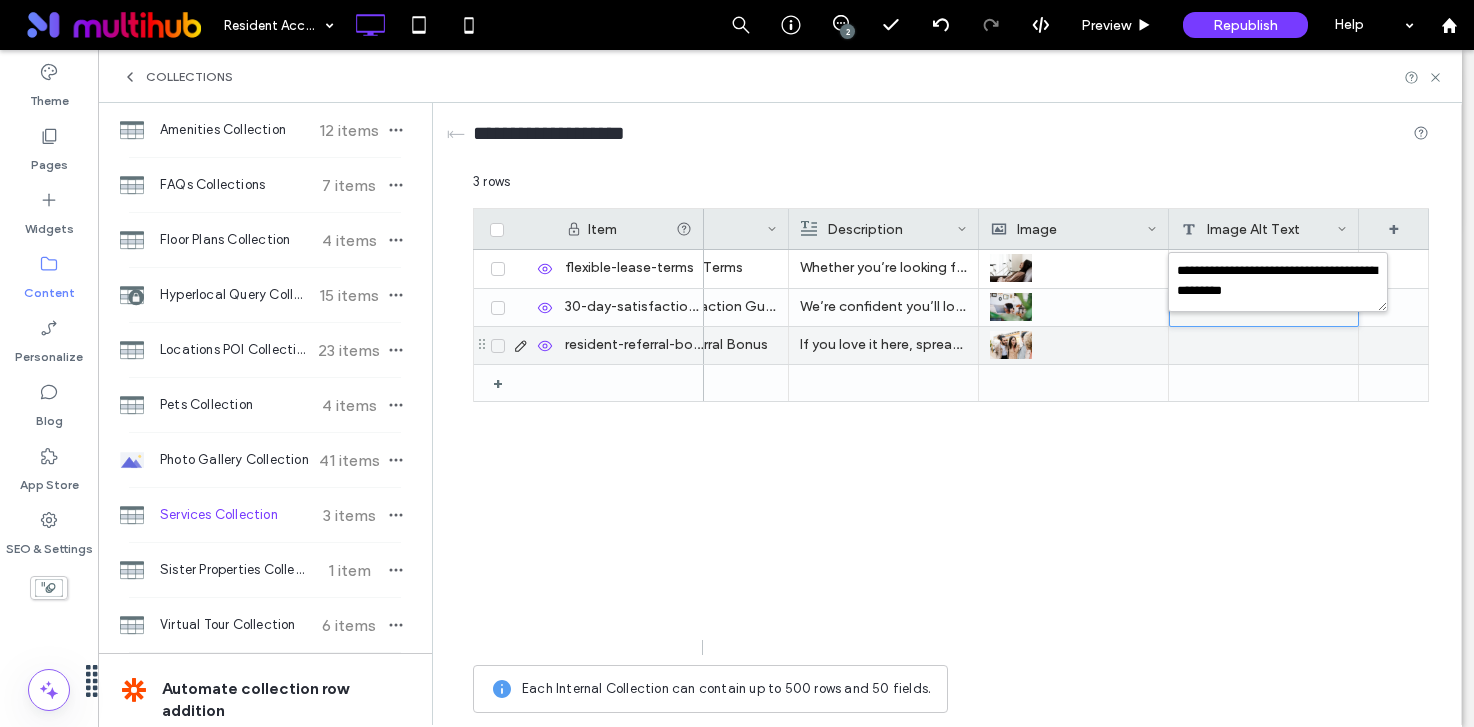 click at bounding box center (1264, 345) 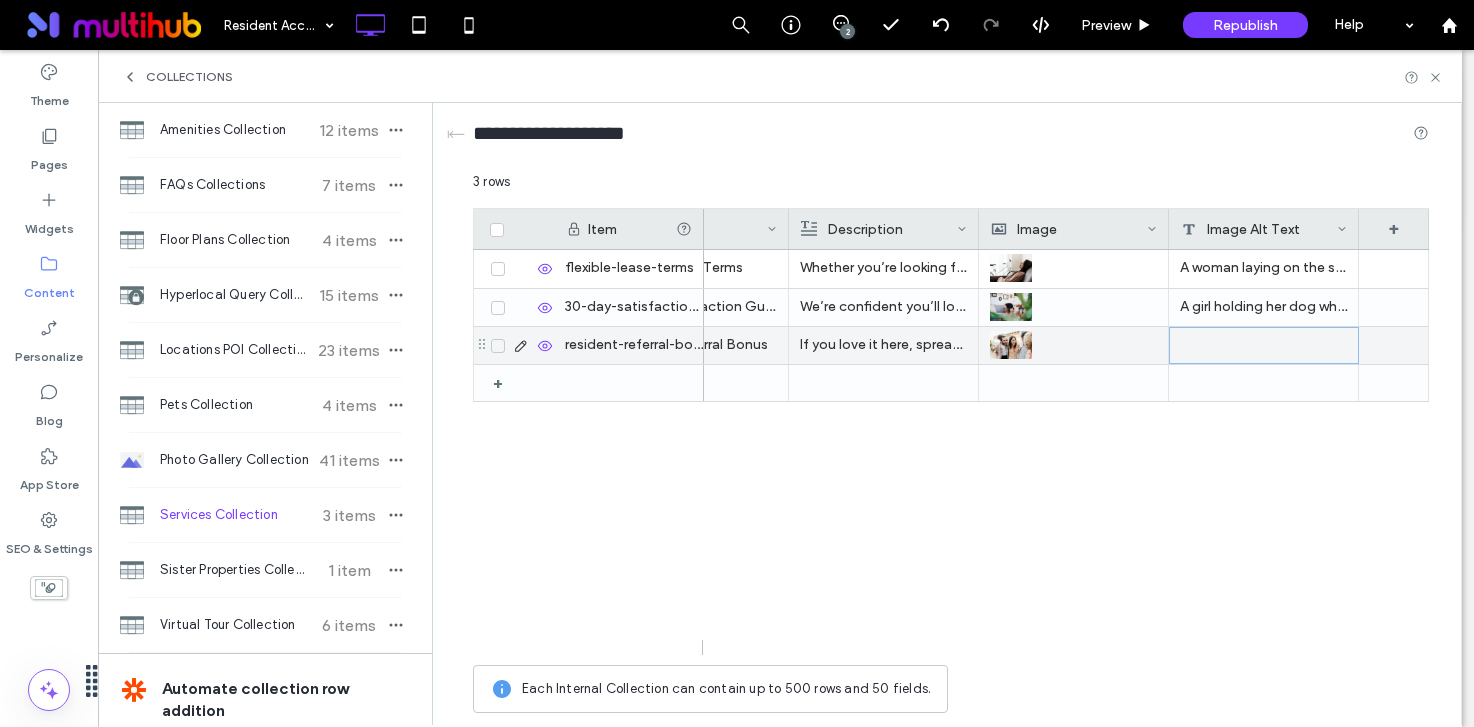 click at bounding box center [1264, 345] 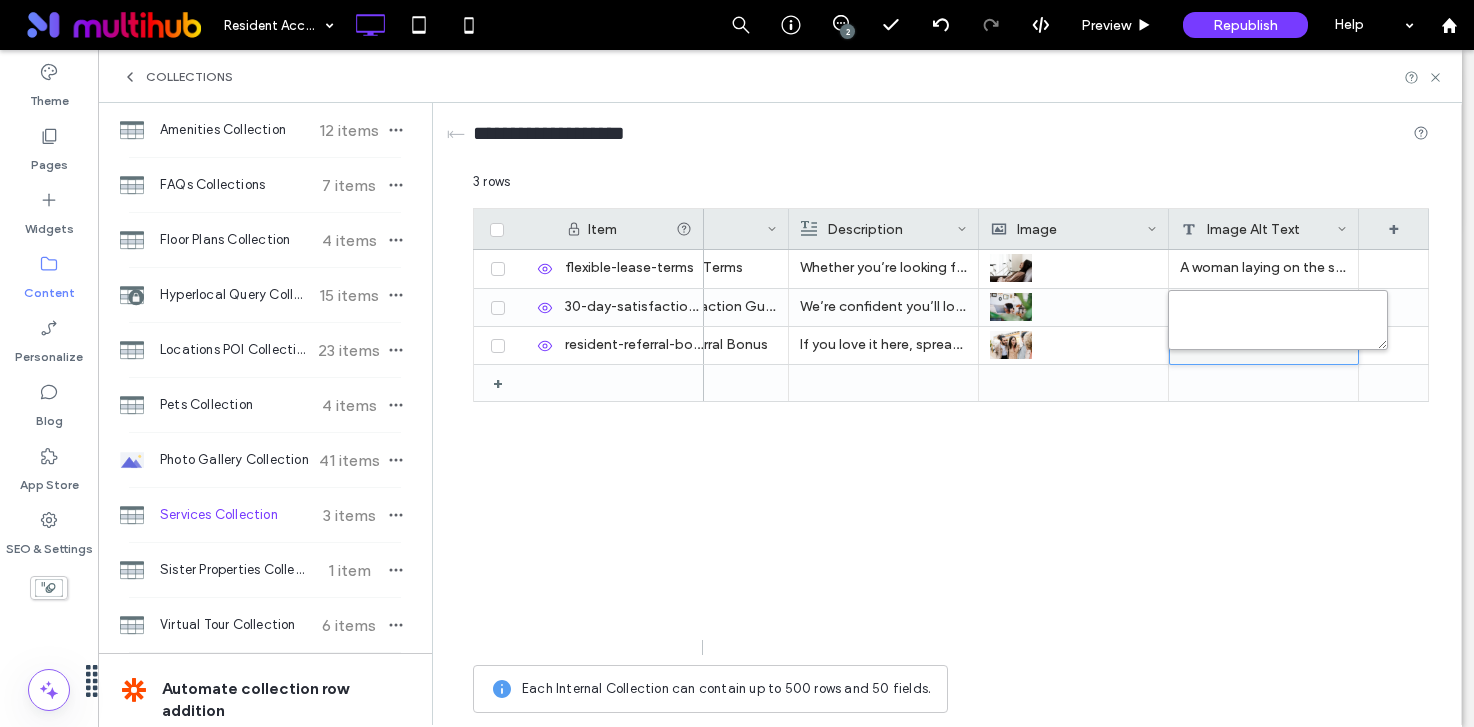click at bounding box center (1278, 320) 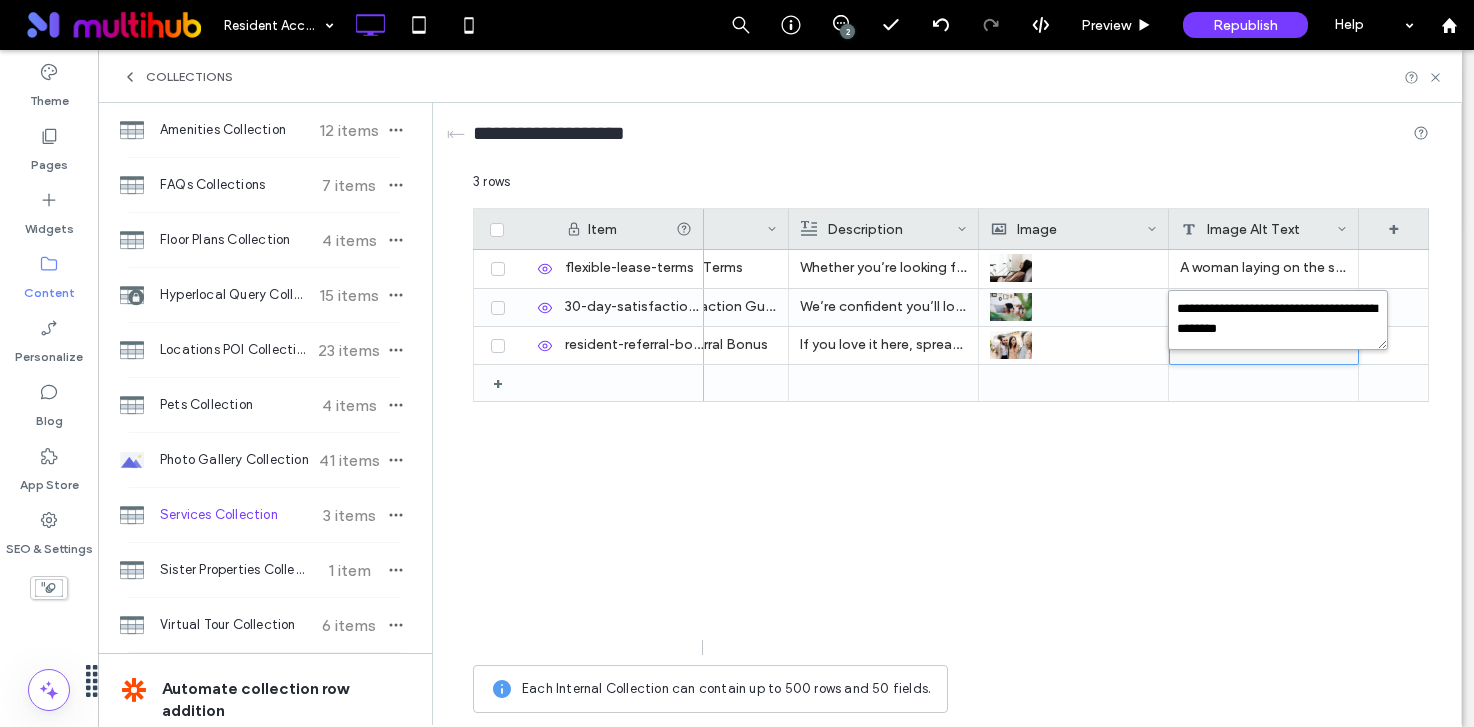 type on "**********" 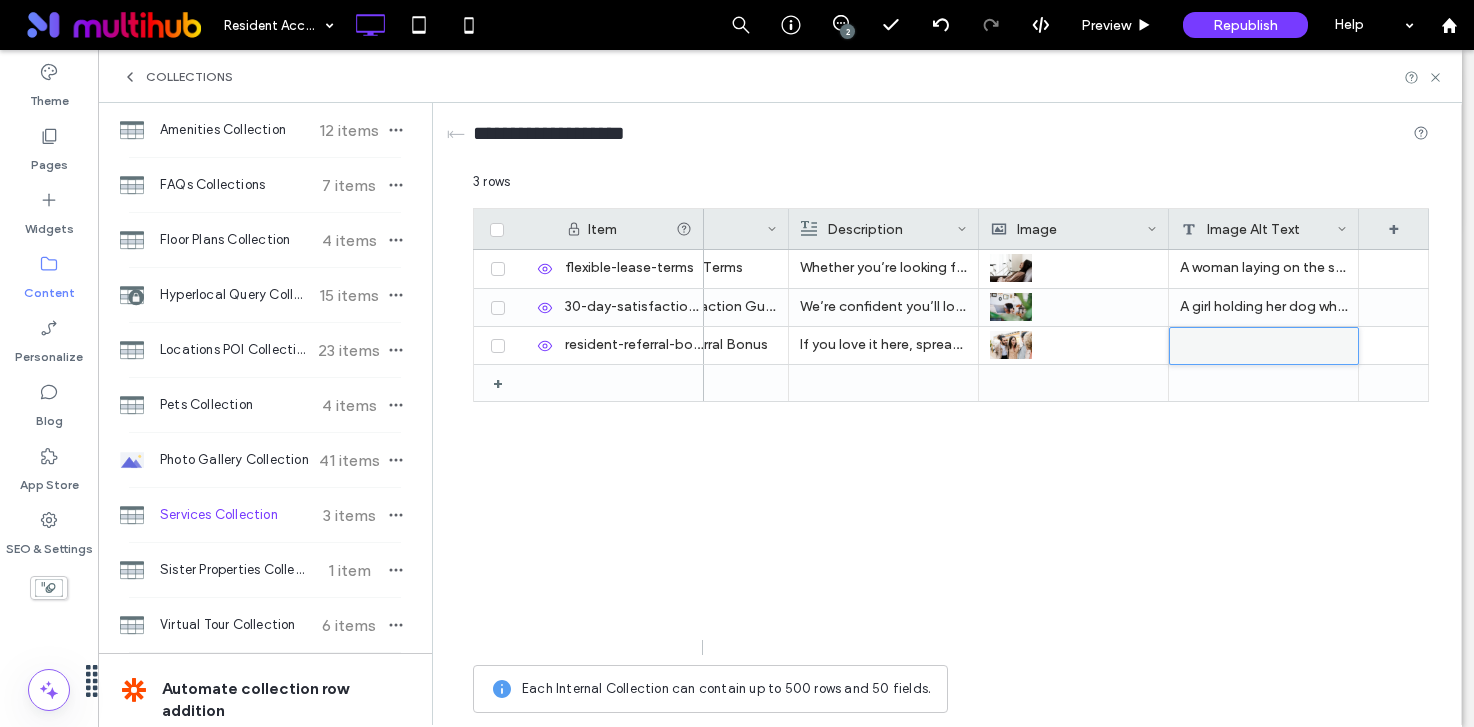 click on "Flexible Lease Terms Whether you’re looking for something long-term, or require the flexibility of a short-term lease, we are happy to tailor lease terms to suit your needs. A woman laying on the sofa with a bike parked next to her. 30-Day Satisfaction Guarantee We’re confident you’ll love your new home. But if you don’t, just notify us within 30 days of move-in, and you can break your lease. We’ll be sad to see you go, but we understand that sometimes plans change.  A girl holding her dog while sitting on the sofa. Resident Referral Bonus If you love it here, spread the word! Refer someone who signs a lease and moves in, and you can earn a bonus. Stop by the office for details." at bounding box center (1066, 452) 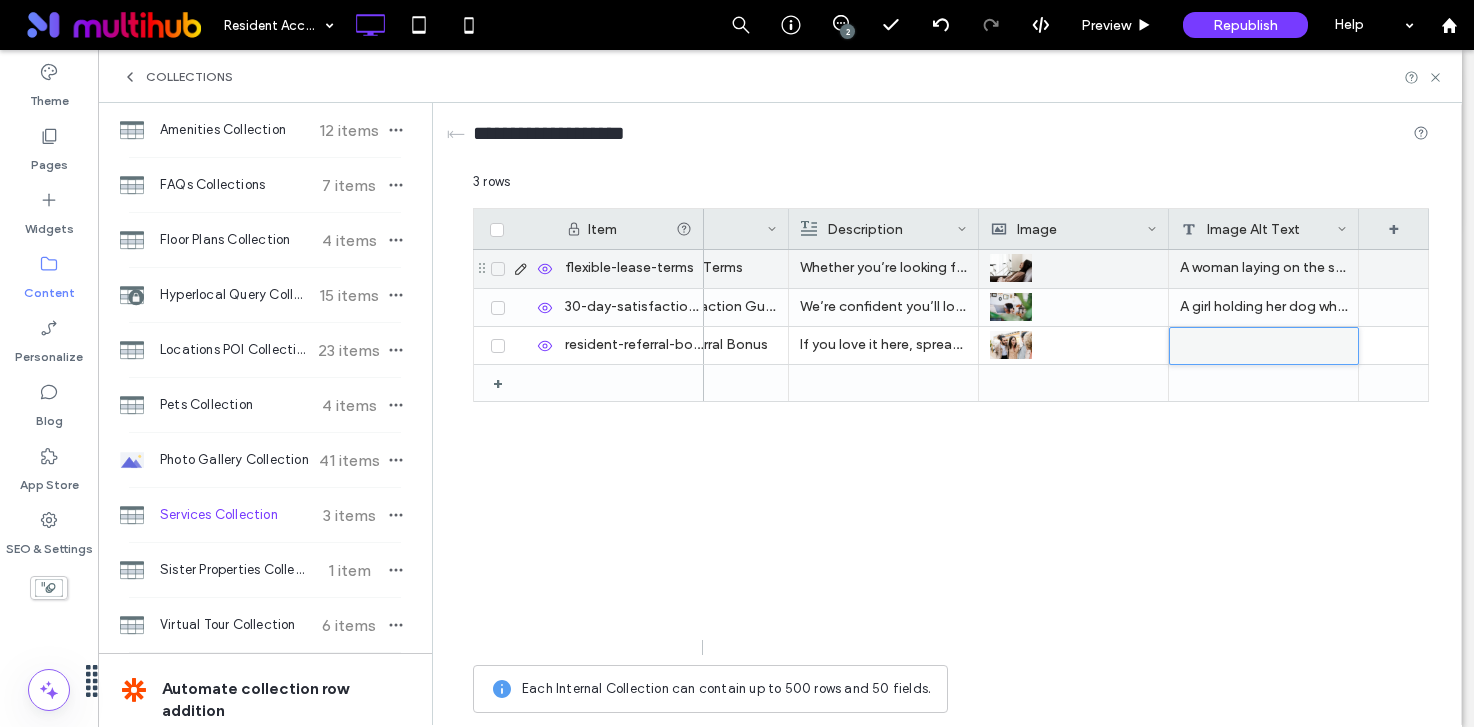 click on "A woman laying on the sofa with a bike parked next to her." at bounding box center [1264, 269] 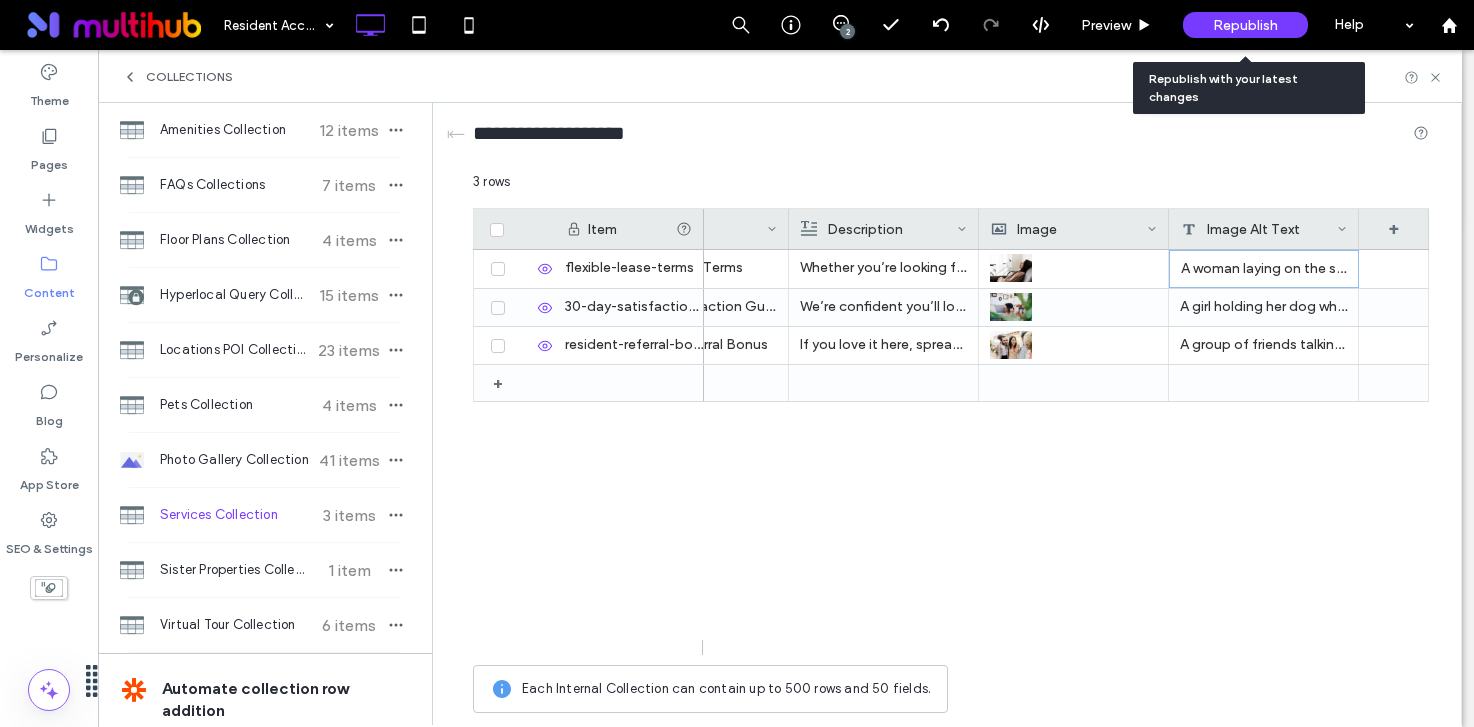 click on "Republish" at bounding box center [1245, 25] 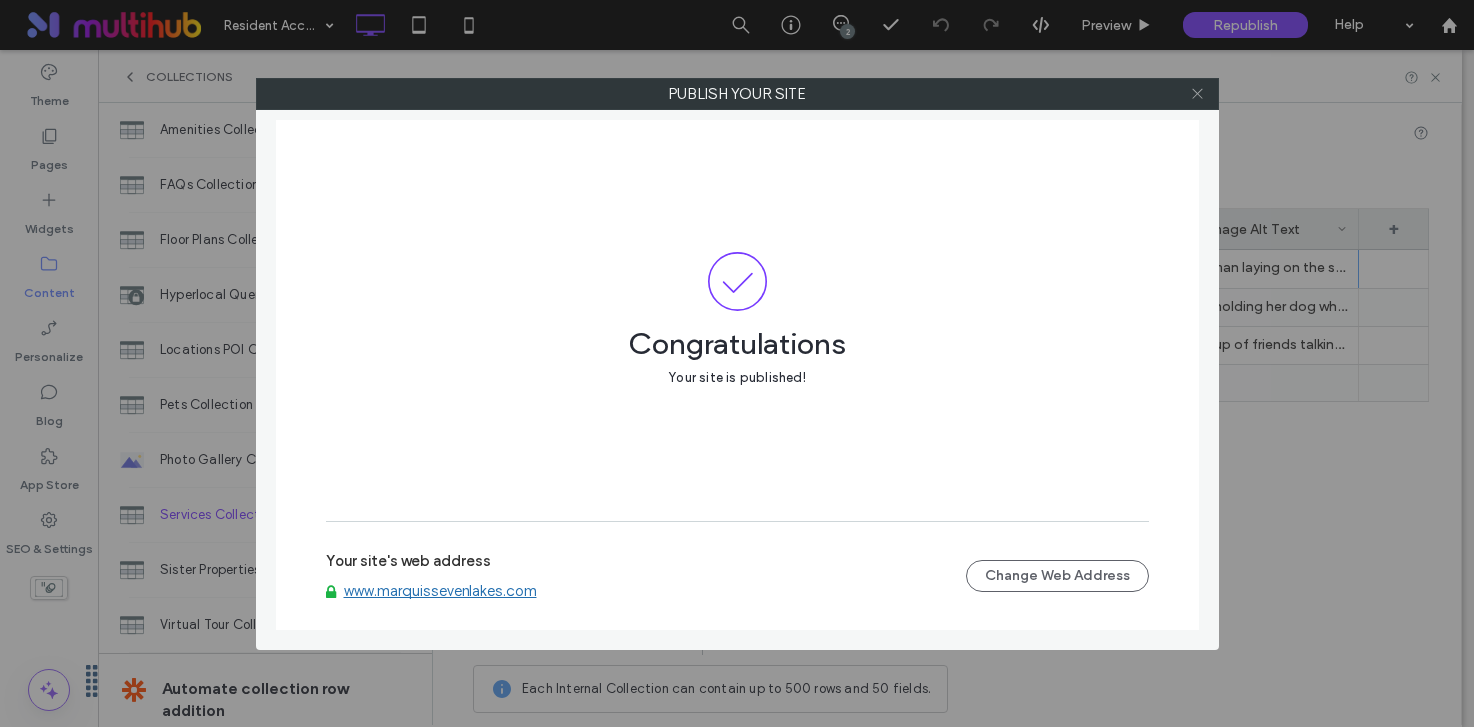 click 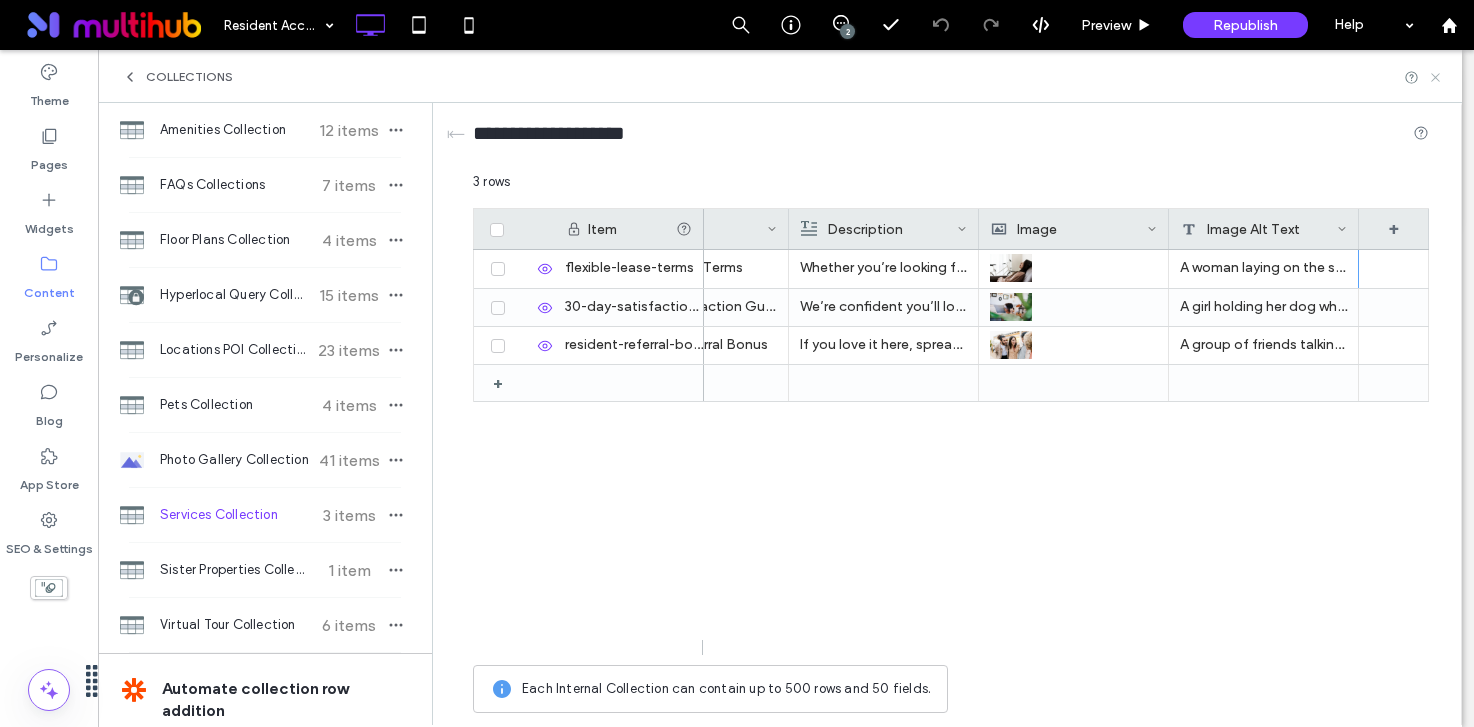 click 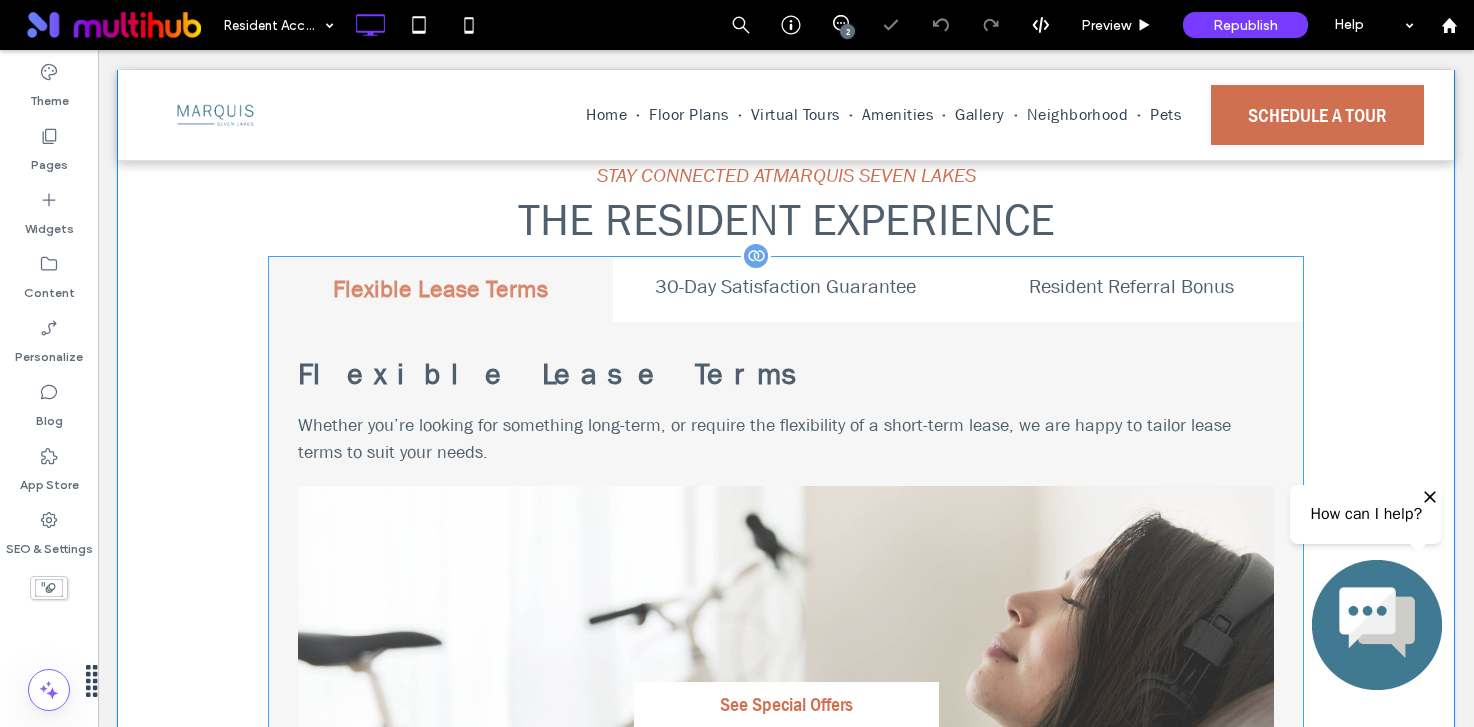 scroll, scrollTop: 764, scrollLeft: 0, axis: vertical 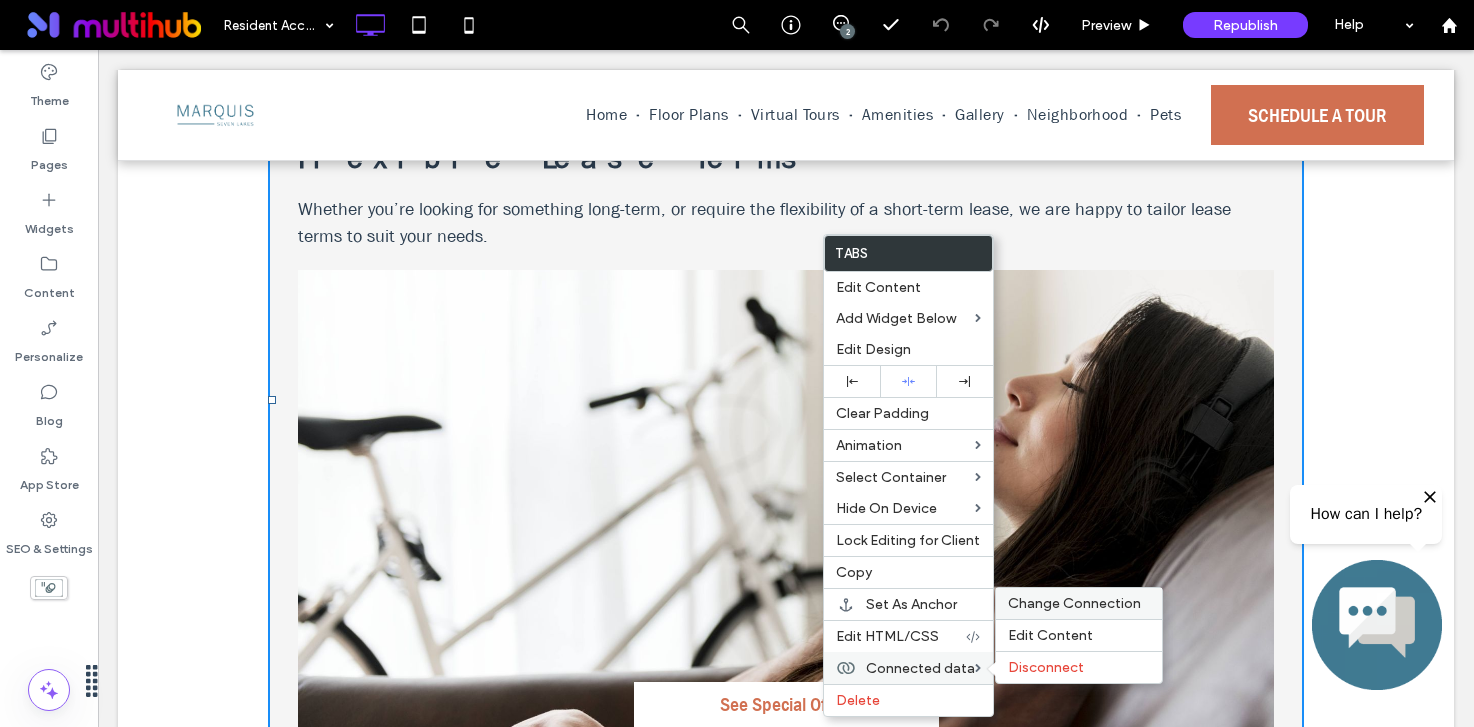 click on "Change Connection" at bounding box center (1074, 603) 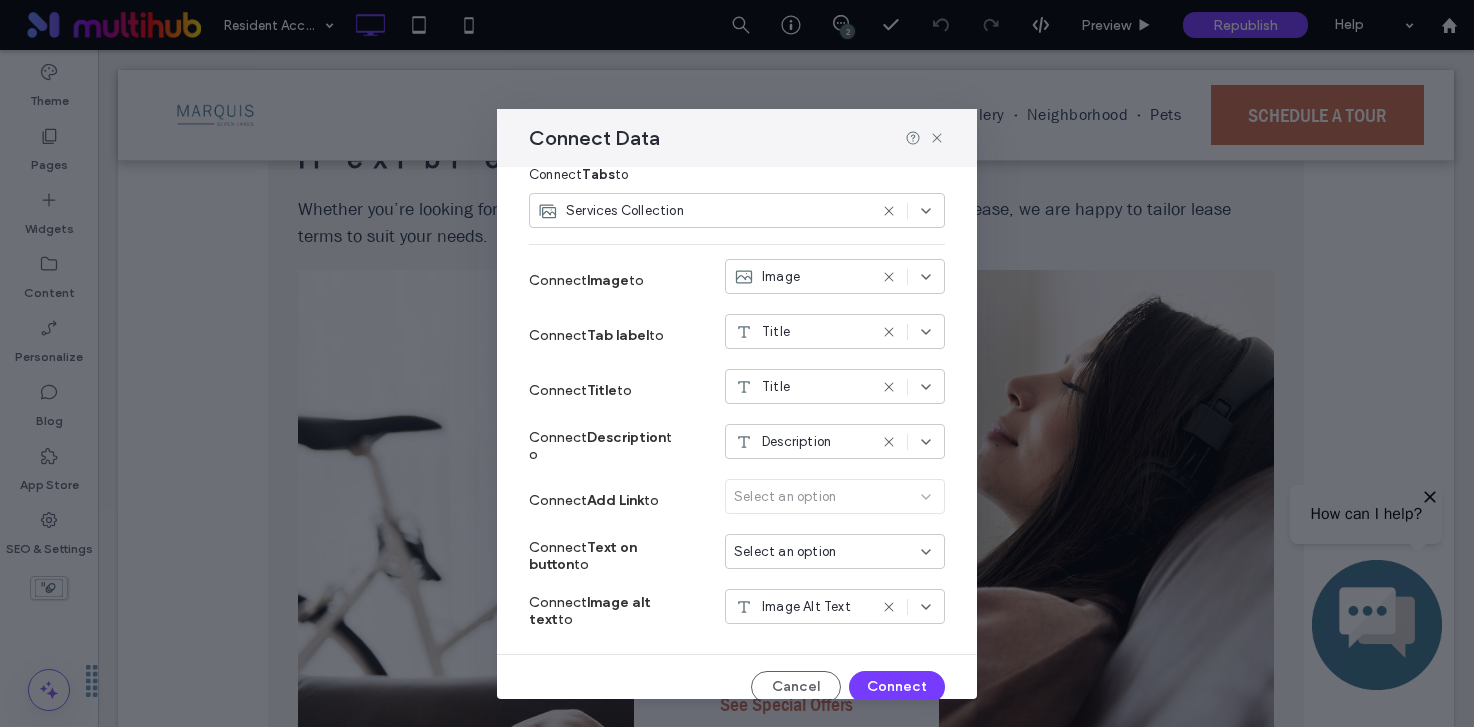 scroll, scrollTop: 175, scrollLeft: 0, axis: vertical 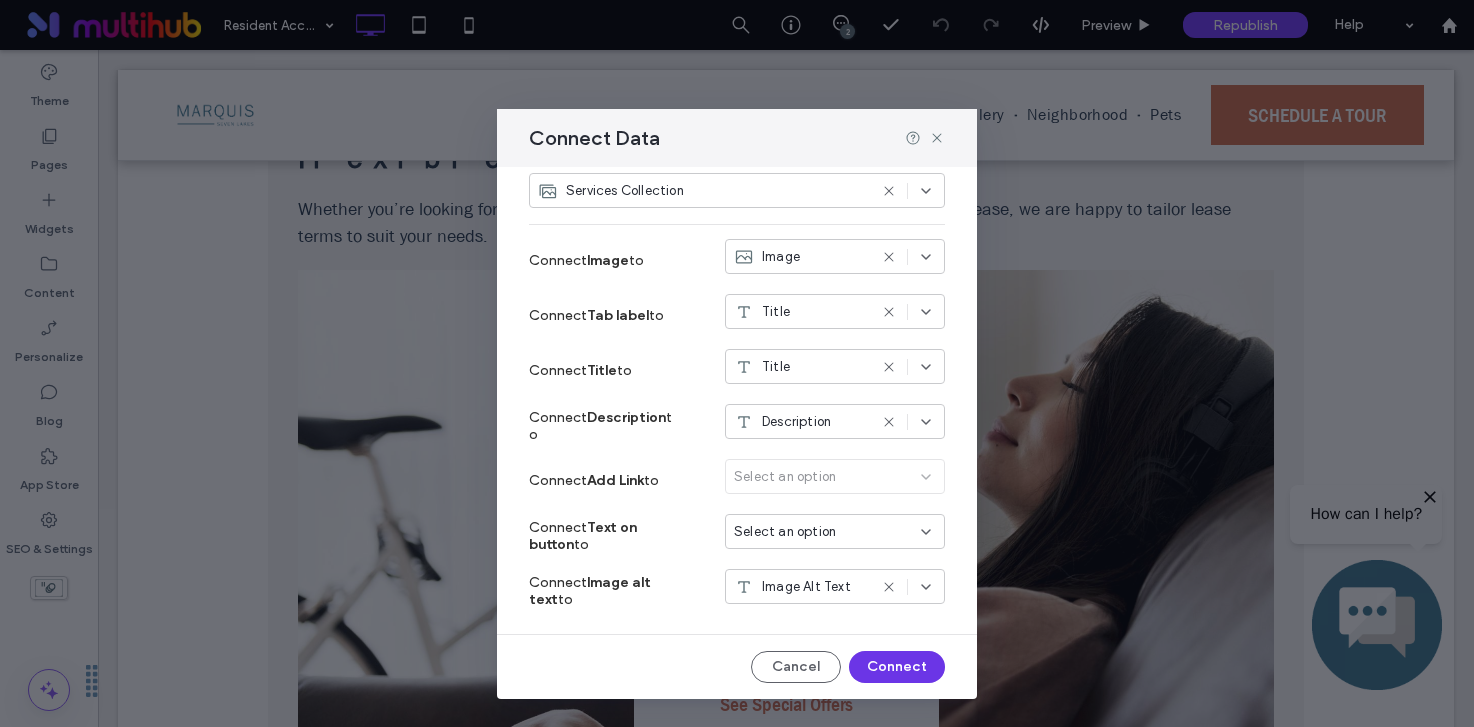 click on "Connect" at bounding box center (897, 667) 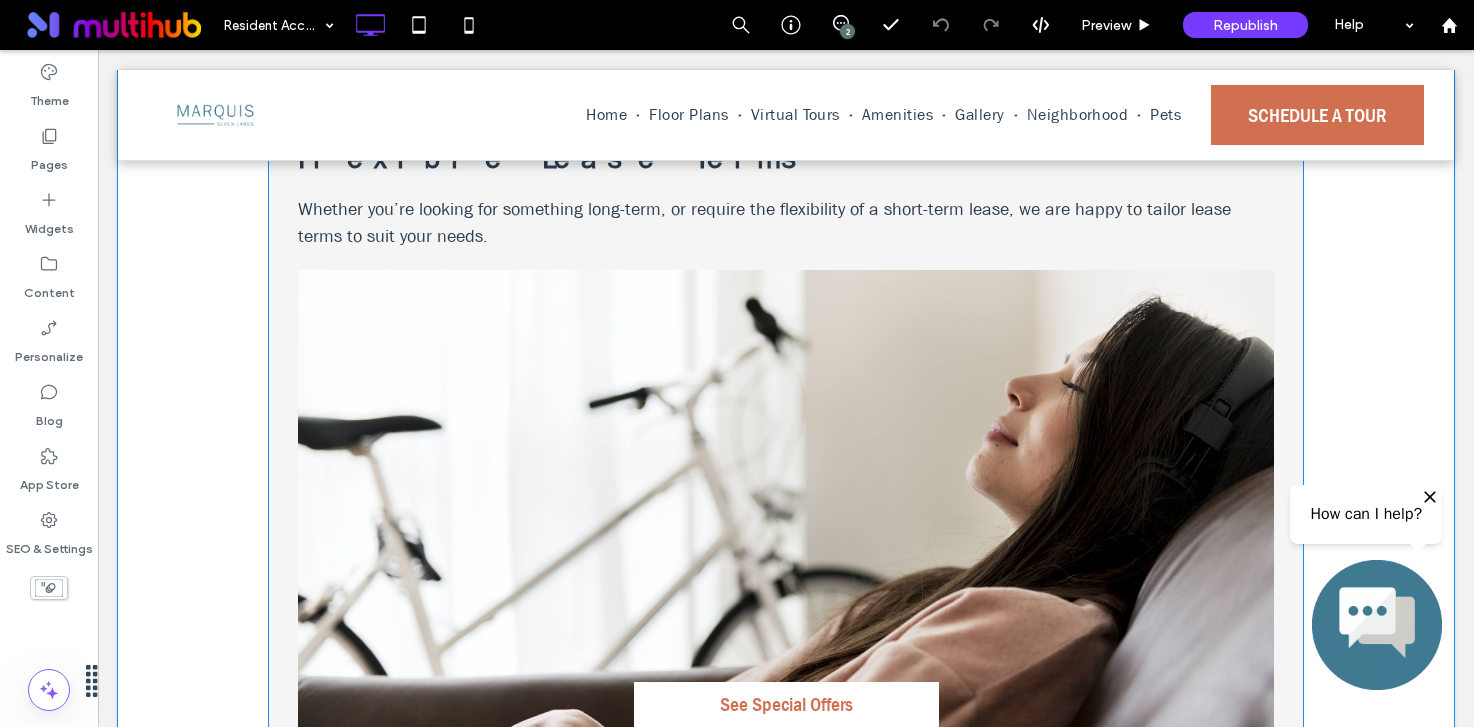 click at bounding box center (786, 400) 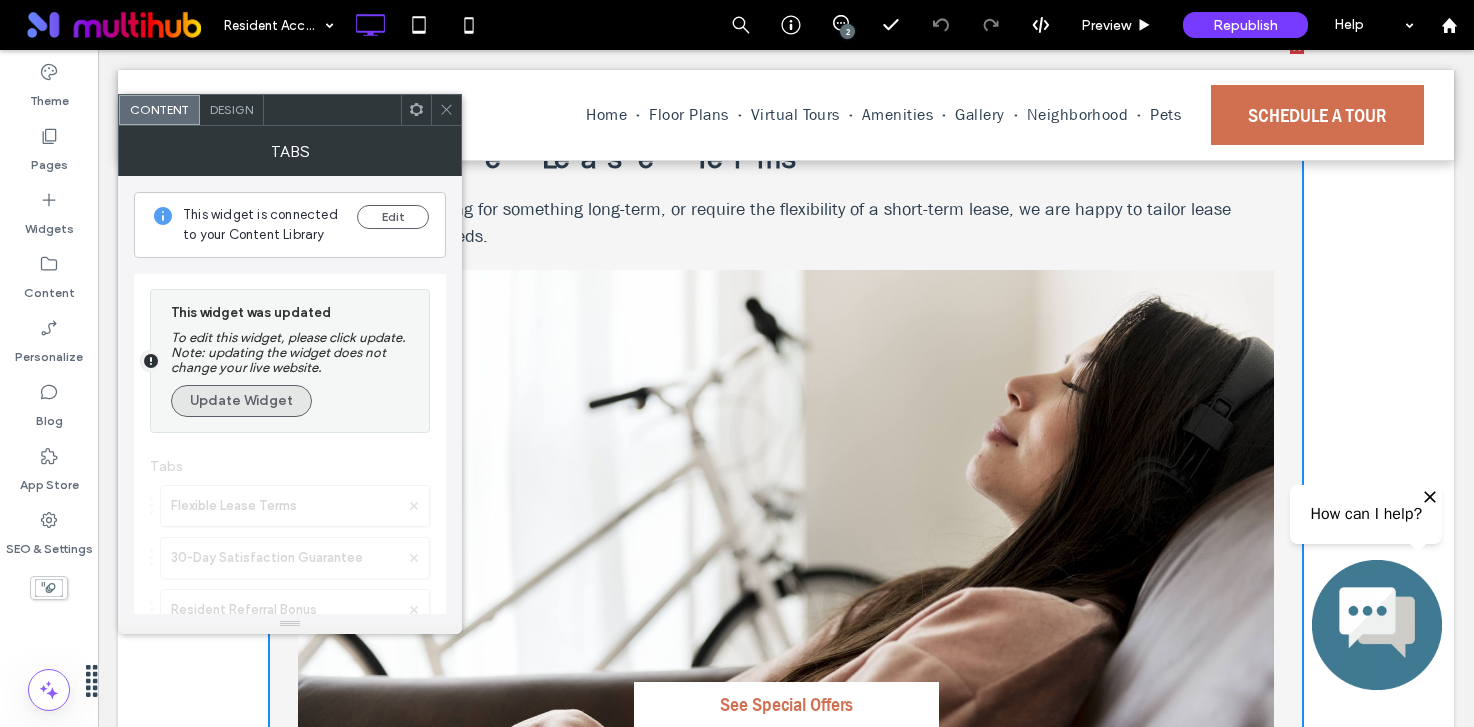 click on "Update Widget" at bounding box center [241, 401] 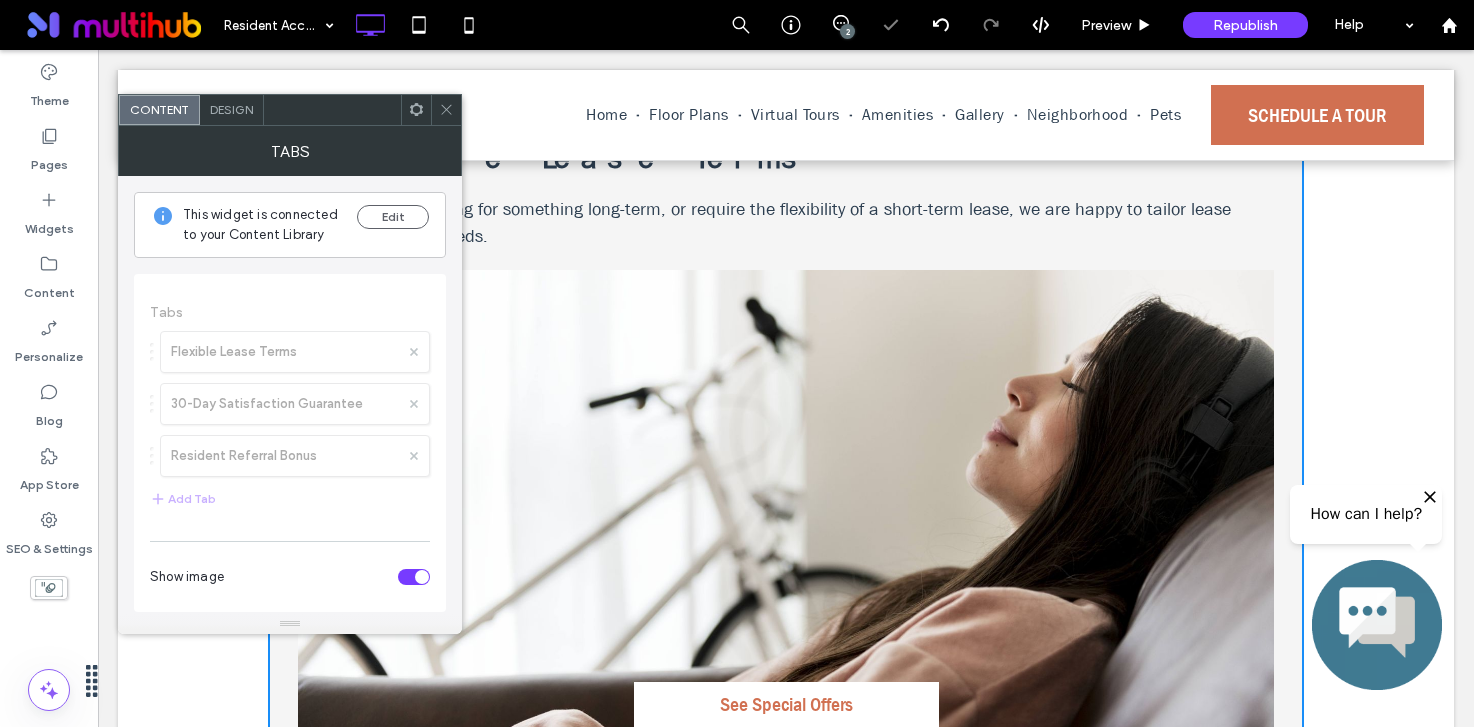 click 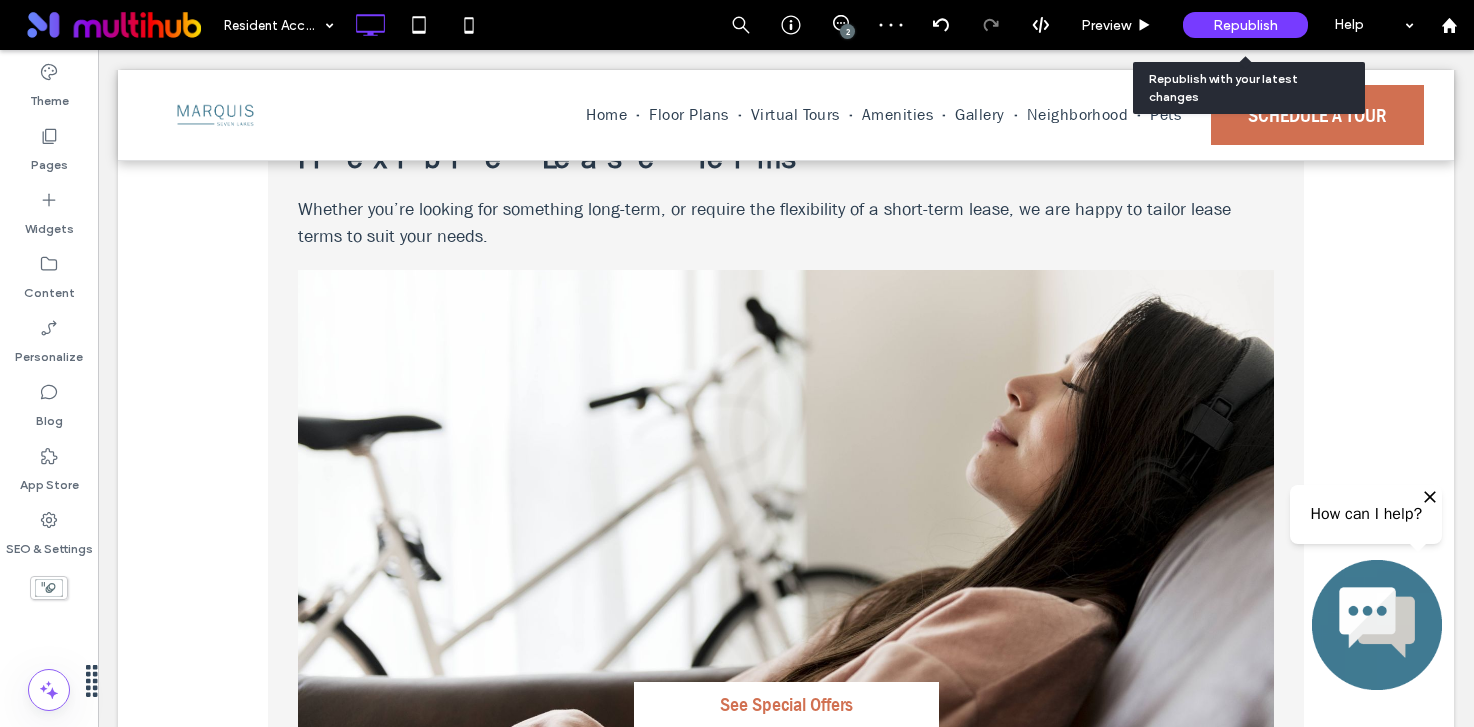 click on "Republish" at bounding box center (1245, 25) 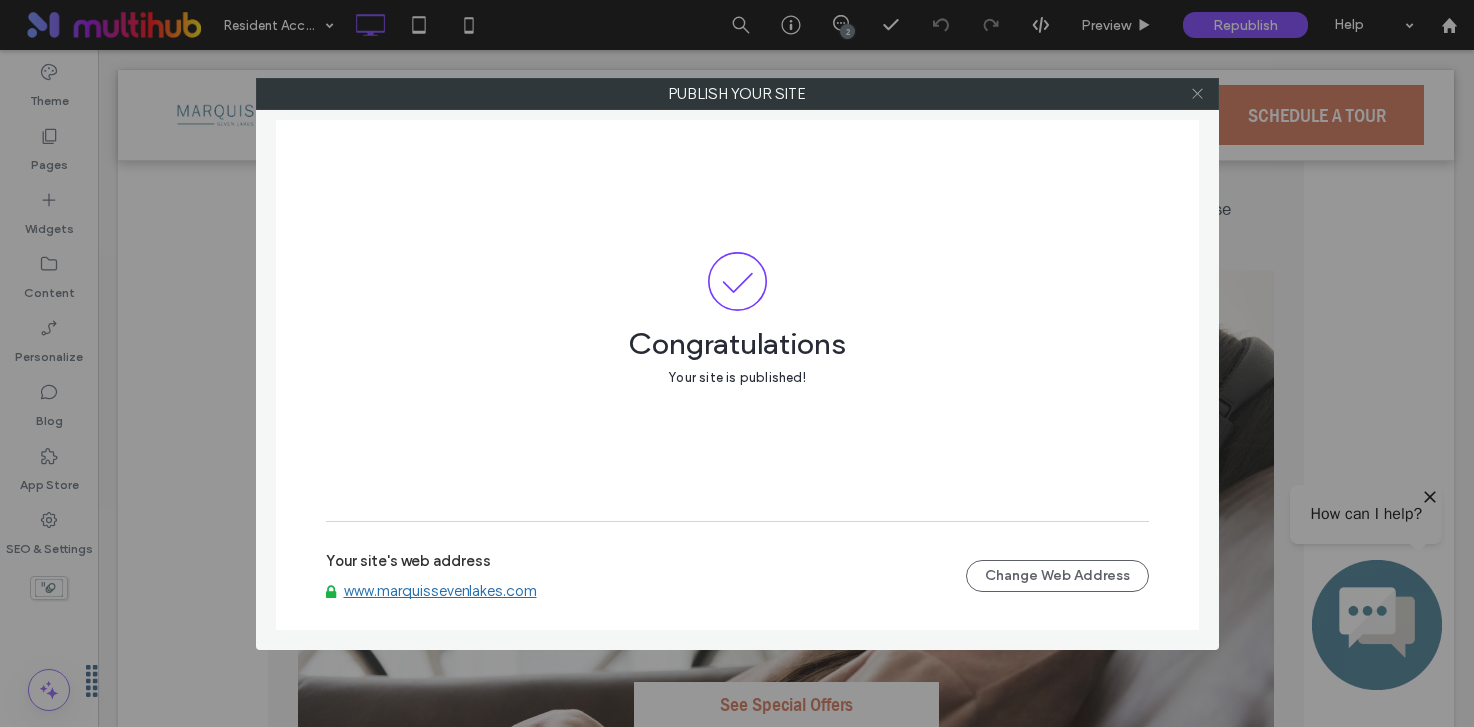 click 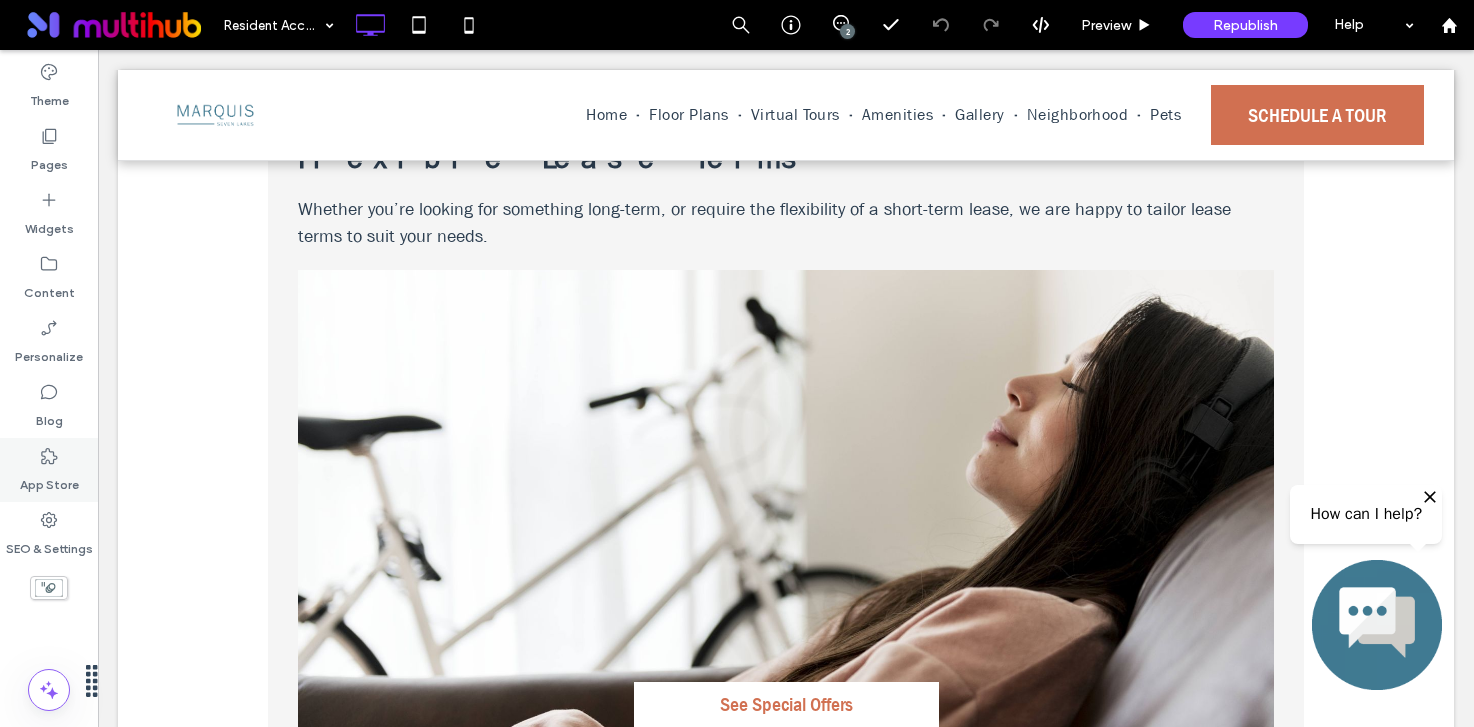 click on "App Store" at bounding box center (49, 480) 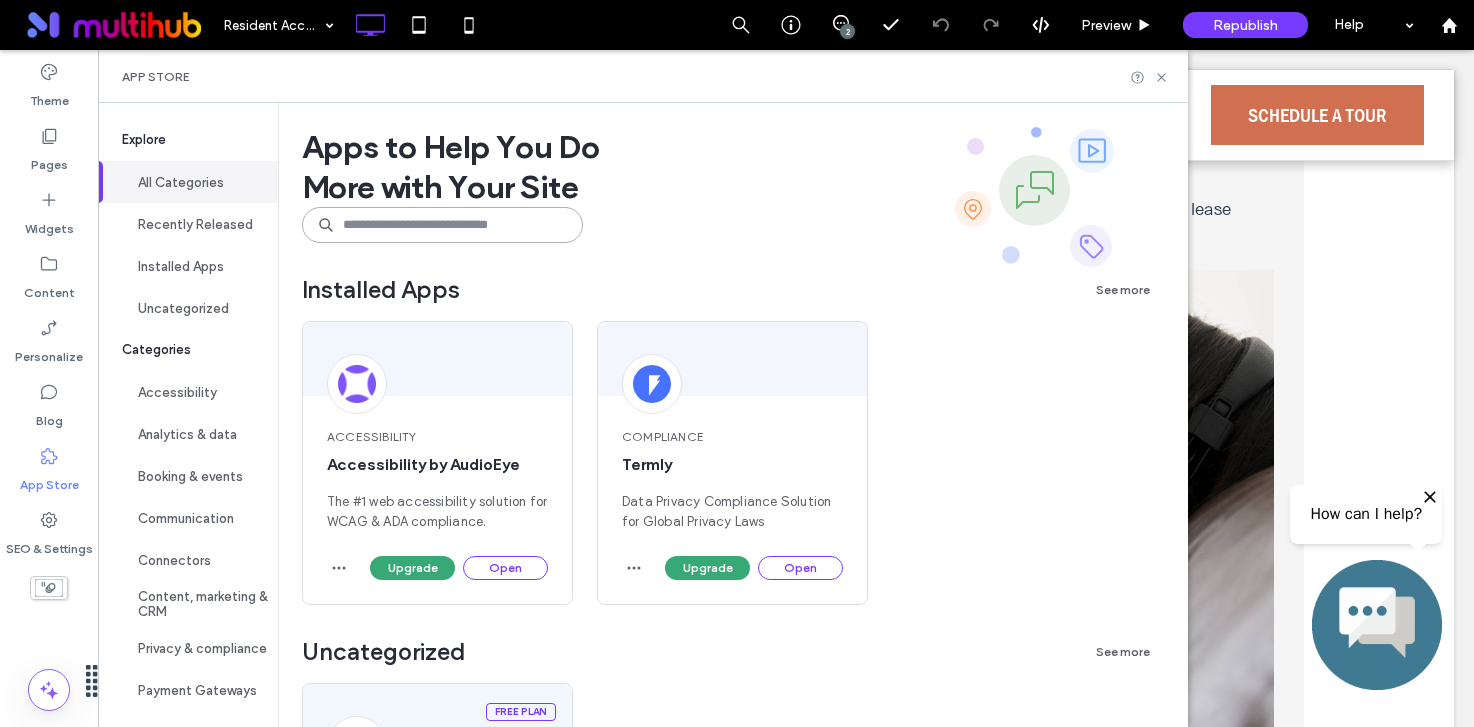 click at bounding box center (442, 225) 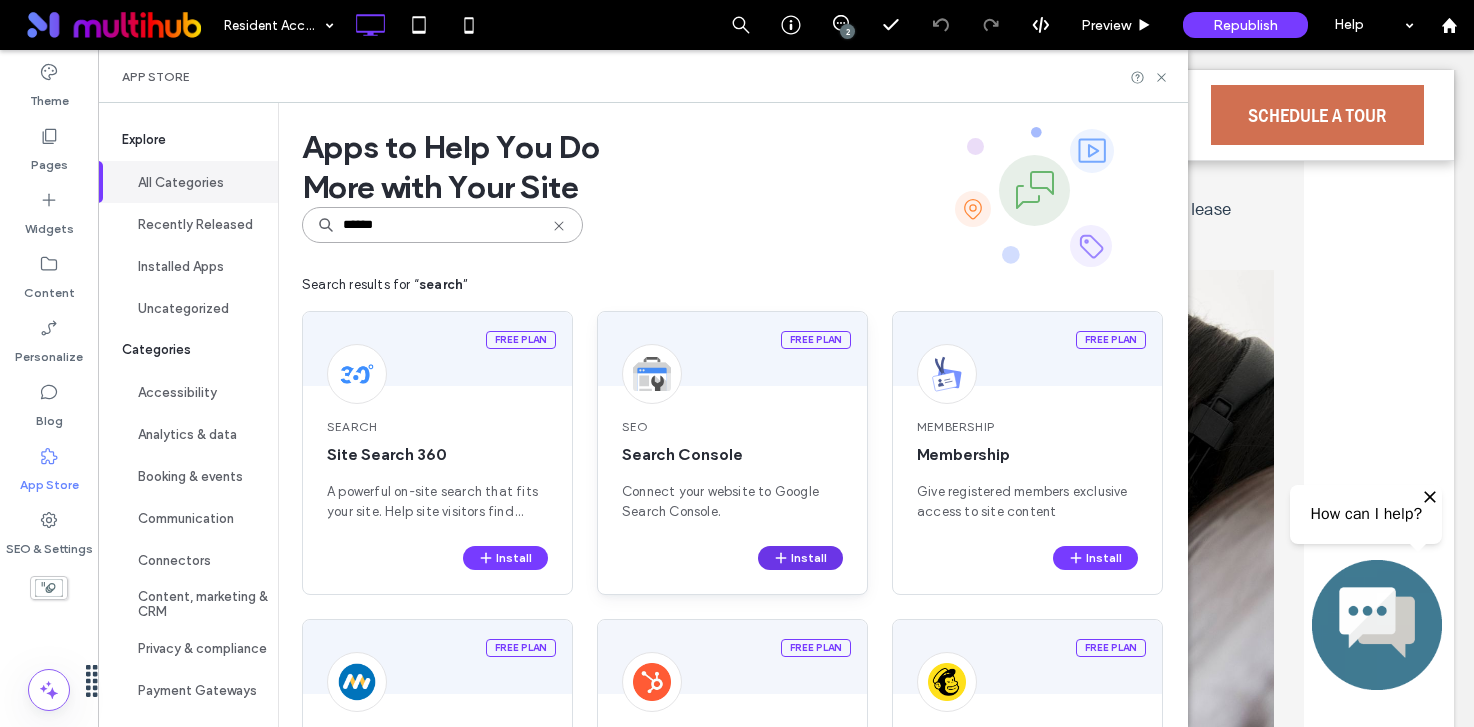 type on "******" 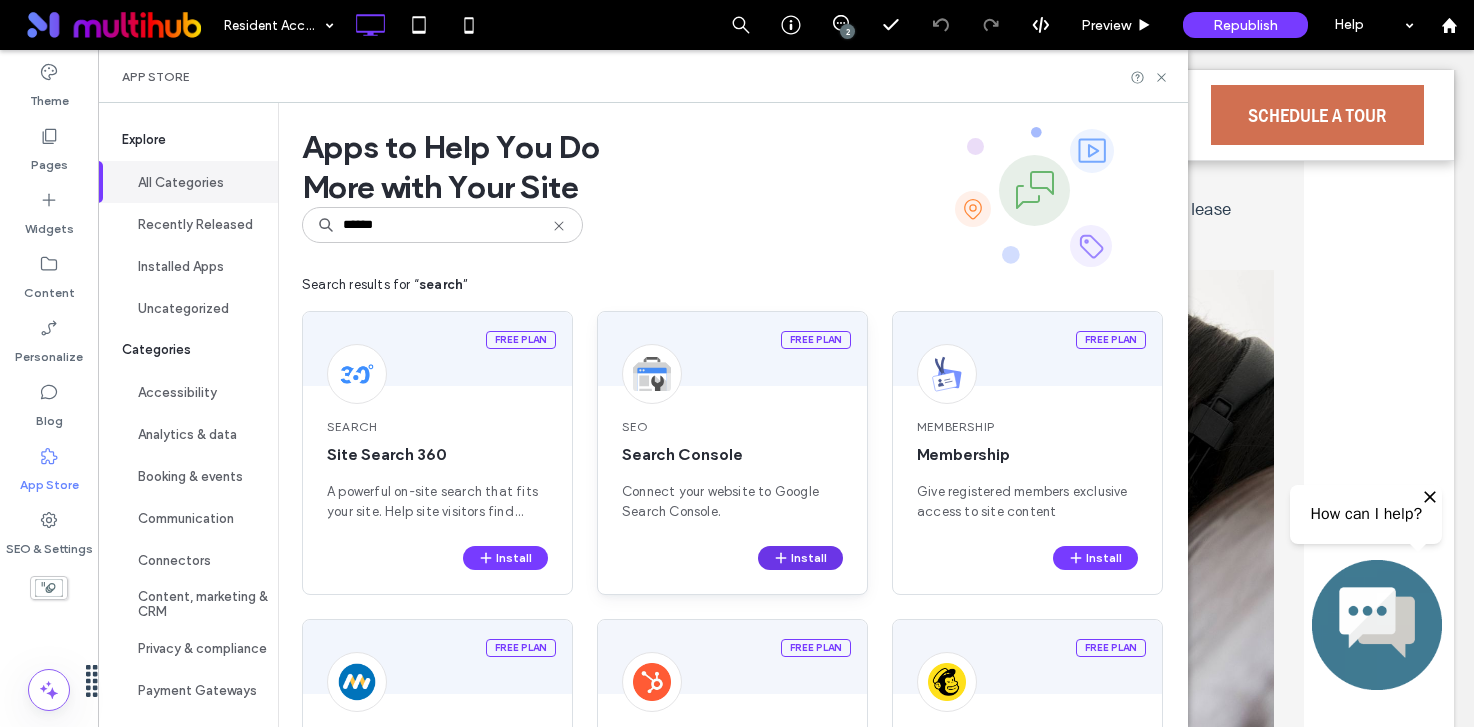 click on "Install" at bounding box center [800, 558] 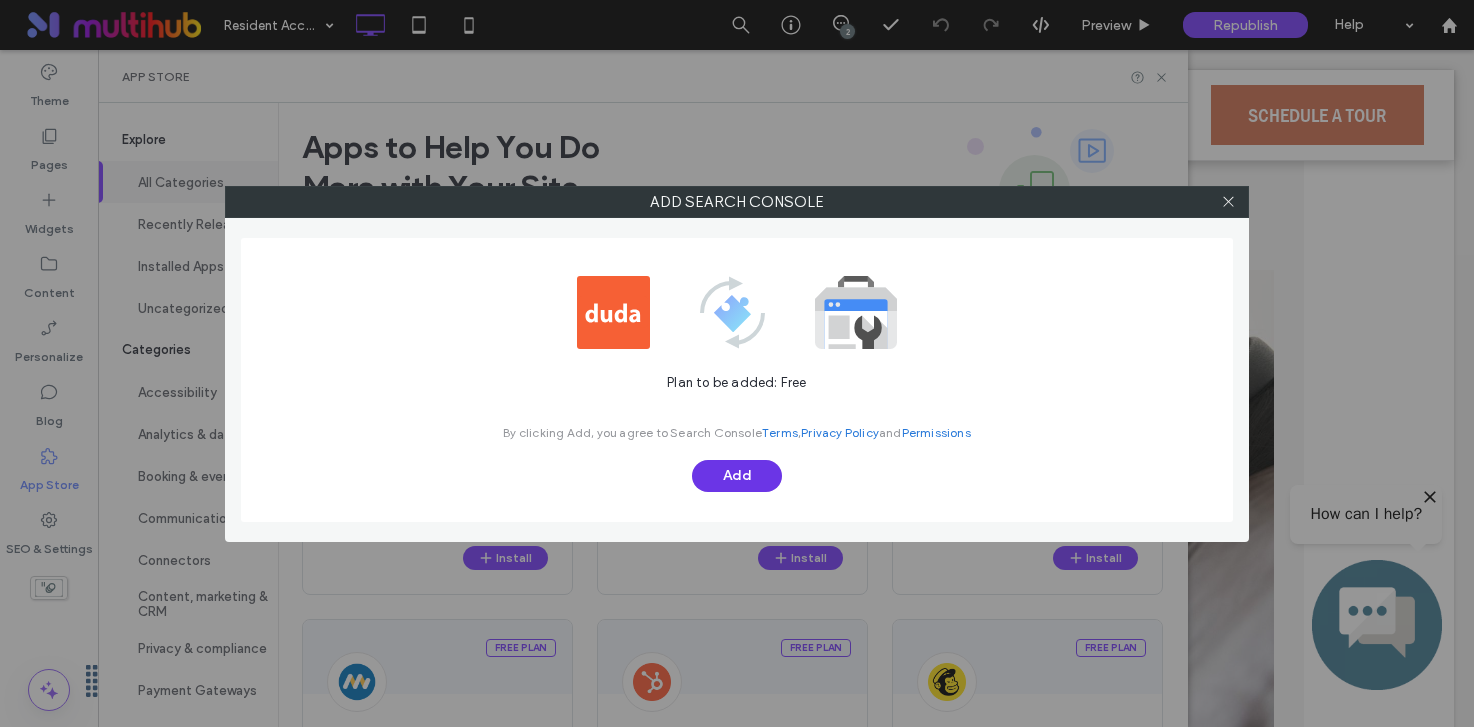 click on "Add" at bounding box center [737, 476] 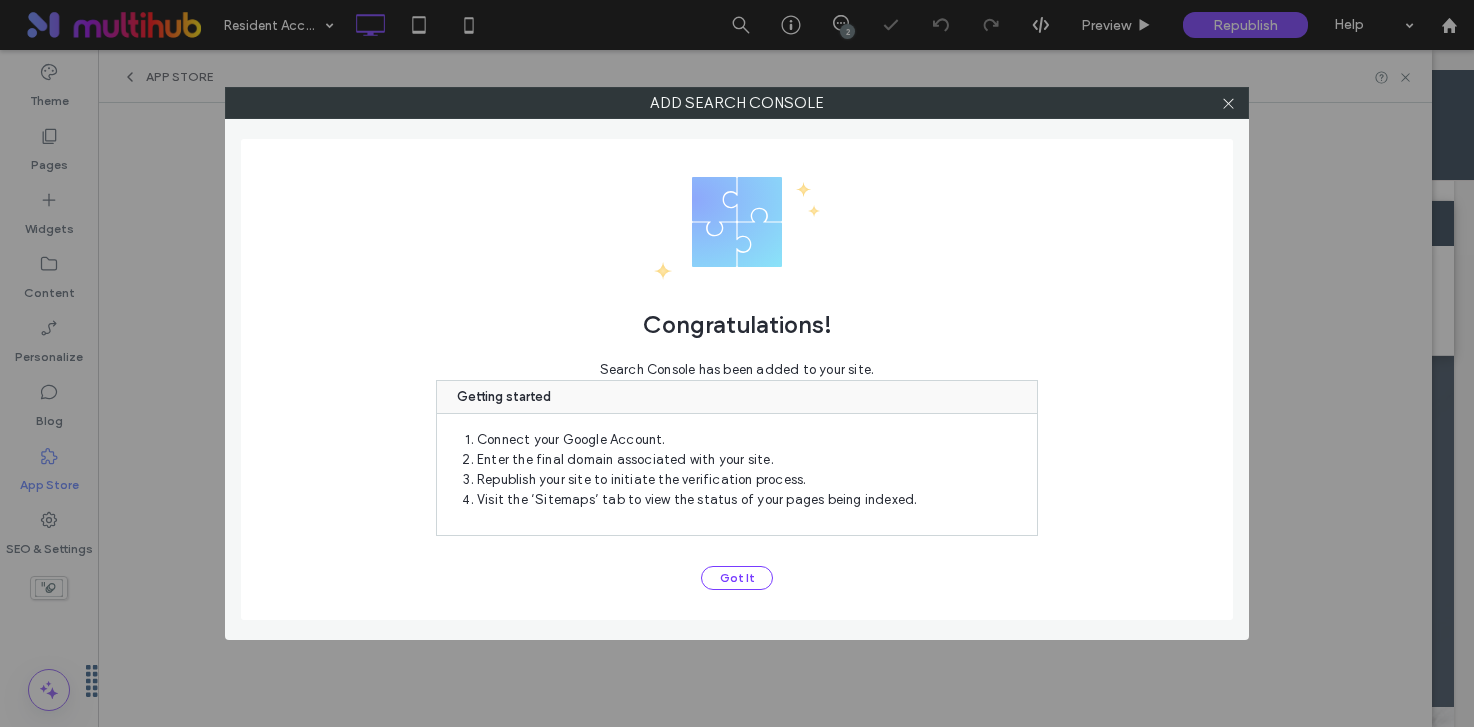 scroll, scrollTop: 0, scrollLeft: 0, axis: both 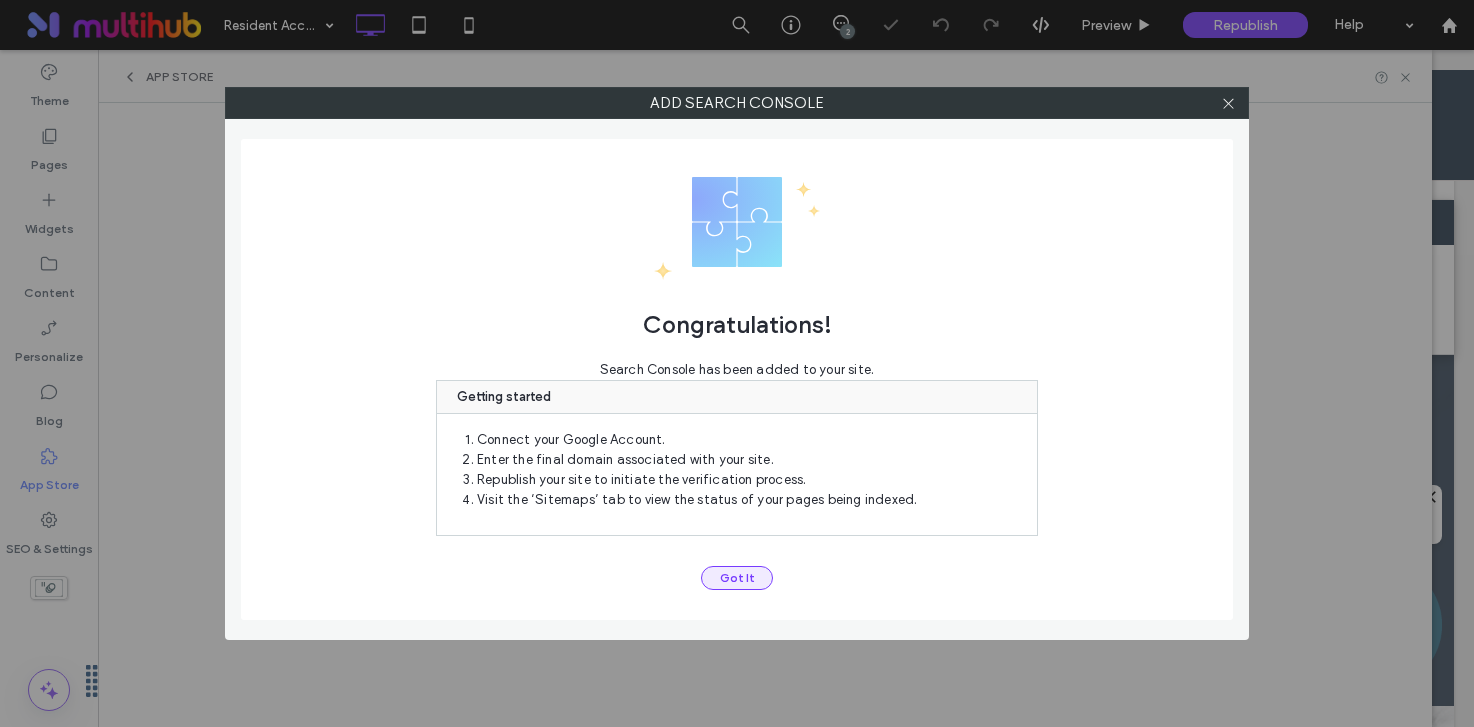 click on "Got It" at bounding box center [737, 578] 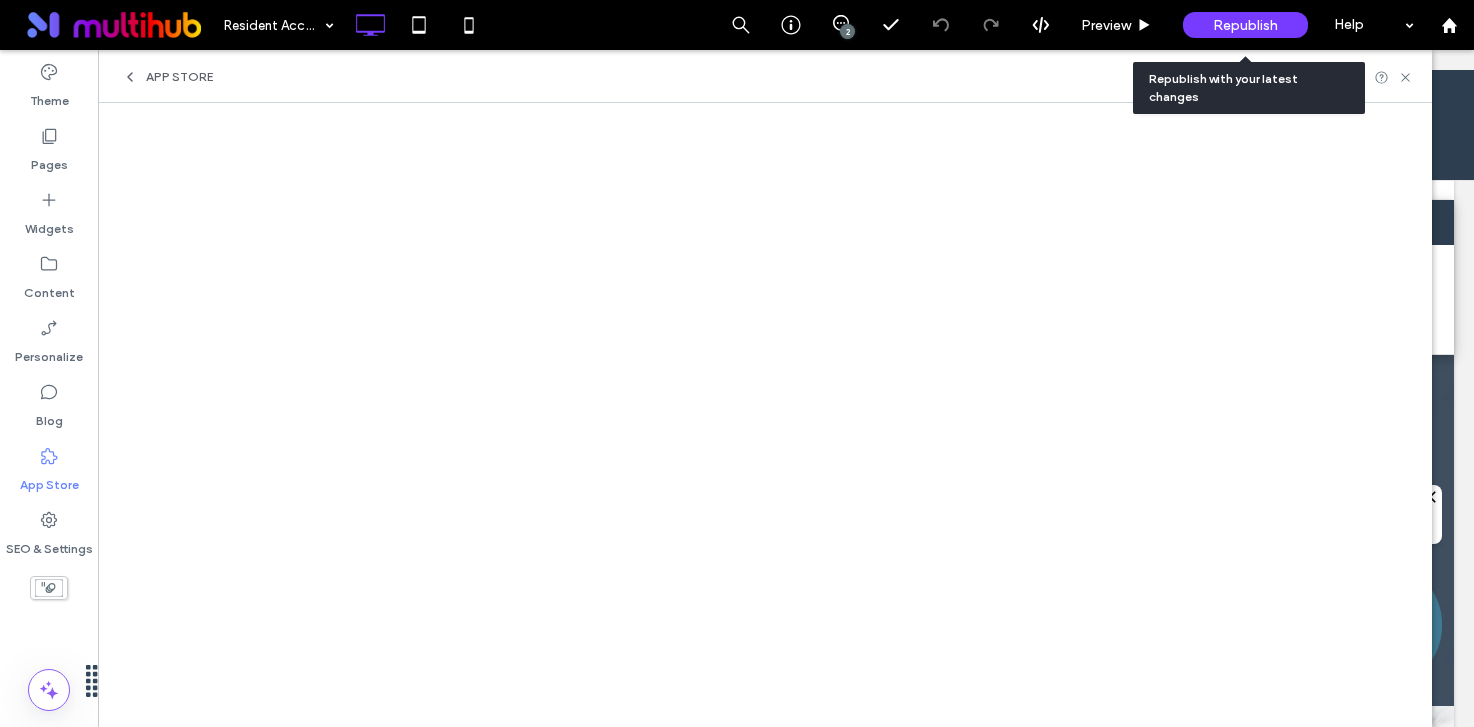 click on "Republish" at bounding box center [1245, 25] 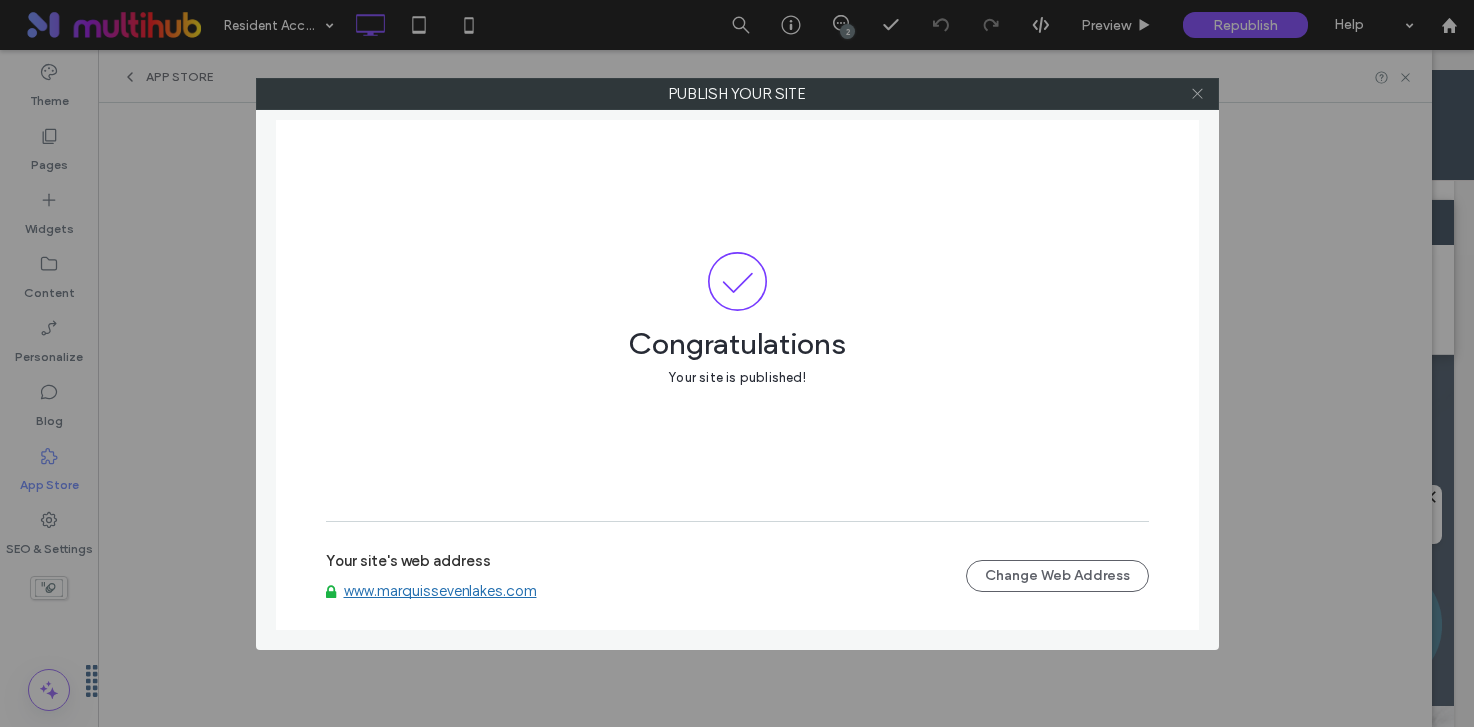 click 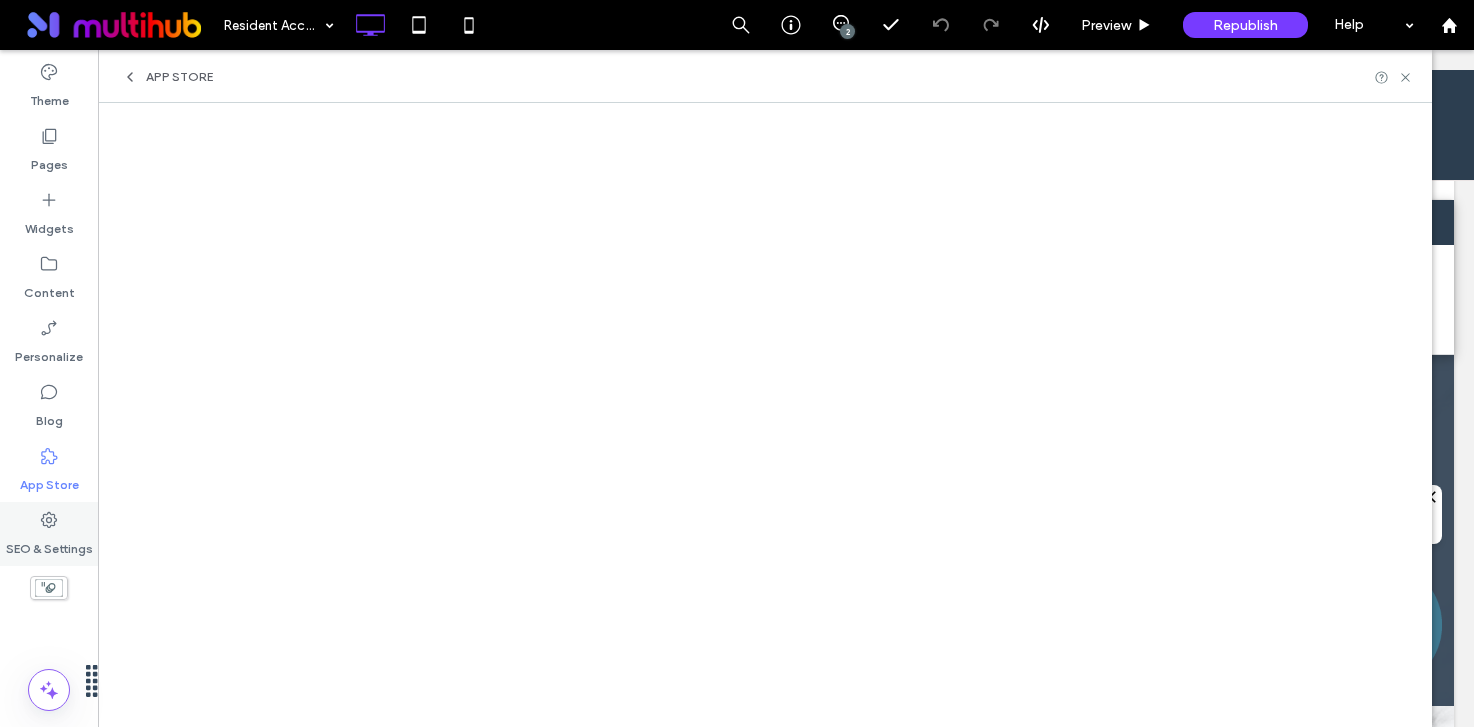 click on "SEO & Settings" at bounding box center (49, 544) 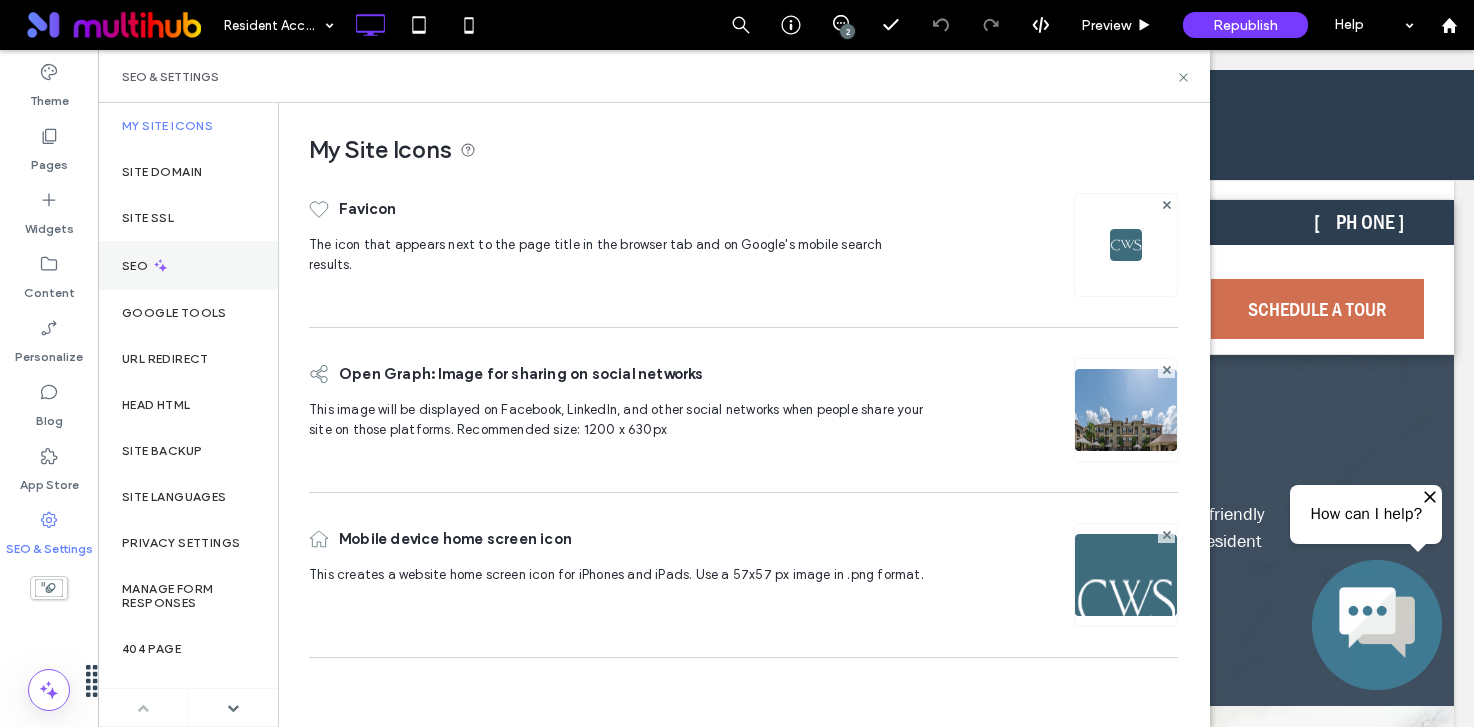 click on "SEO" at bounding box center (188, 265) 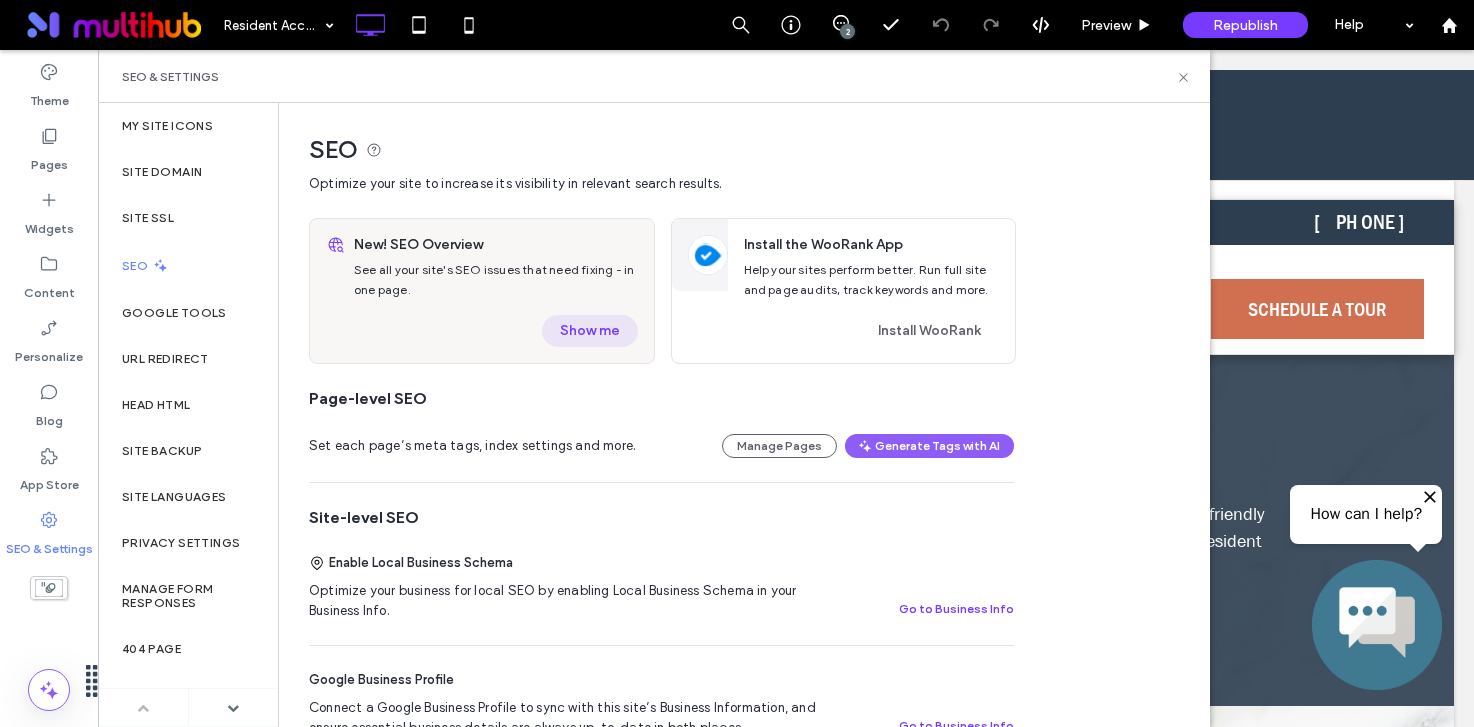 click on "Show me" at bounding box center [590, 331] 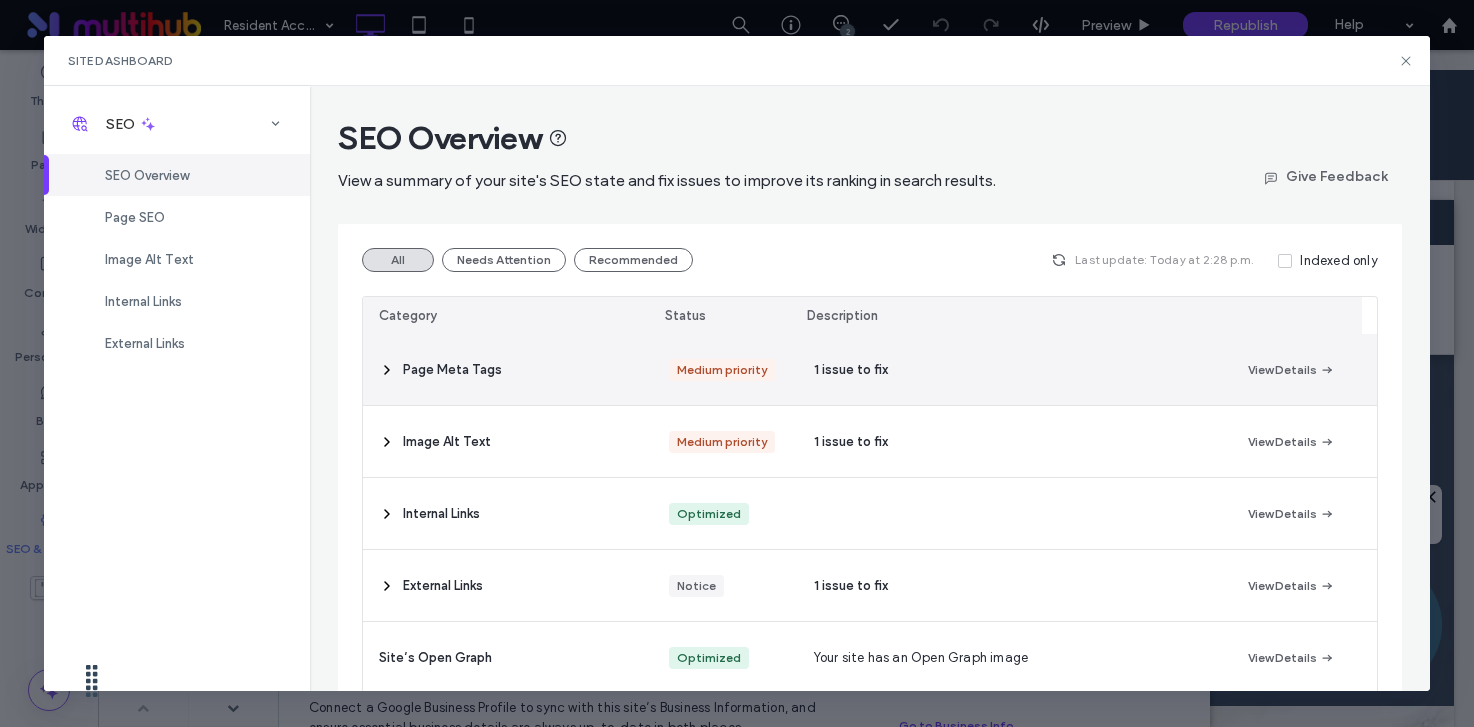 click 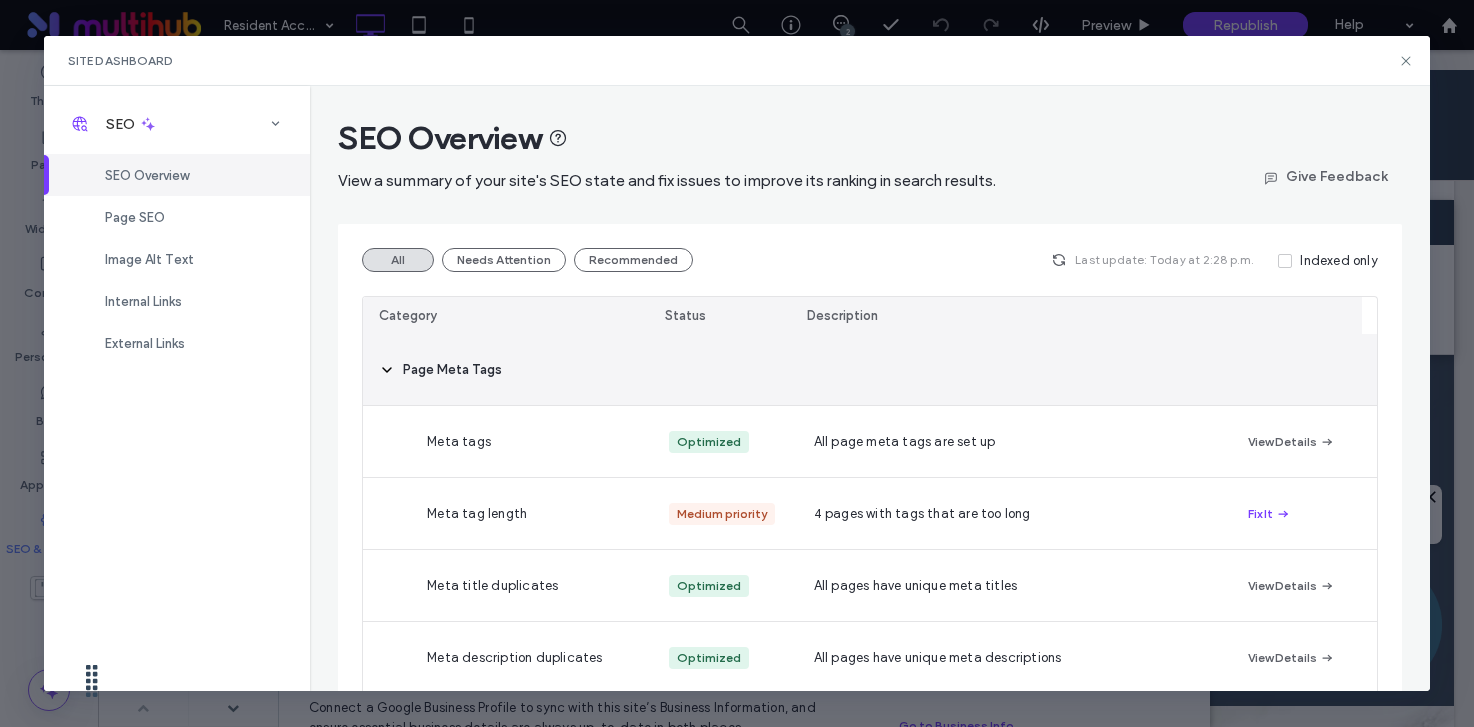click 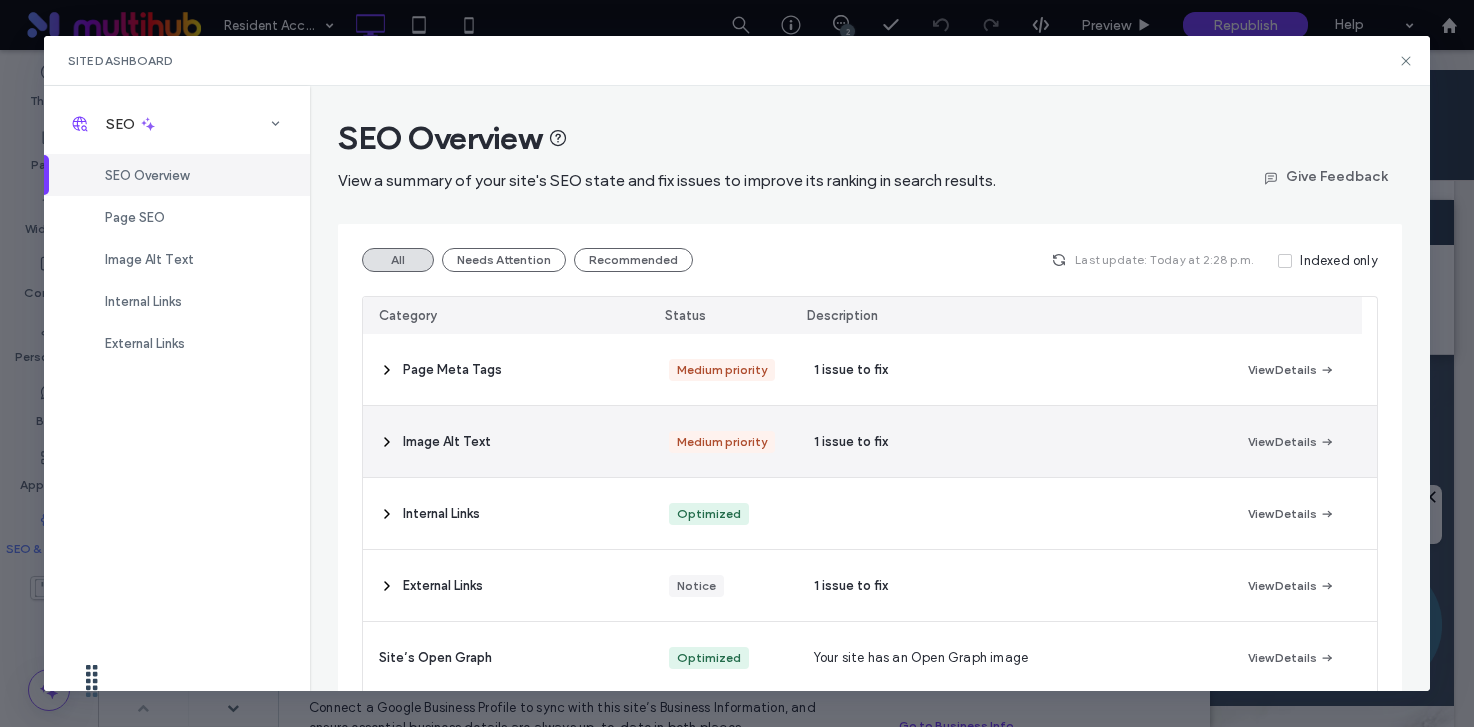 click 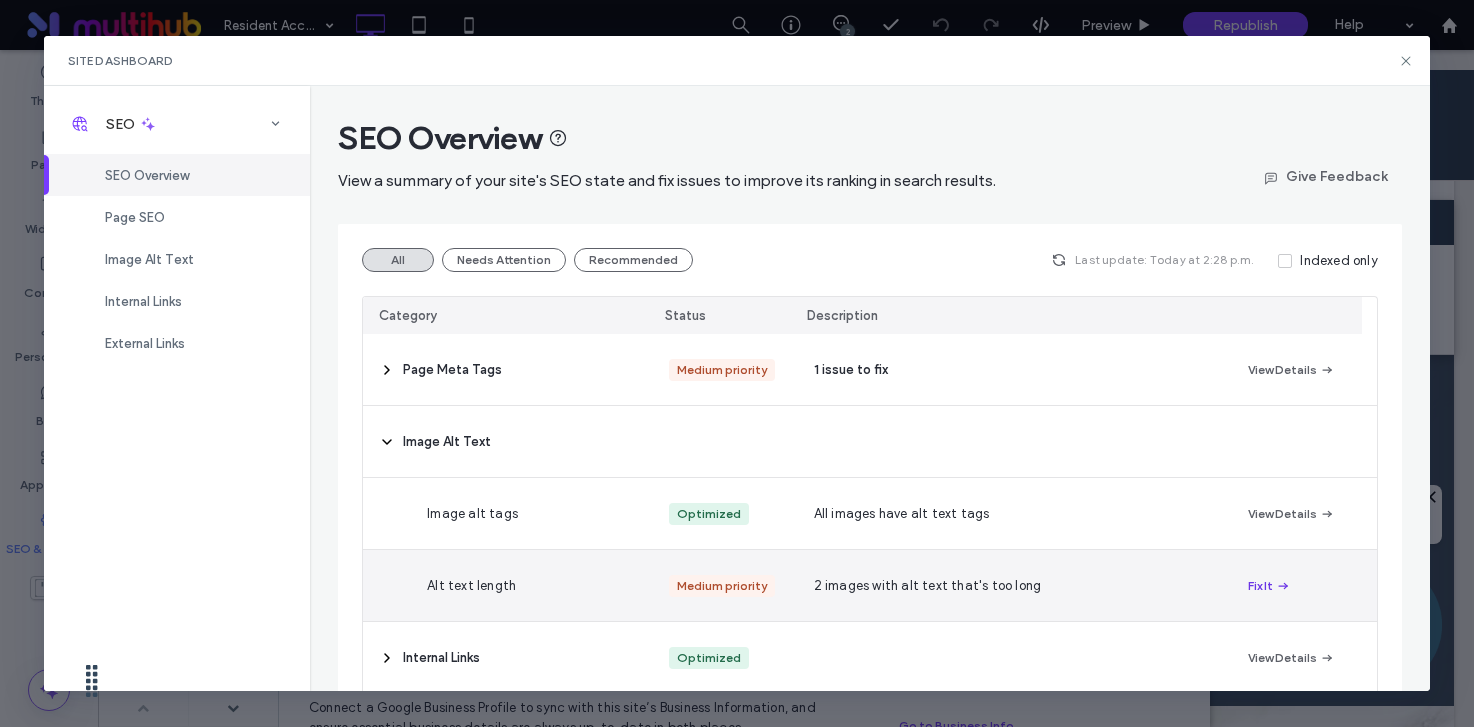 click on "Fix It" at bounding box center (1269, 586) 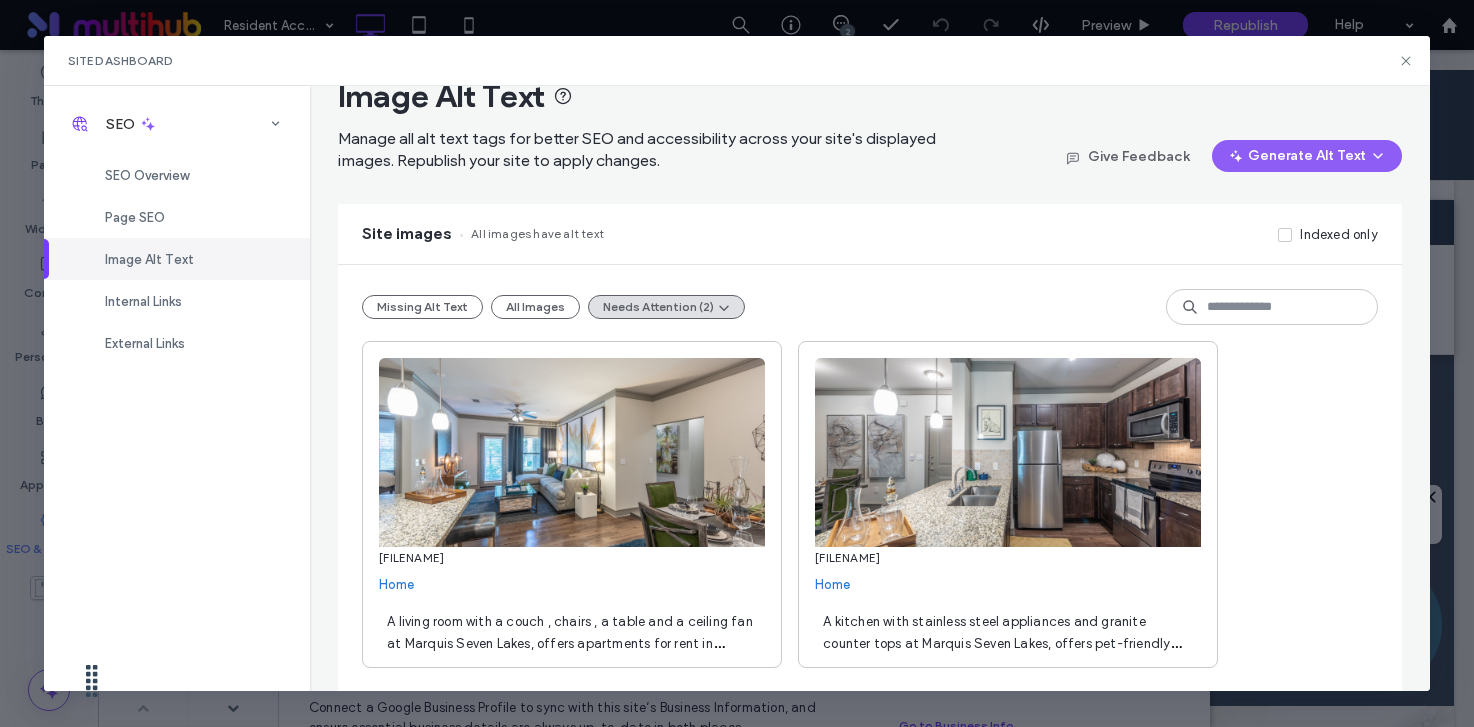 scroll, scrollTop: 43, scrollLeft: 0, axis: vertical 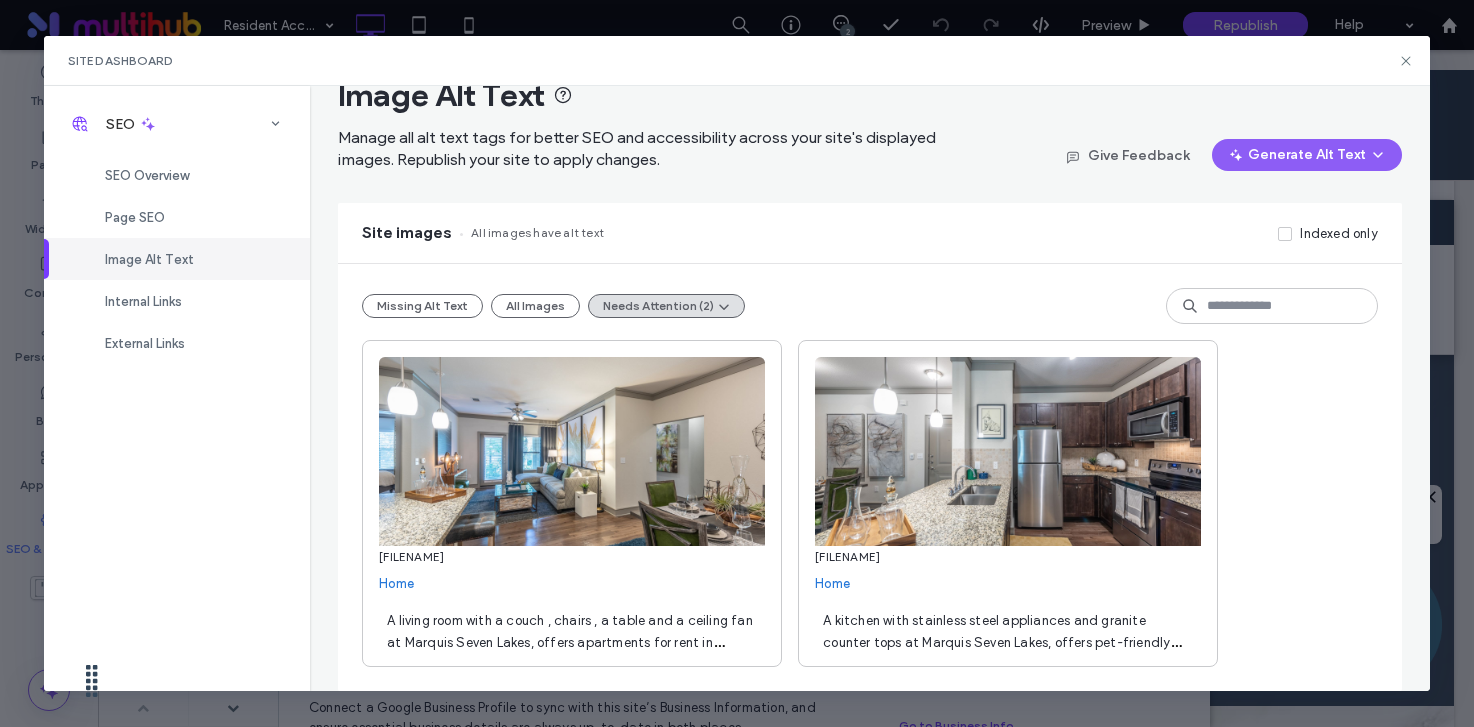 click on "A living room with a couch , chairs , a table and a ceiling fan at Marquis Seven Lakes, offers apartments for rent in [CITY], [STATE]." at bounding box center (570, 642) 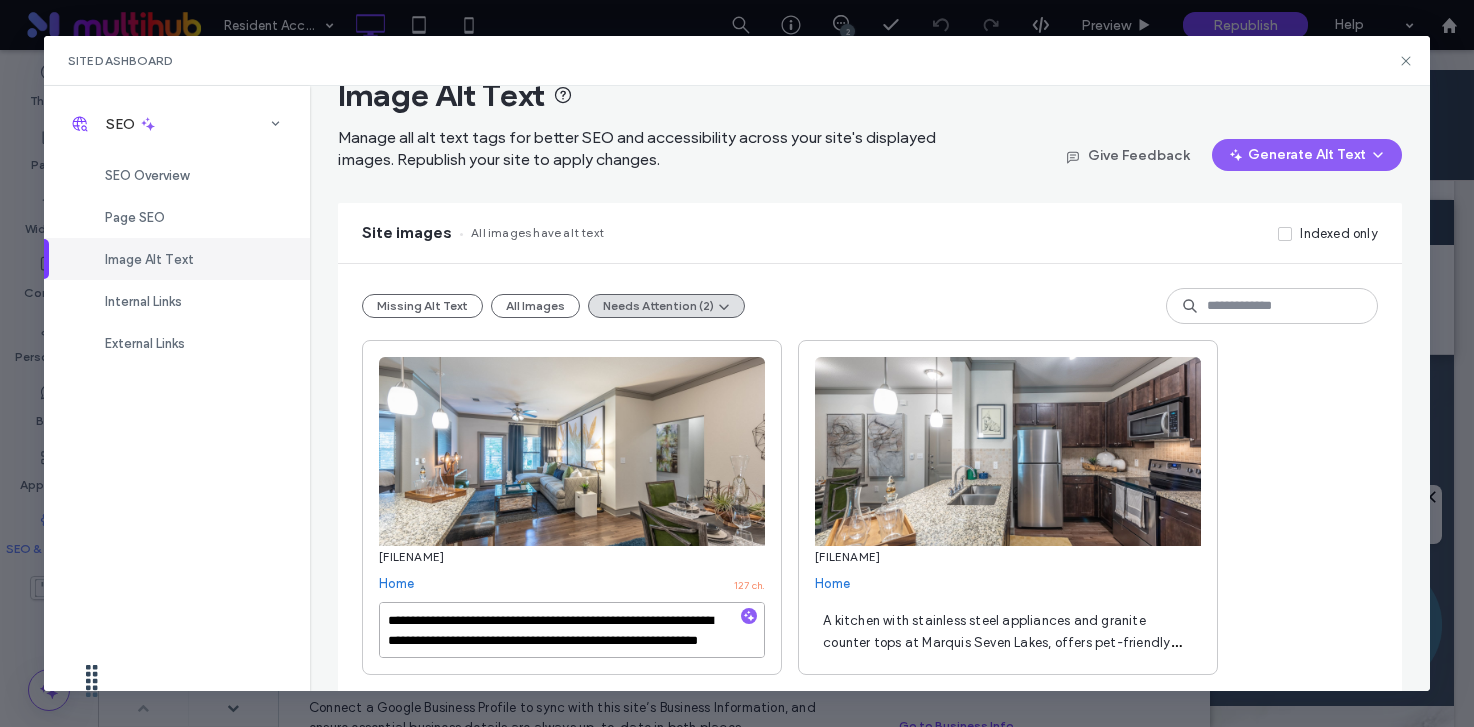 click on "**********" at bounding box center [572, 630] 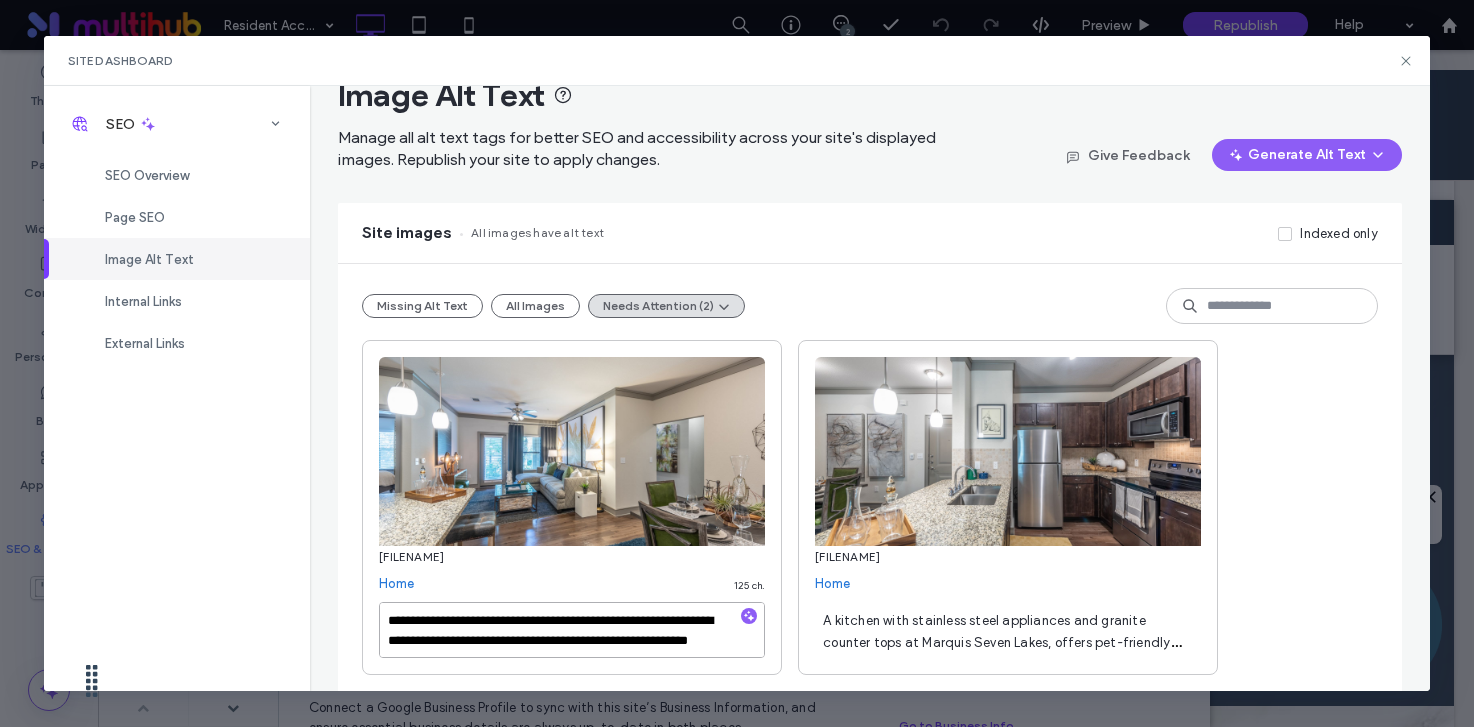 type on "**********" 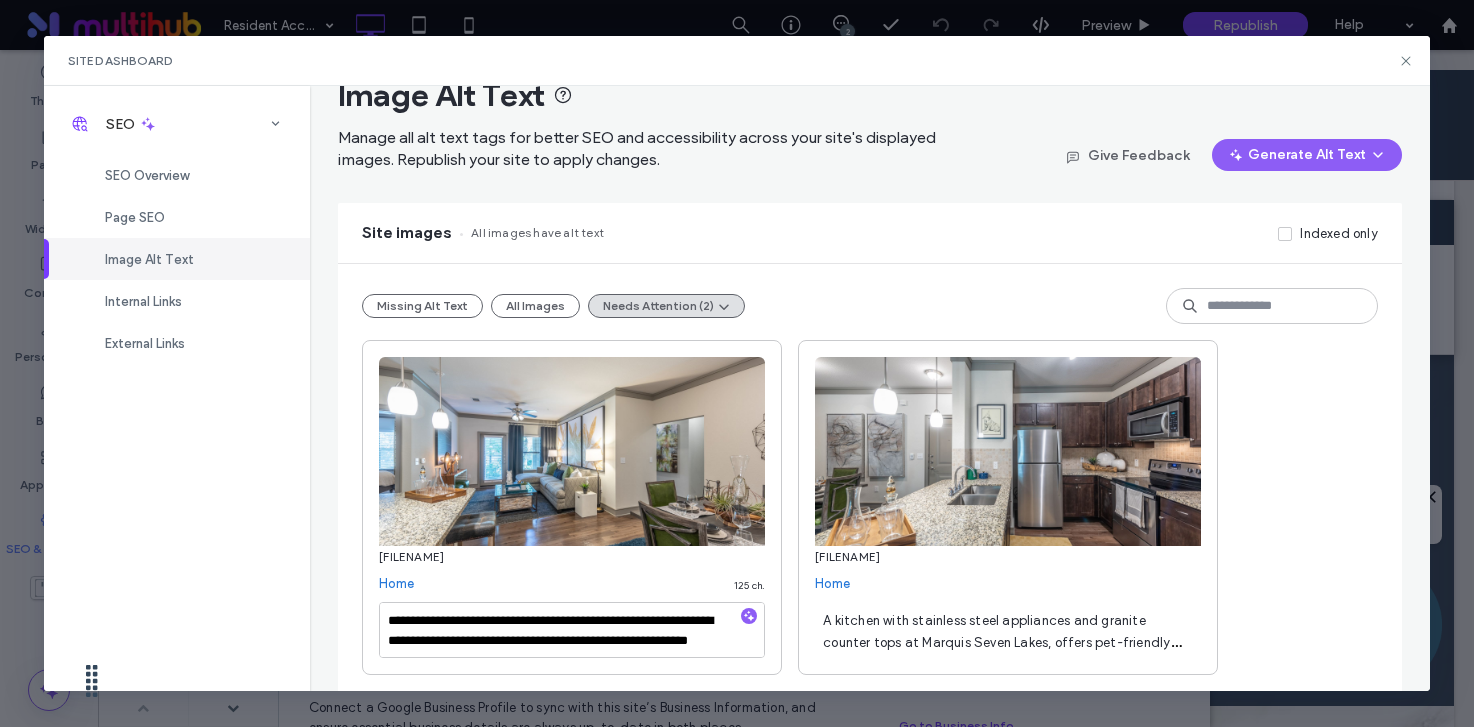 click on "A kitchen with stainless steel appliances and granite counter tops at Marquis Seven Lakes, offers pet-friendly apartments in [CITY], [STATE]." at bounding box center (1008, 630) 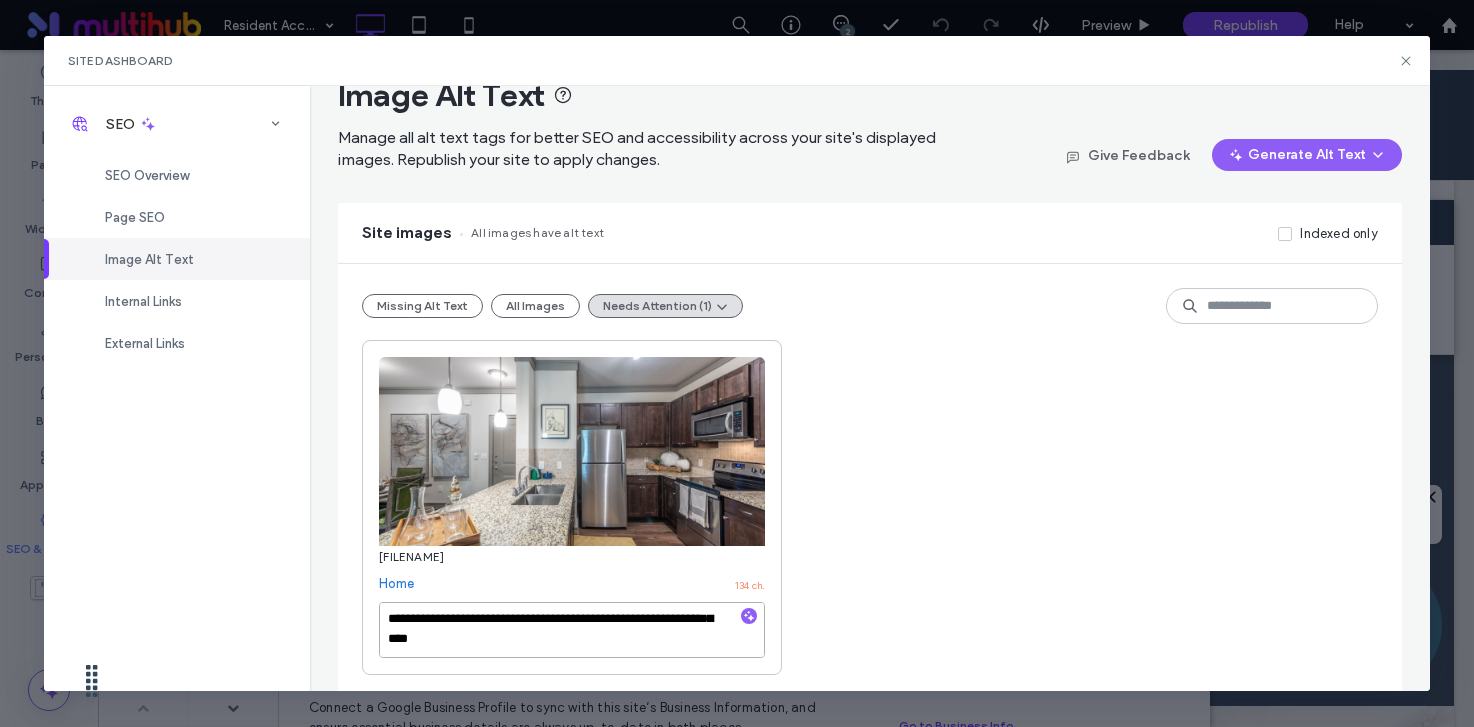 scroll, scrollTop: 1, scrollLeft: 0, axis: vertical 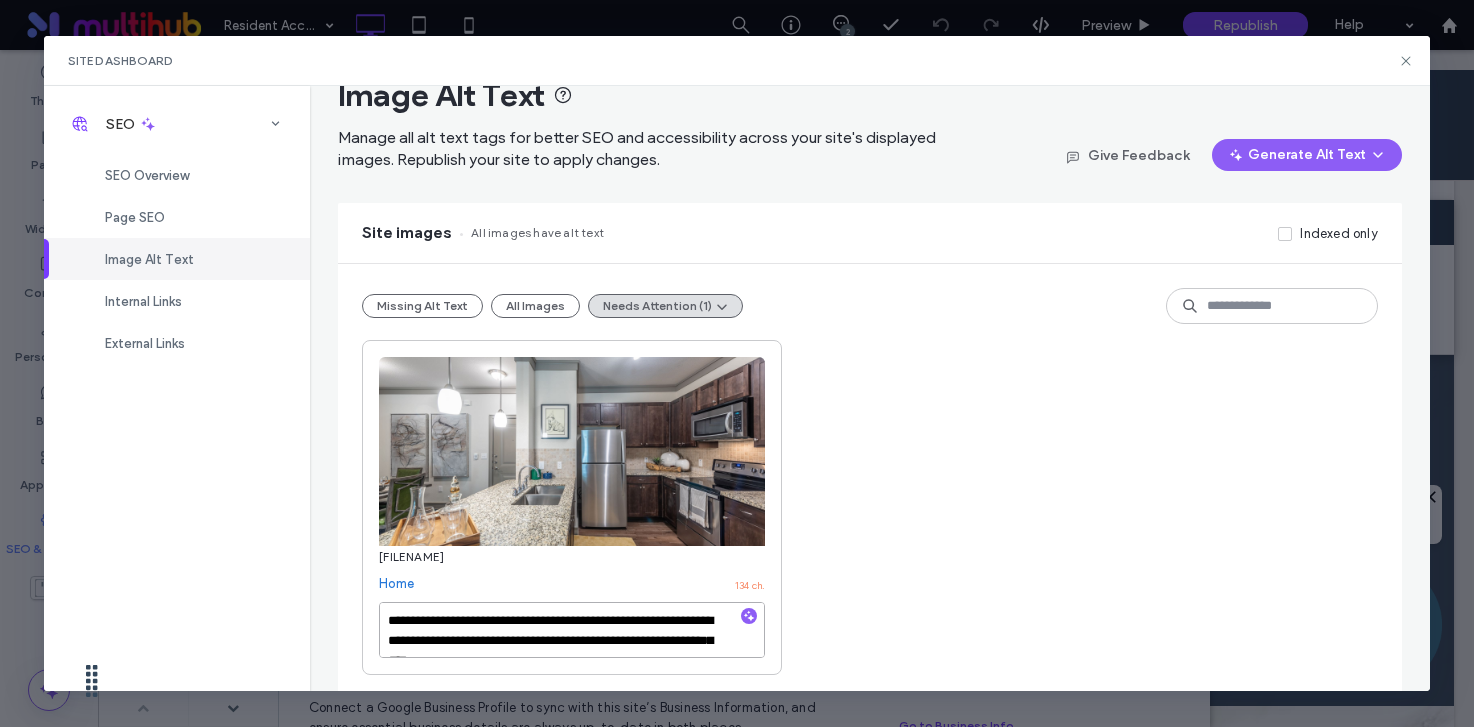 drag, startPoint x: 654, startPoint y: 621, endPoint x: 634, endPoint y: 621, distance: 20 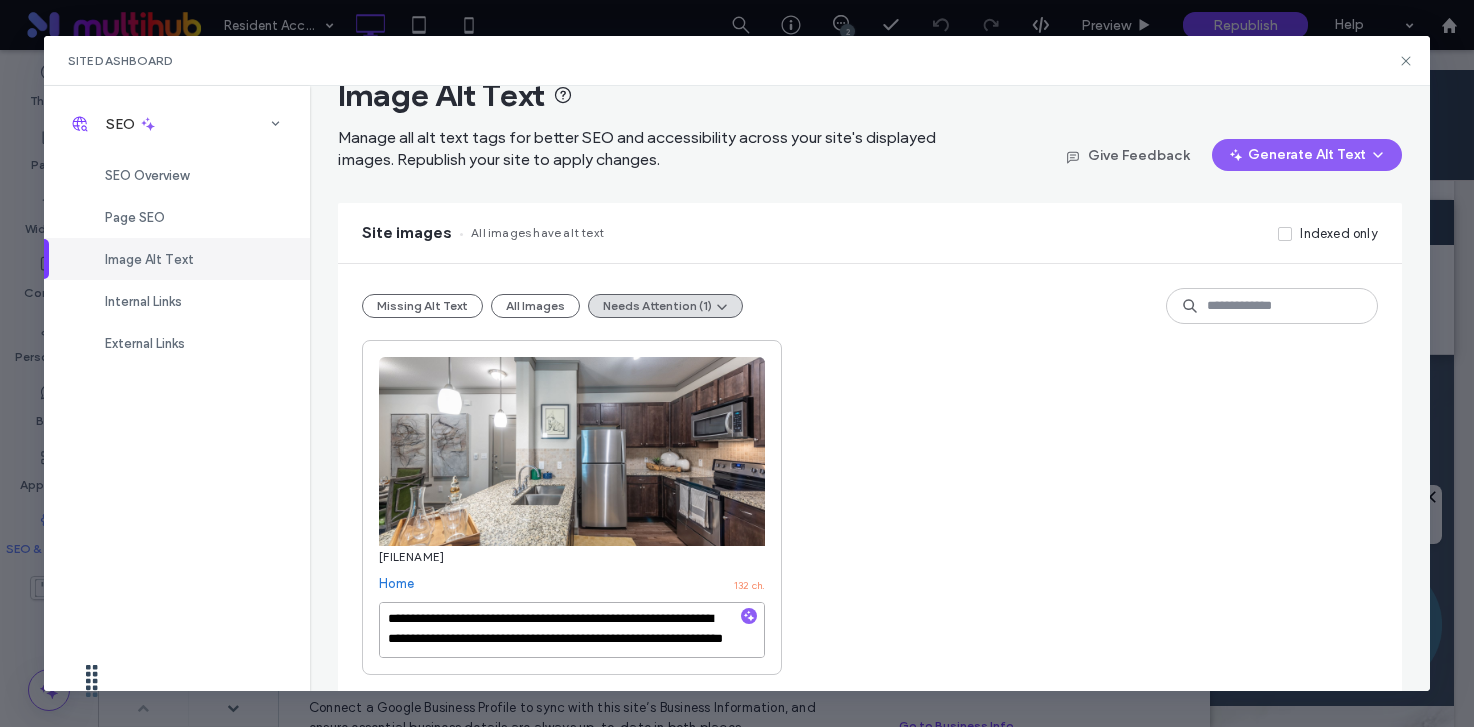 scroll, scrollTop: 22, scrollLeft: 0, axis: vertical 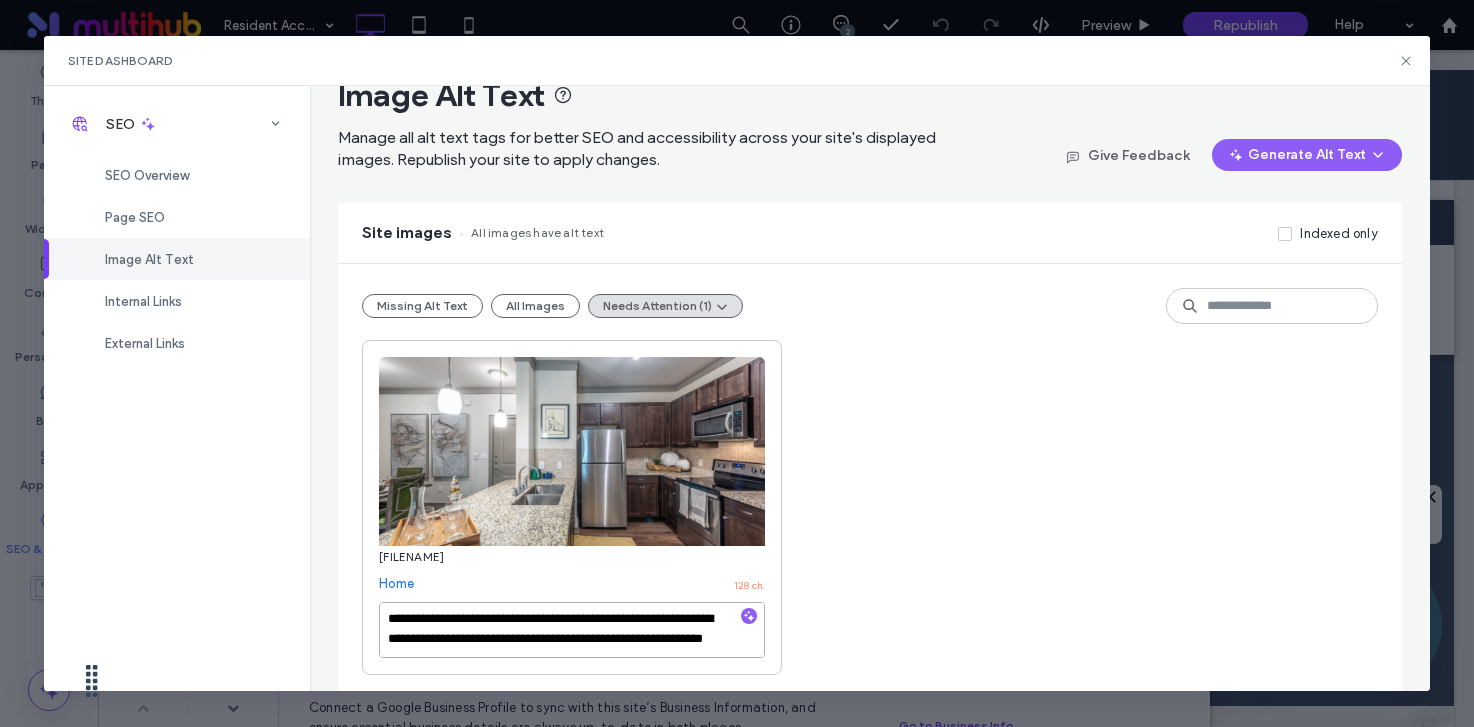 drag, startPoint x: 497, startPoint y: 642, endPoint x: 455, endPoint y: 642, distance: 42 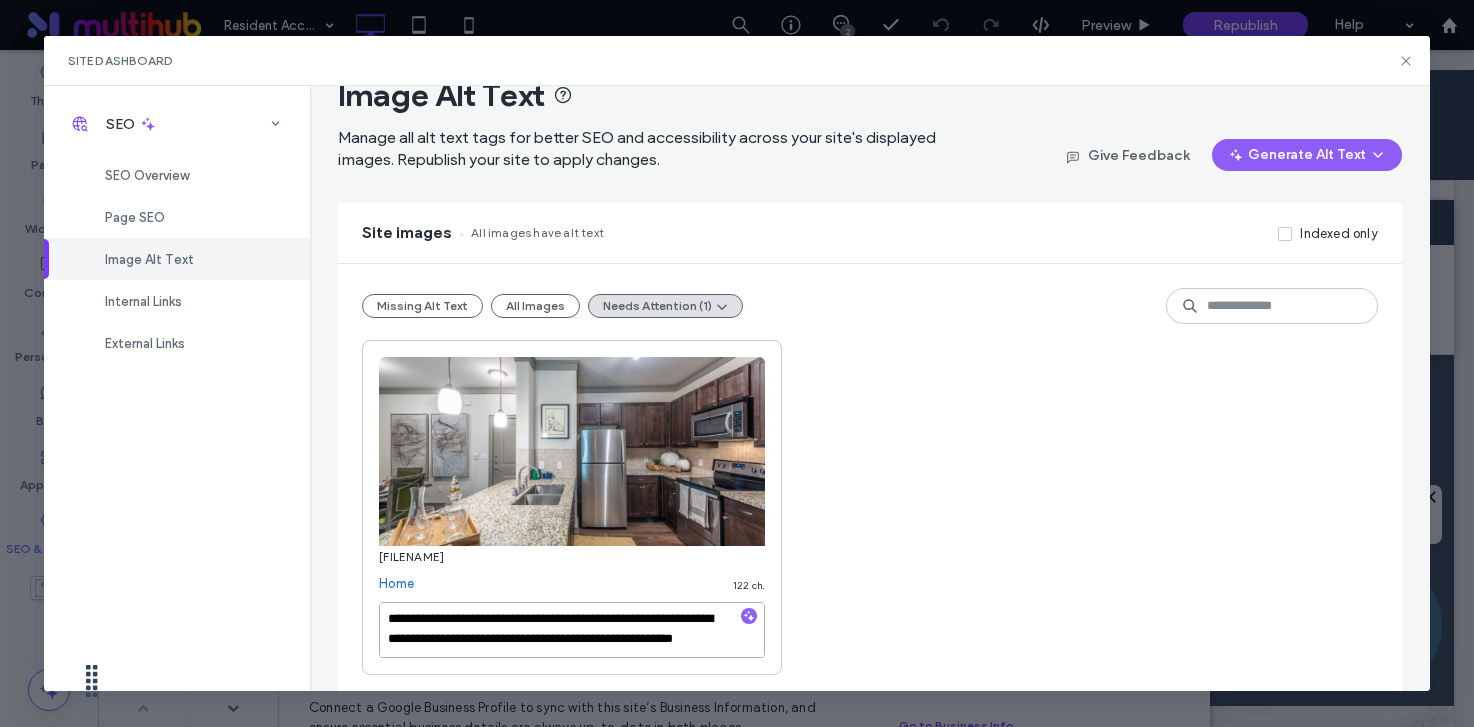 type on "**********" 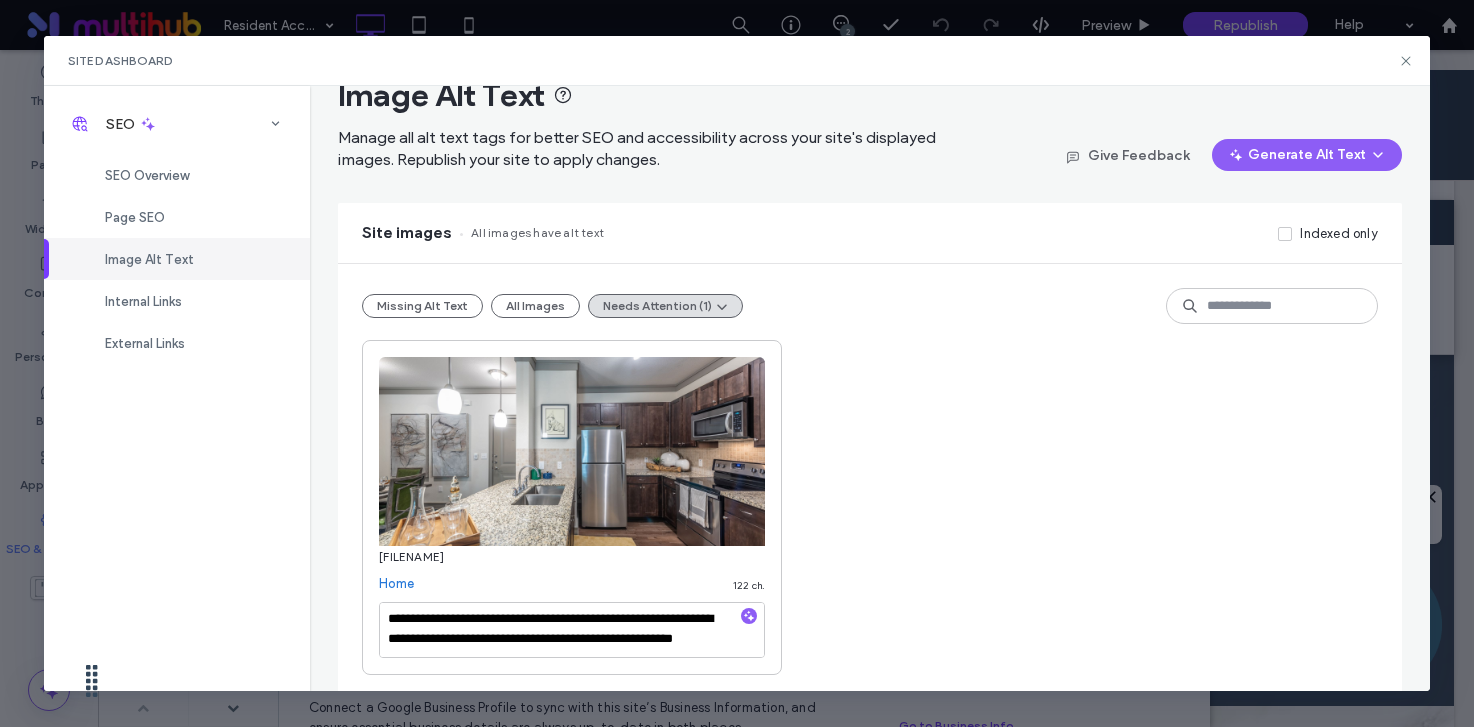 click on "**********" at bounding box center (870, 507) 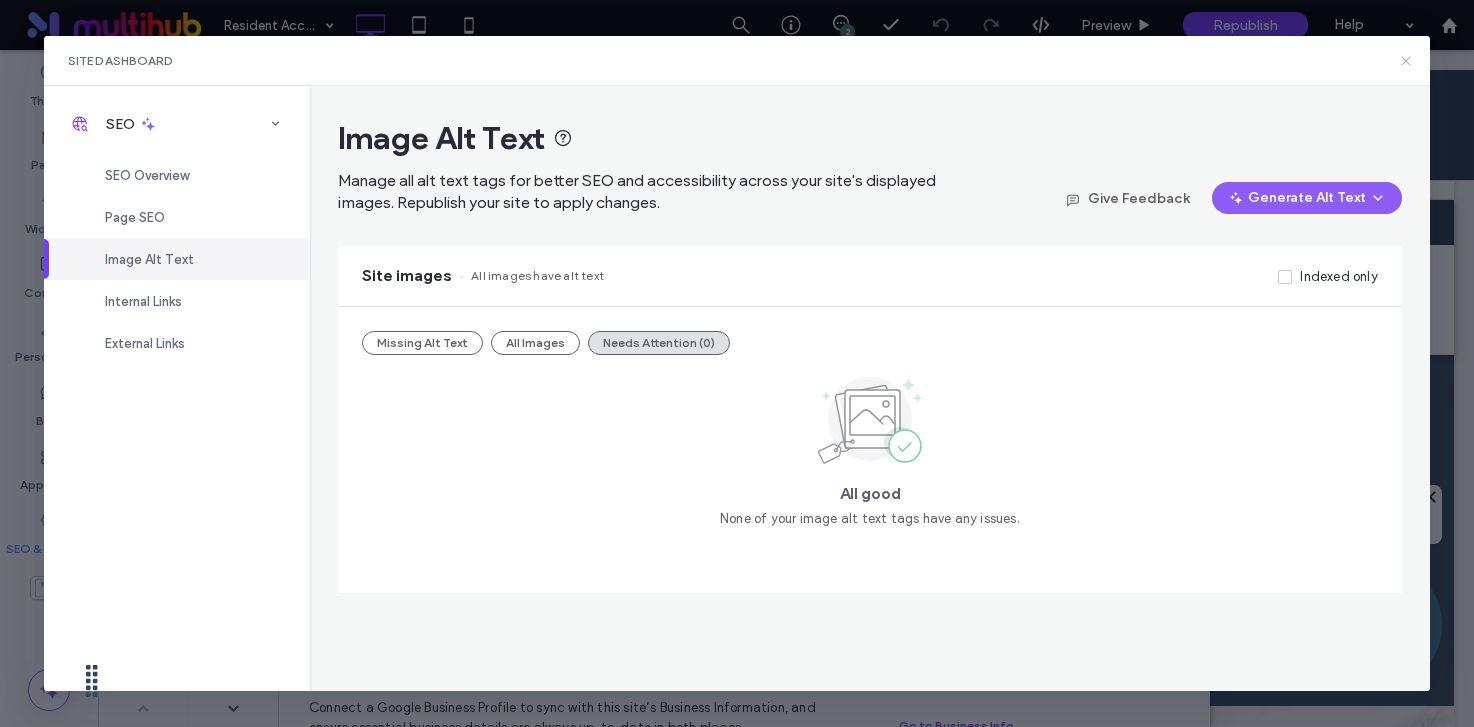 click 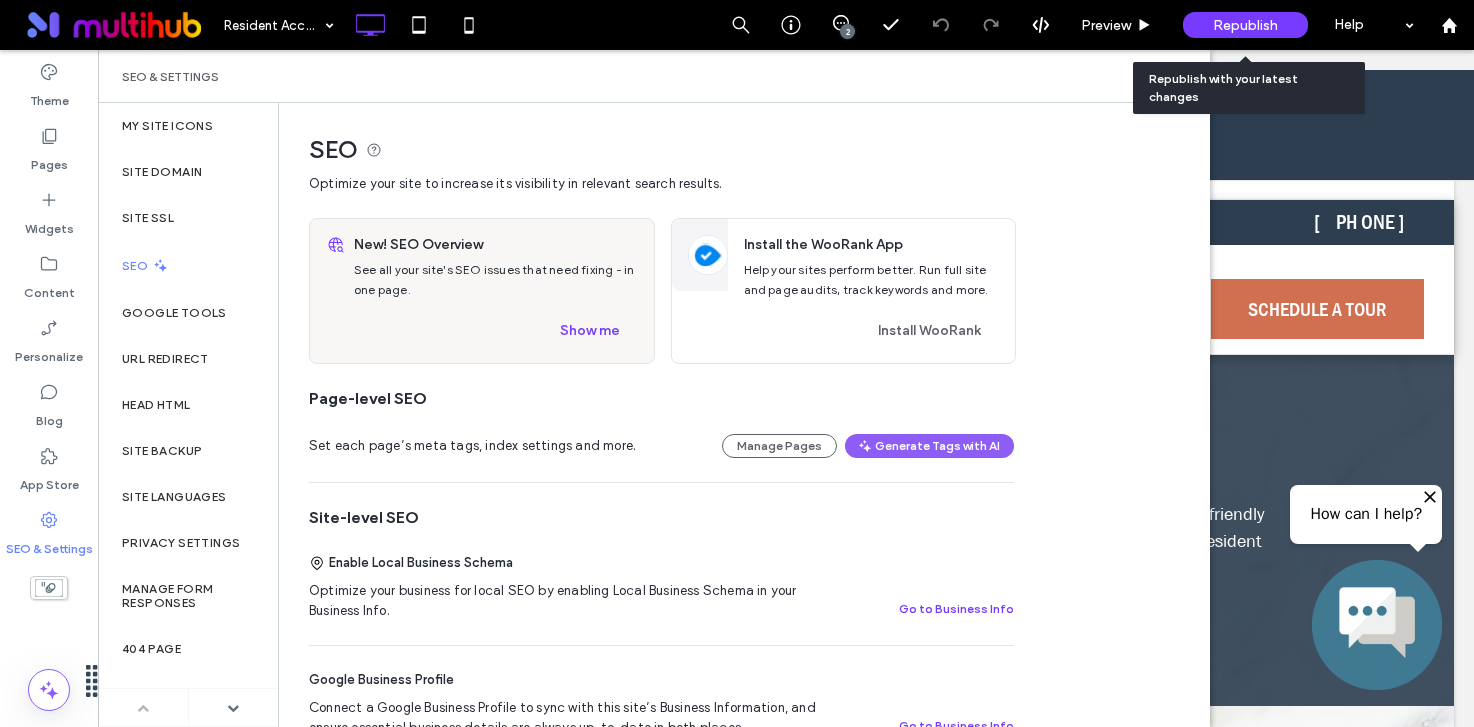click on "Republish" at bounding box center [1245, 25] 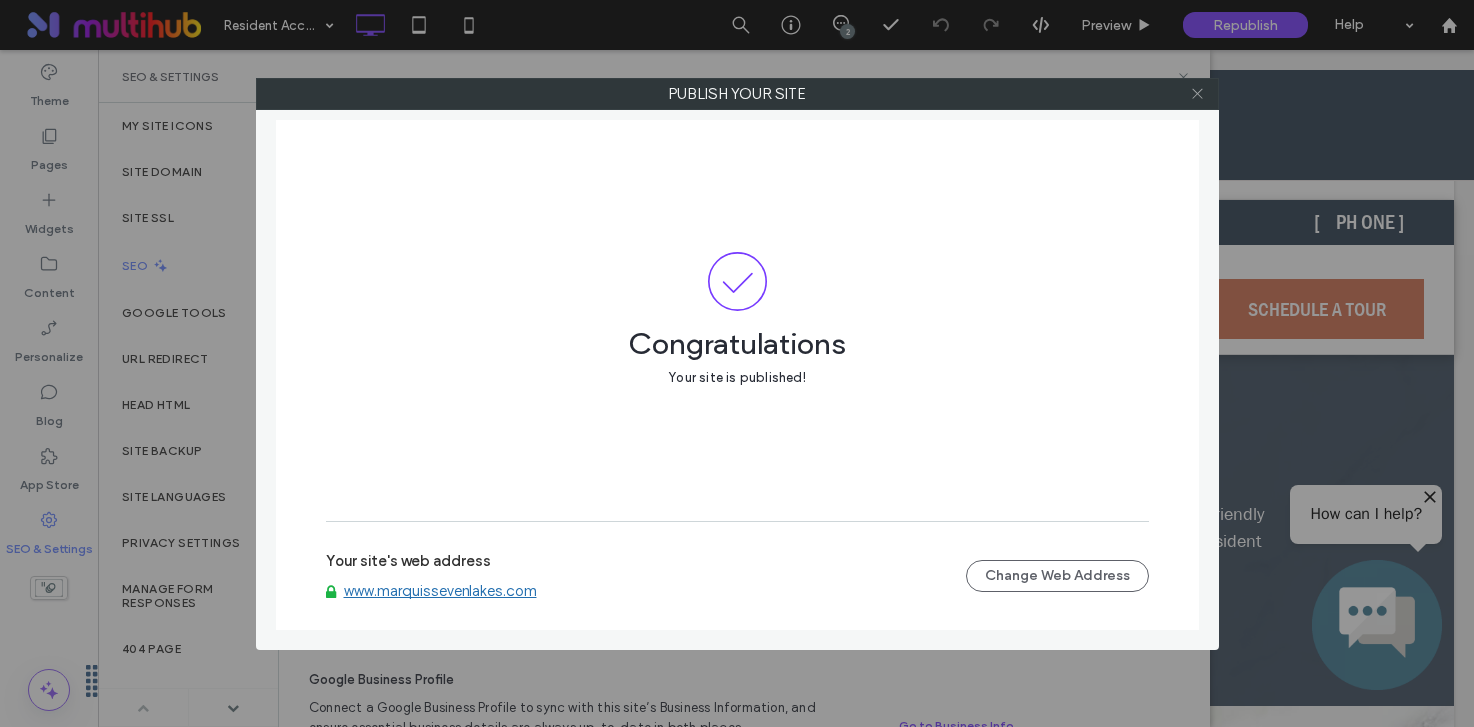 click 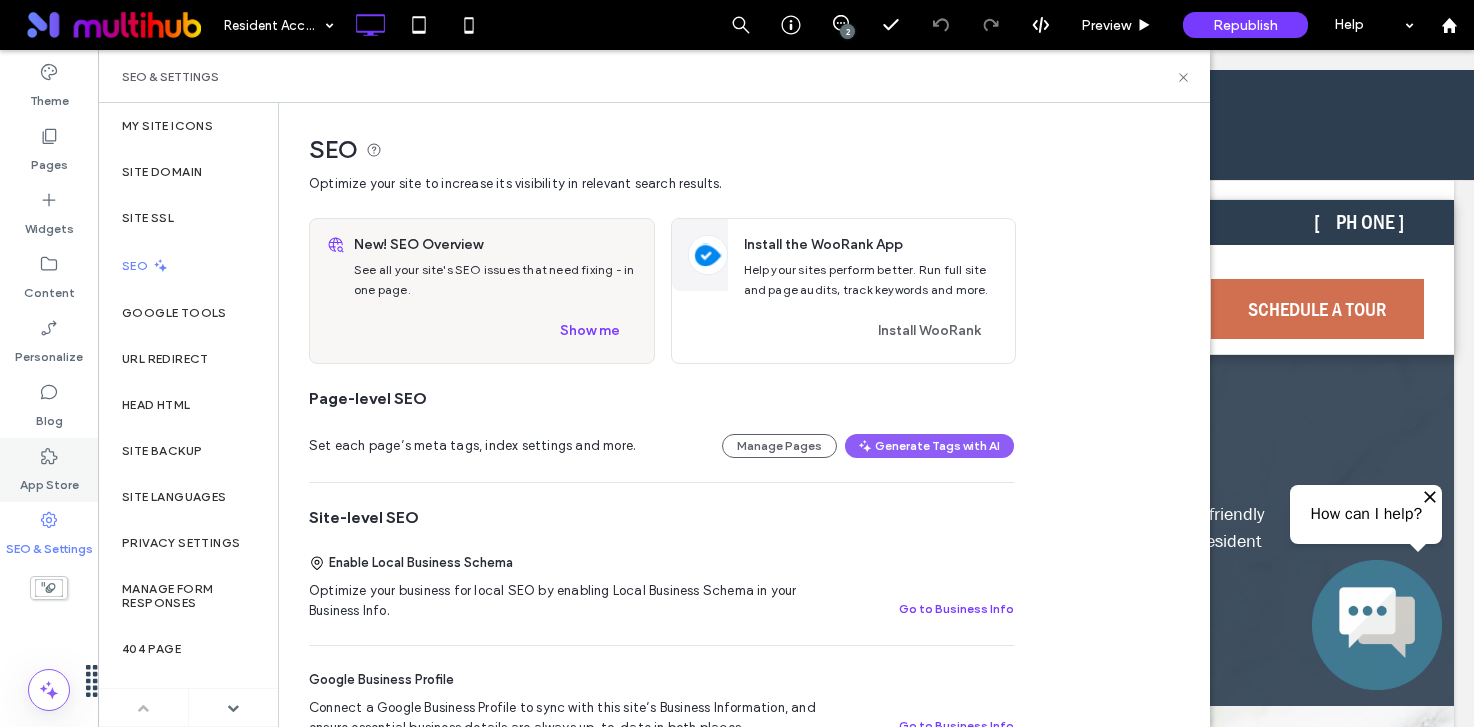 click on "App Store" at bounding box center (49, 480) 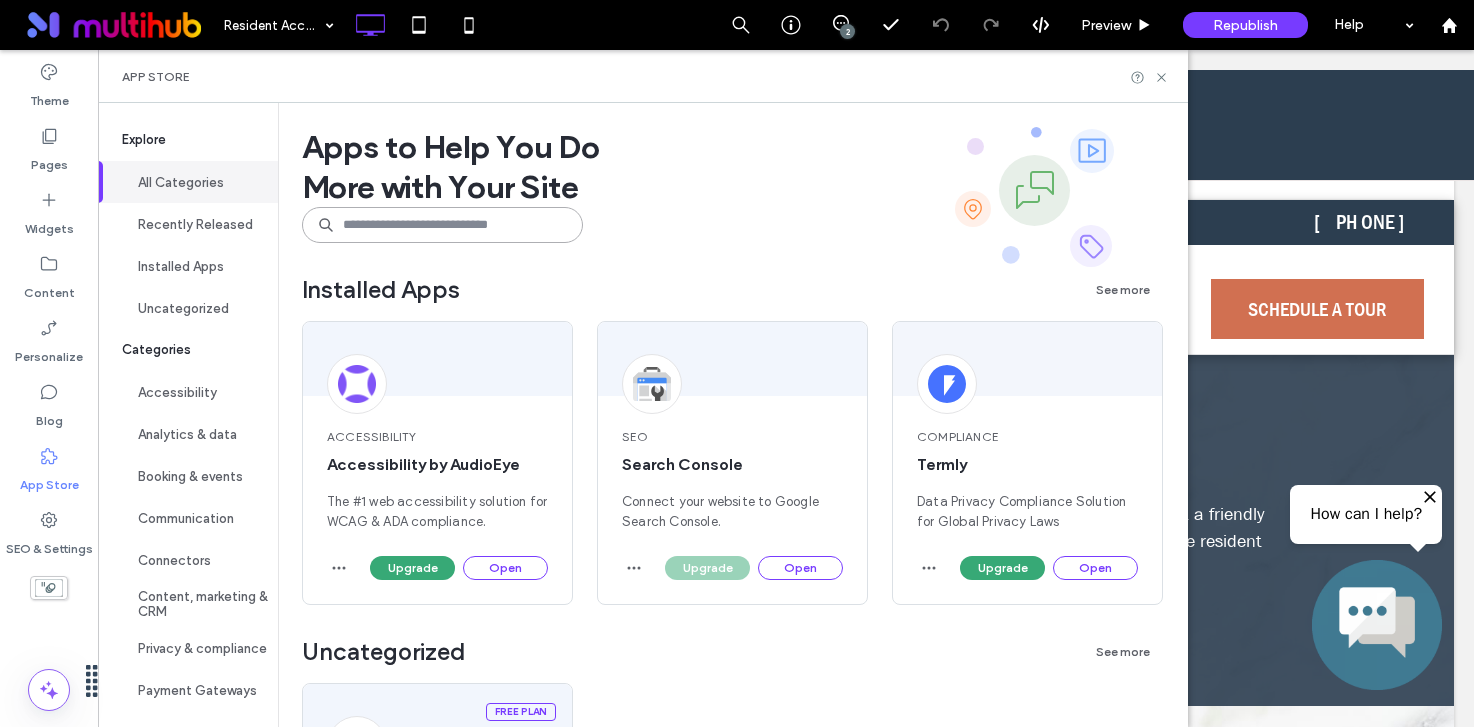 click at bounding box center (442, 225) 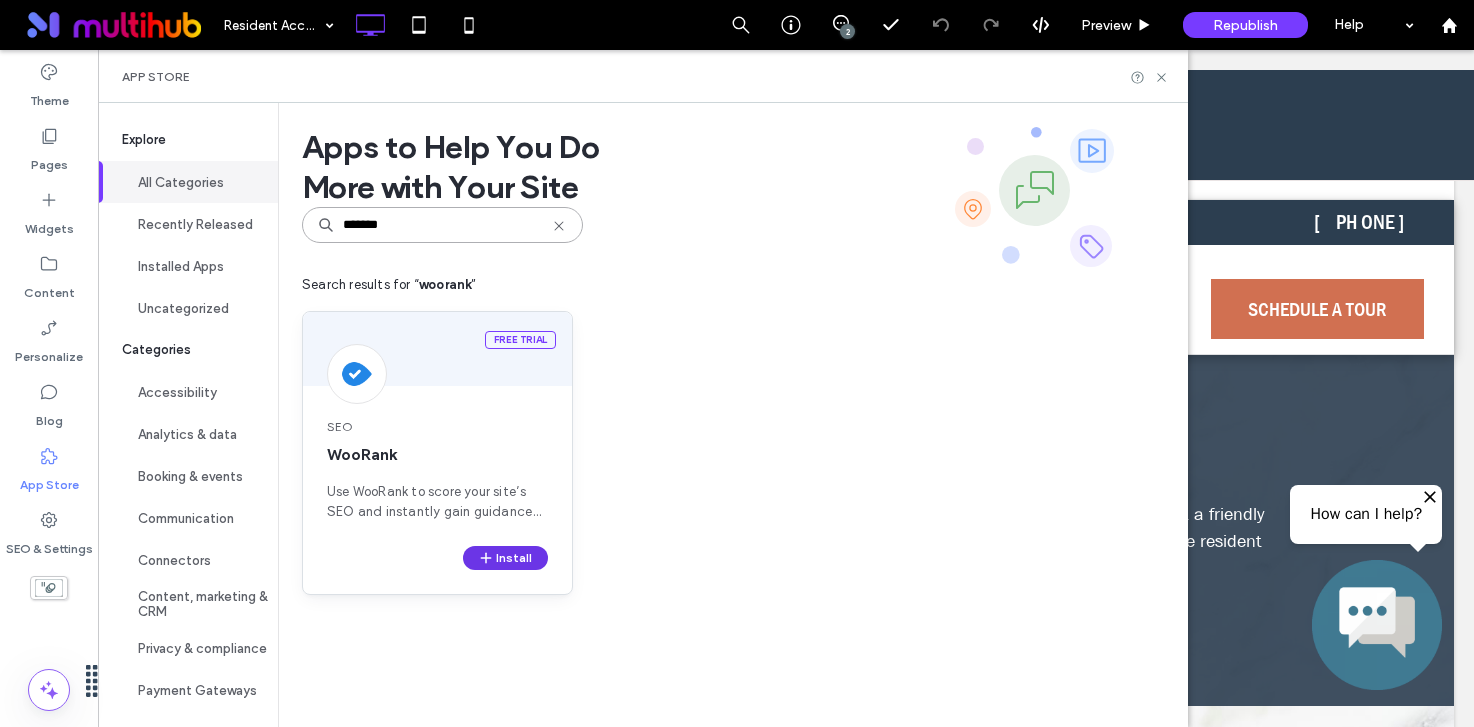 type on "*******" 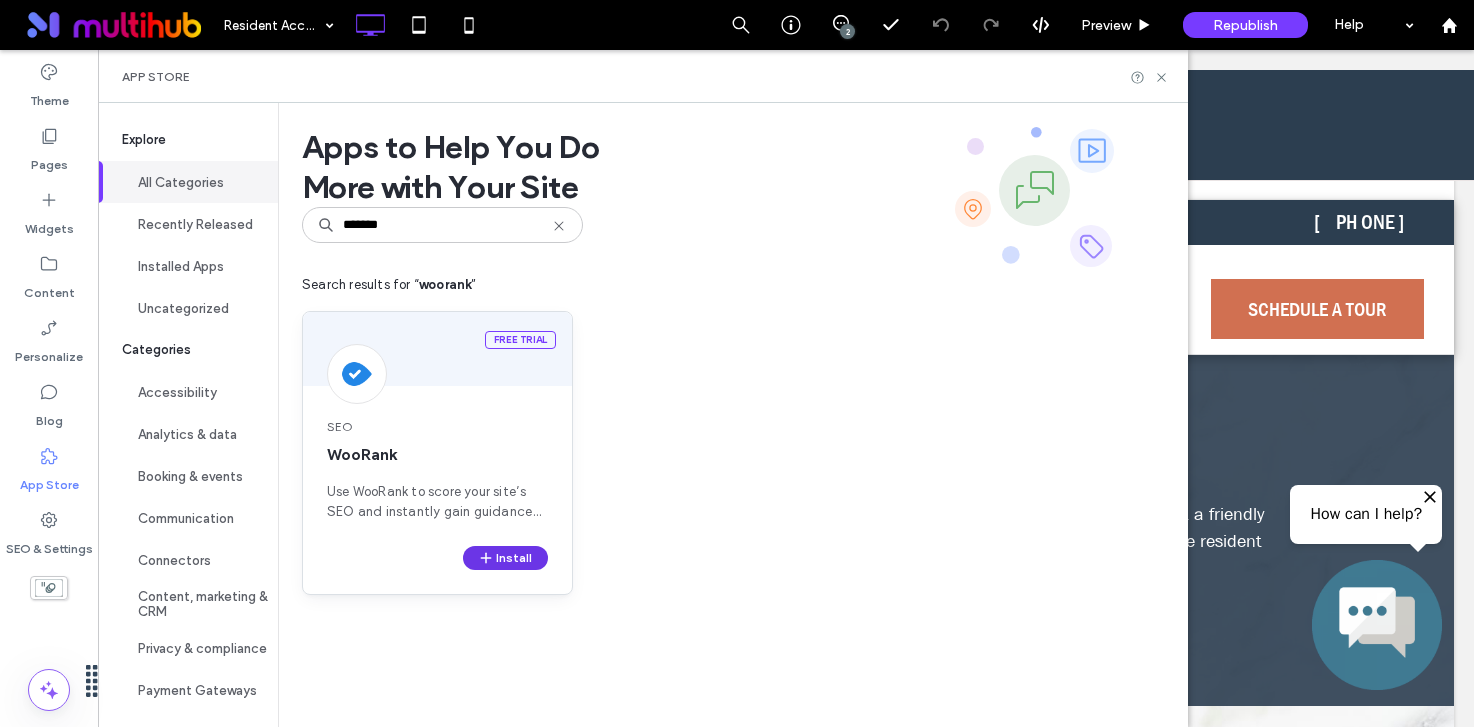 click 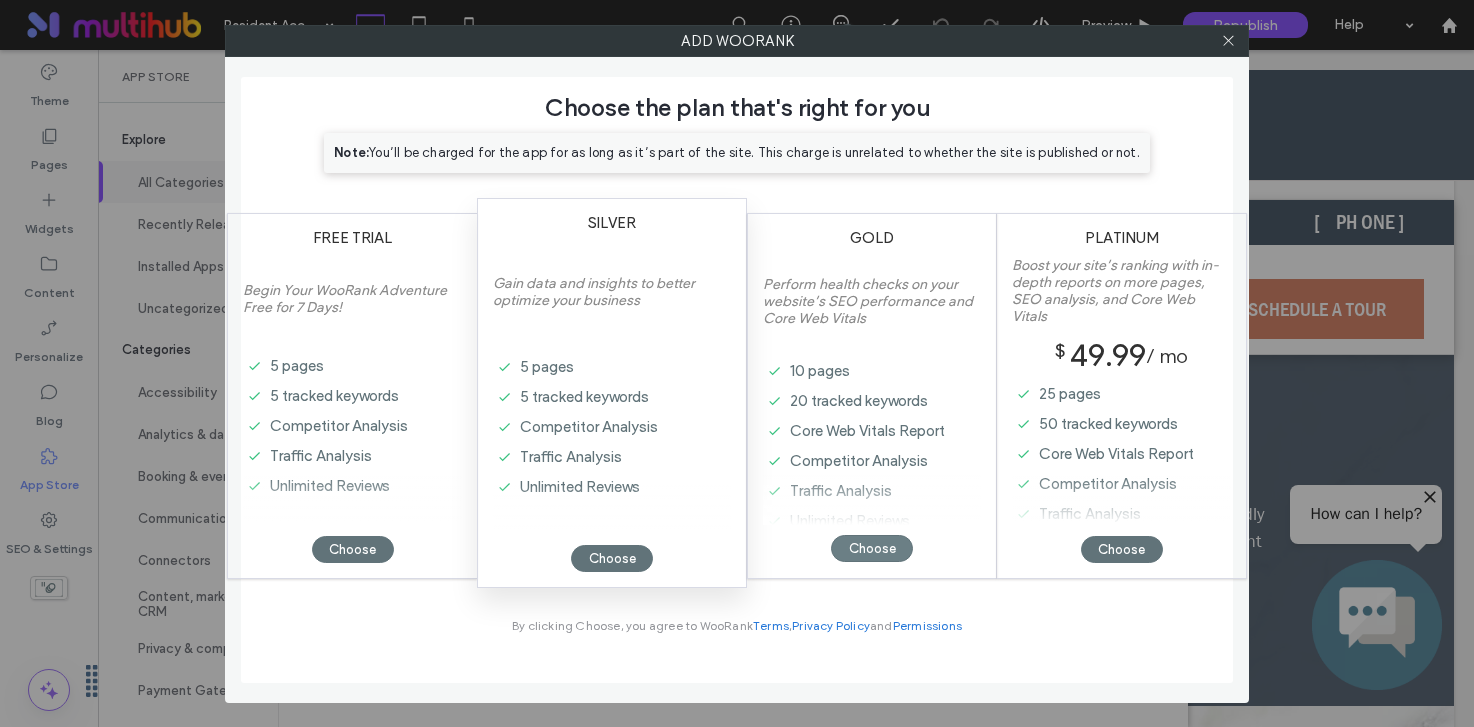 click on "Choose" at bounding box center (872, 548) 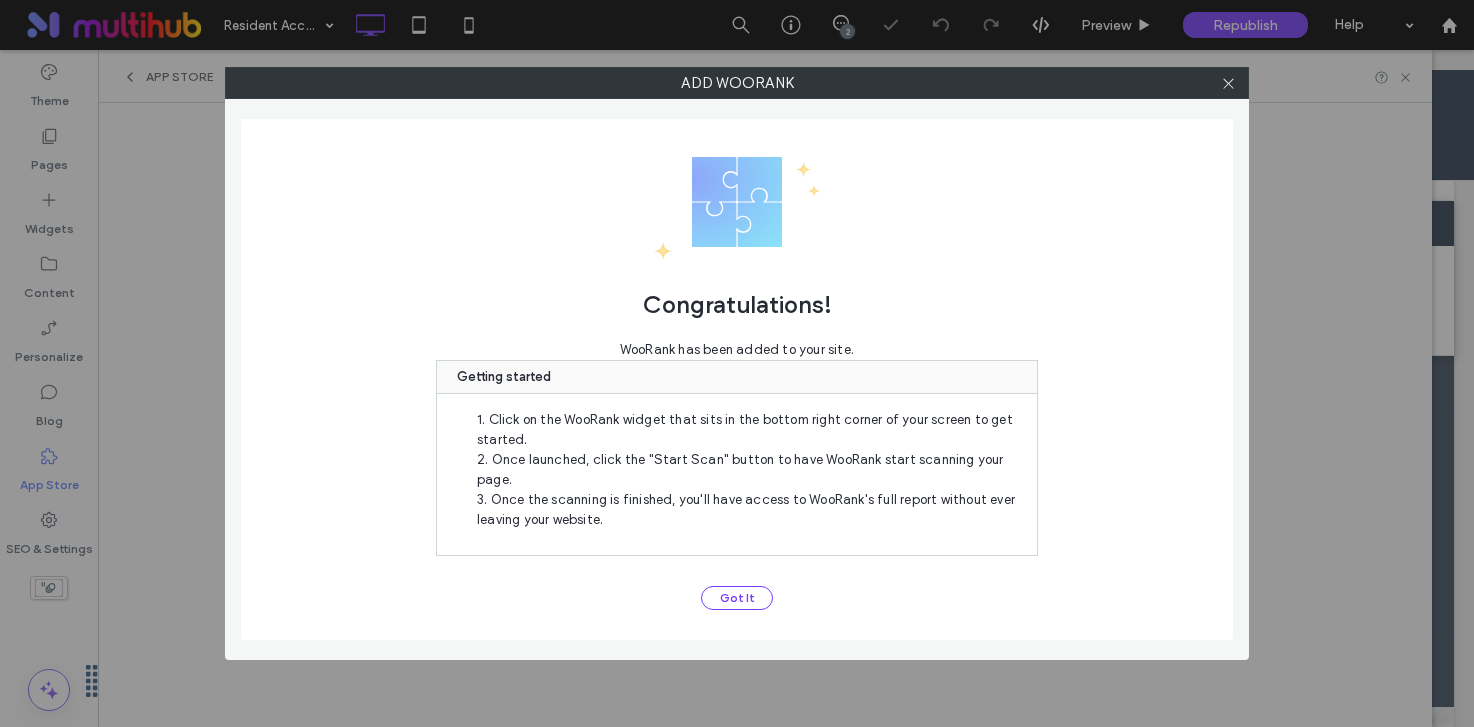 scroll, scrollTop: 0, scrollLeft: 0, axis: both 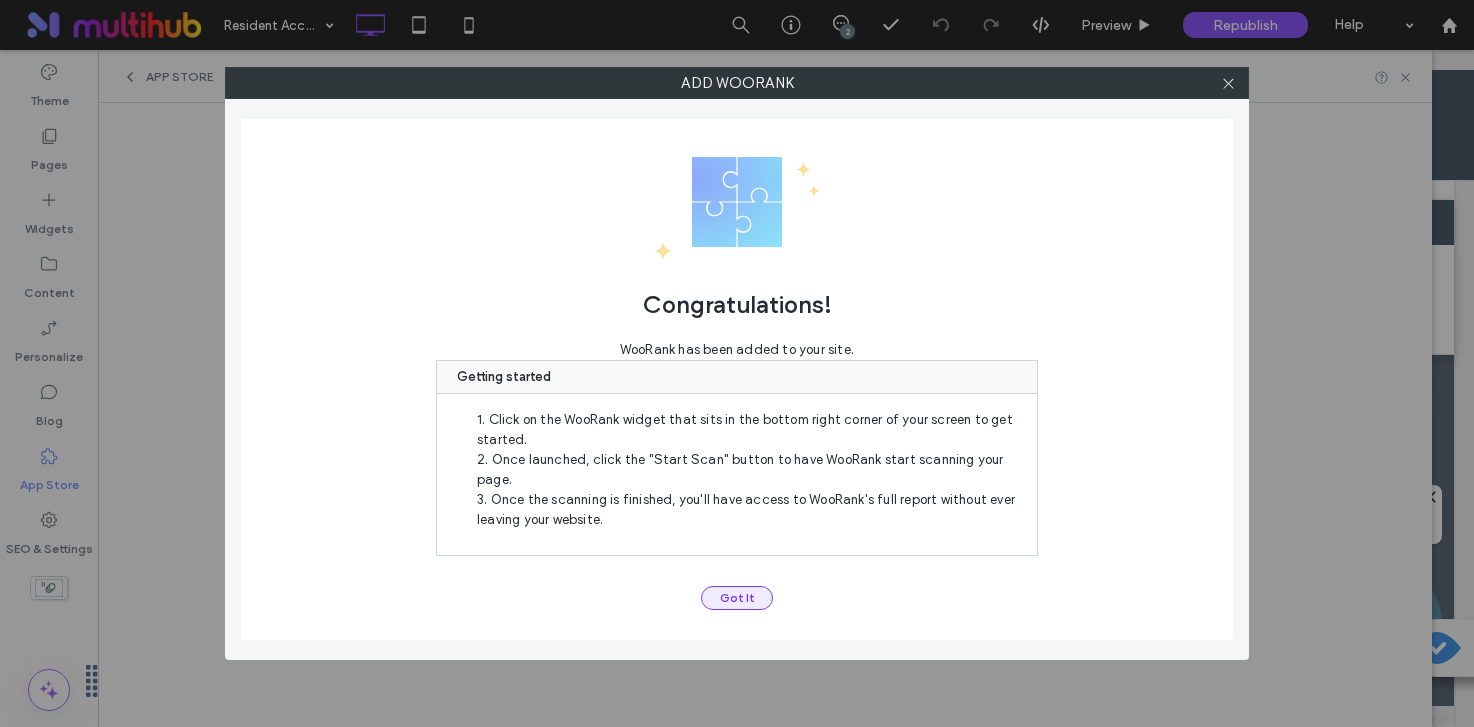click on "Got It" at bounding box center [737, 598] 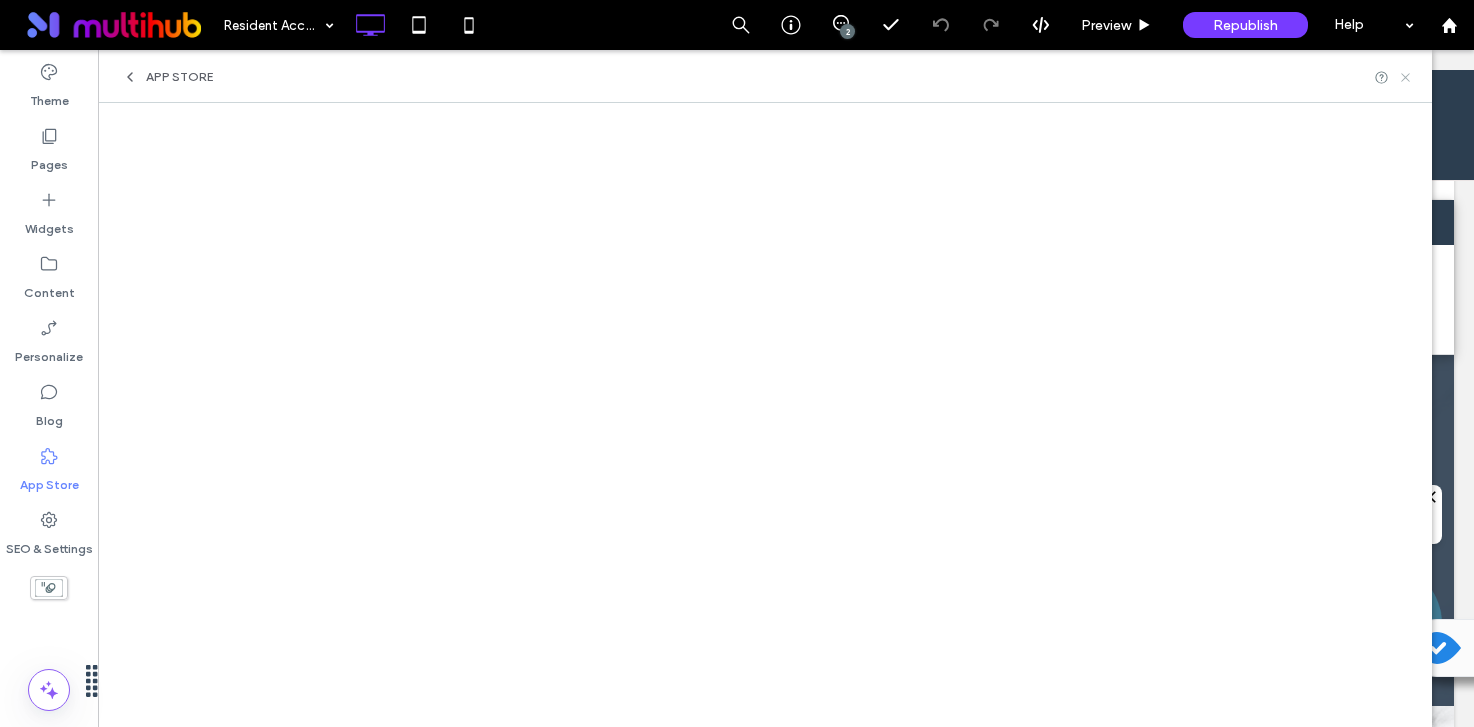click 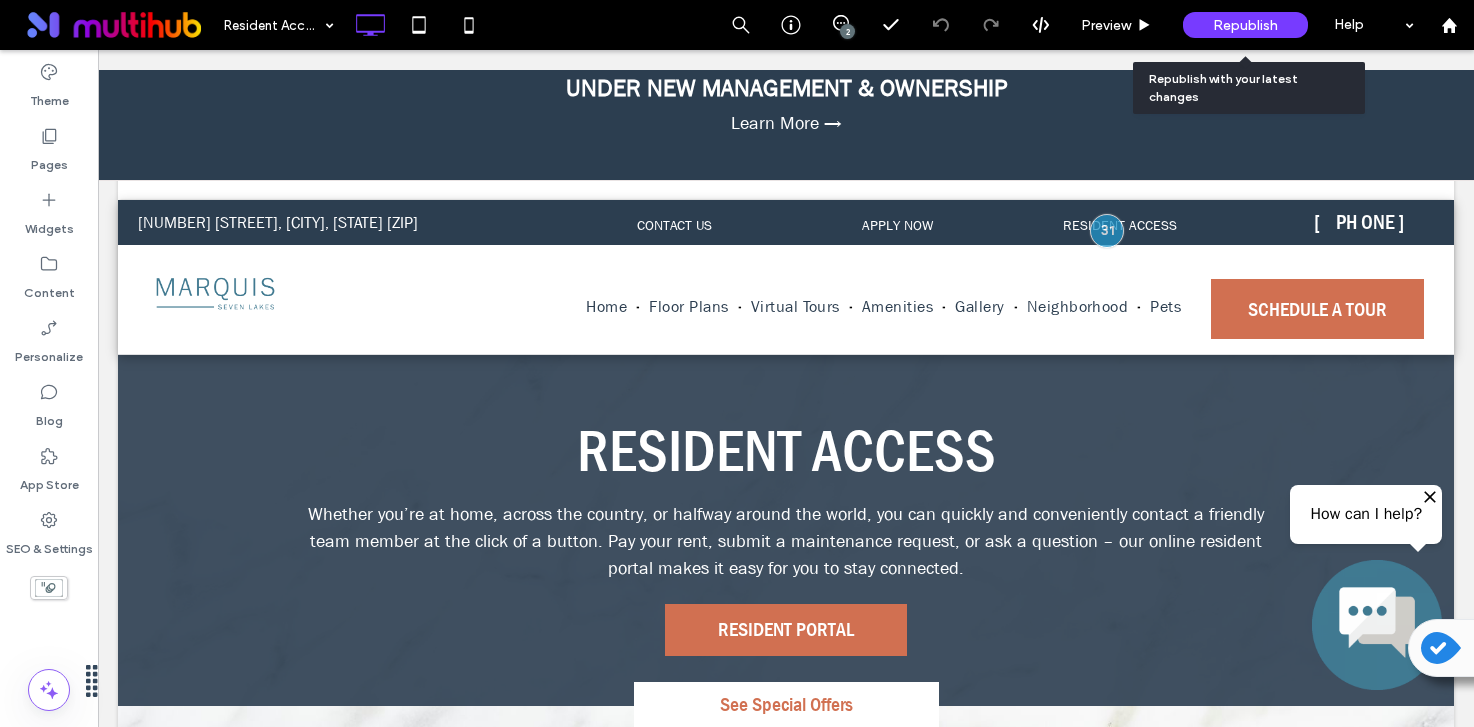 click on "Republish" at bounding box center (1245, 25) 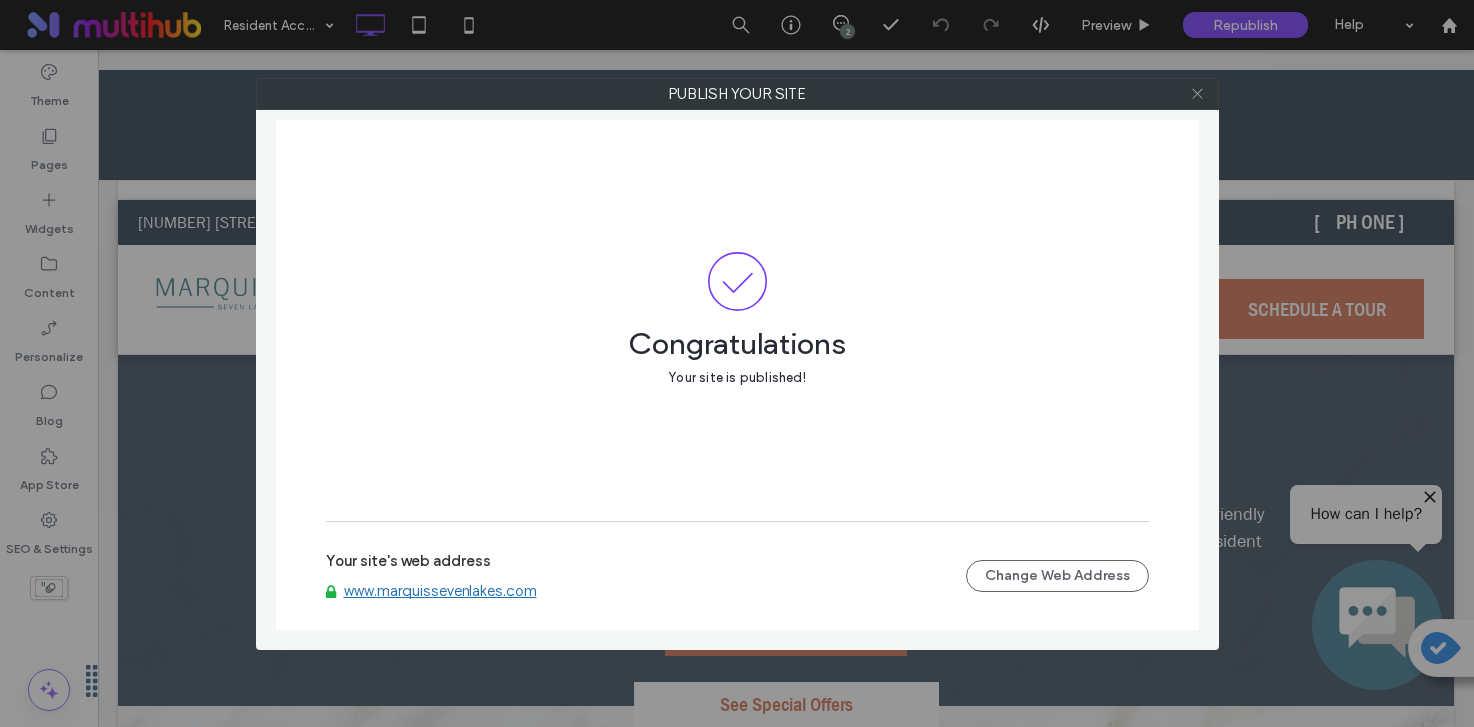 click 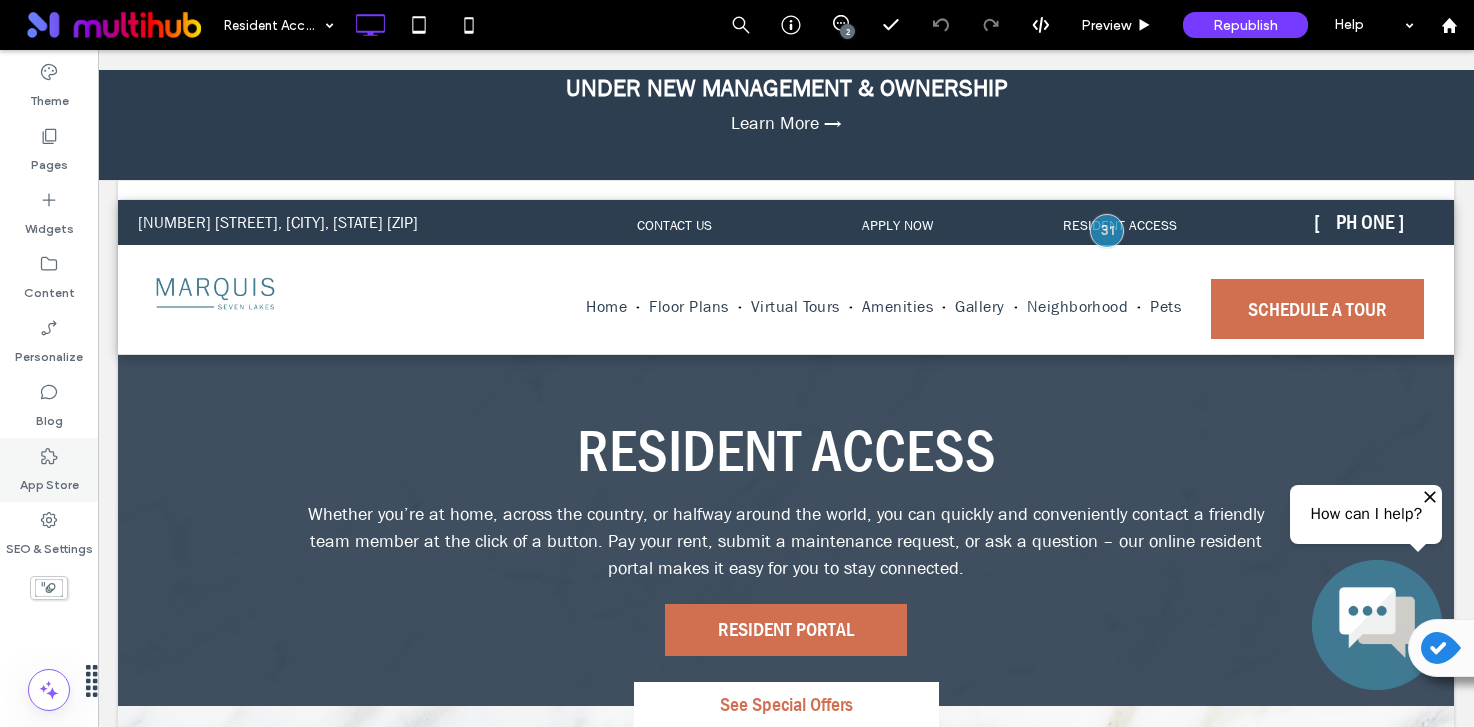 click on "App Store" at bounding box center (49, 480) 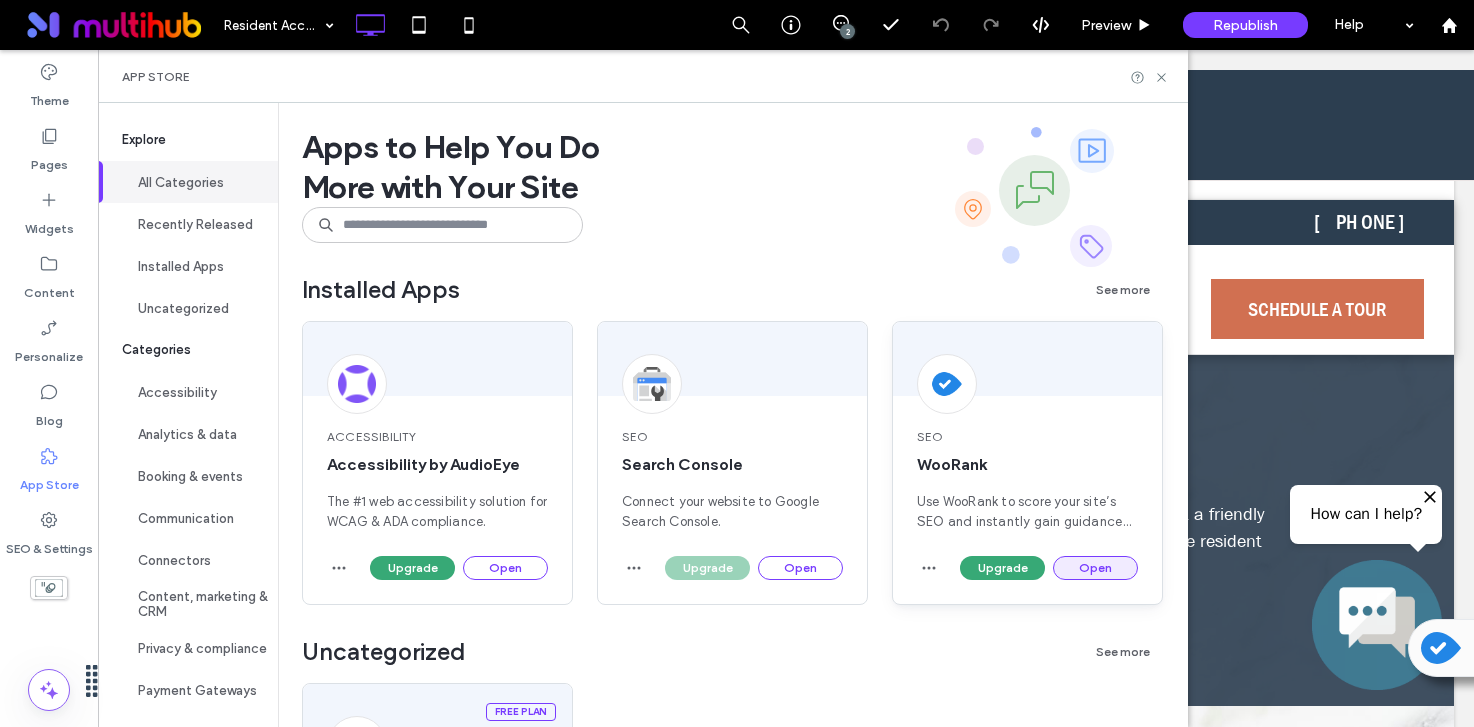click on "Open" at bounding box center [1095, 568] 